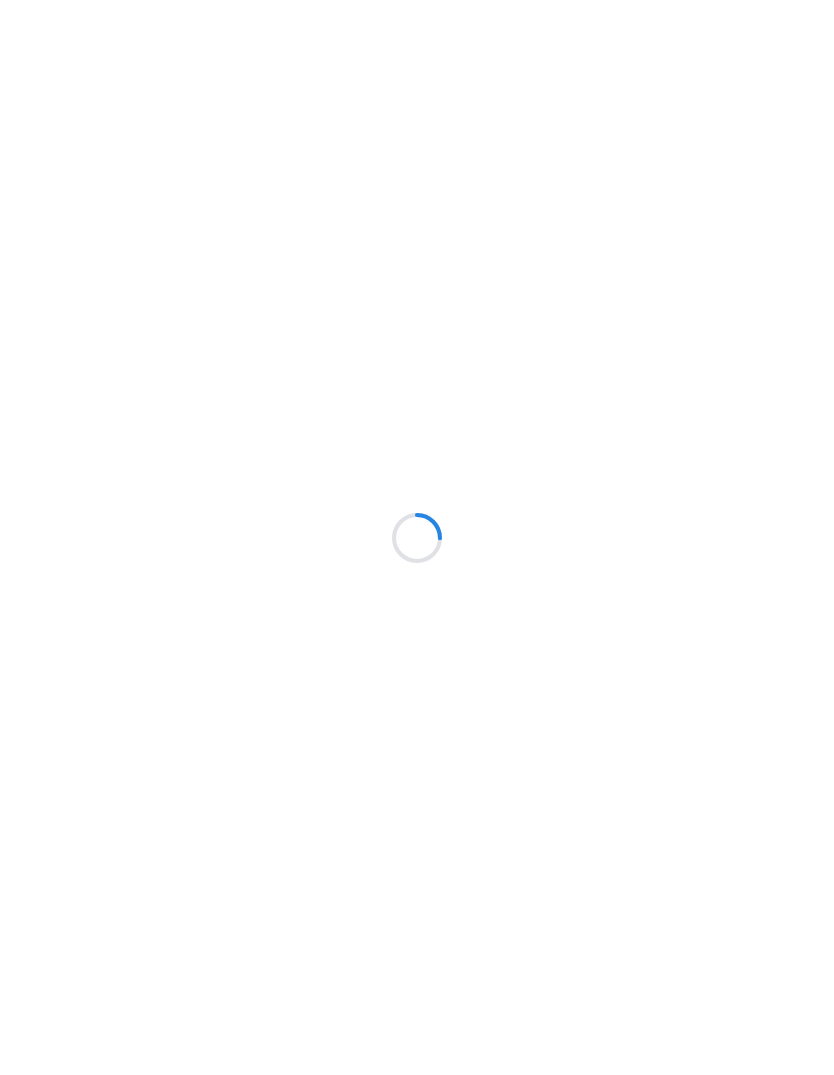 scroll, scrollTop: 0, scrollLeft: 0, axis: both 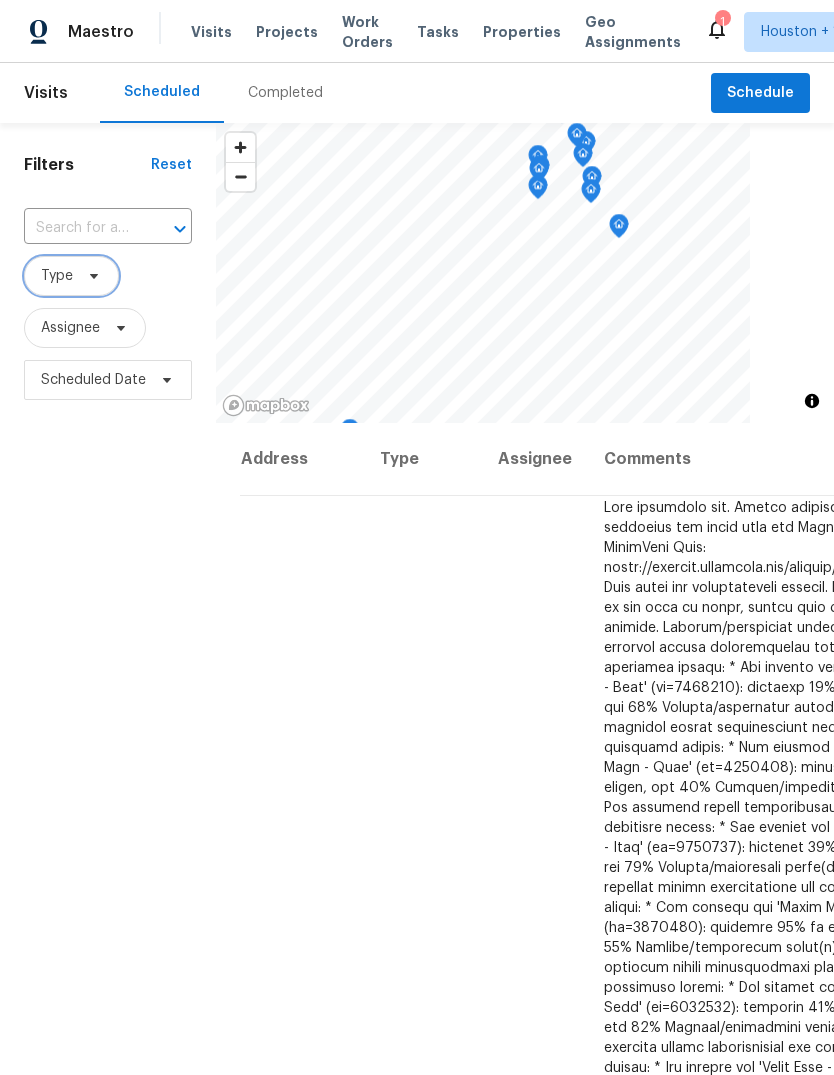 click on "Type" at bounding box center (57, 276) 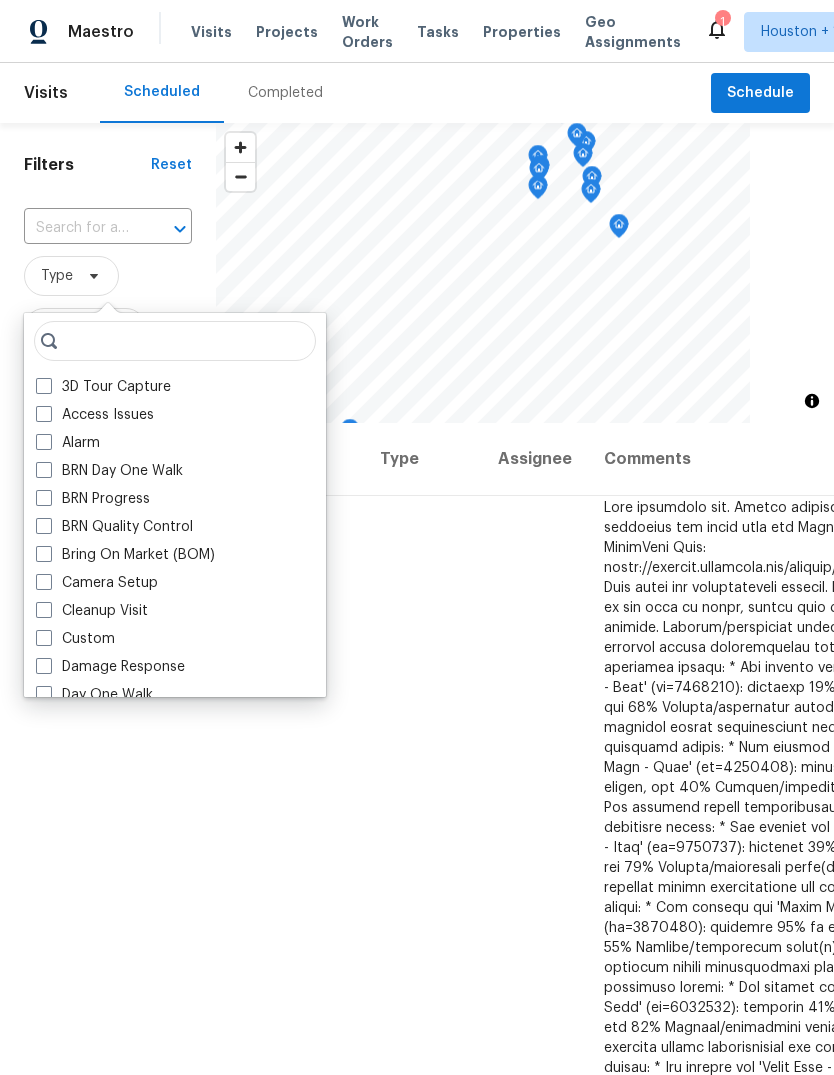 type on "E" 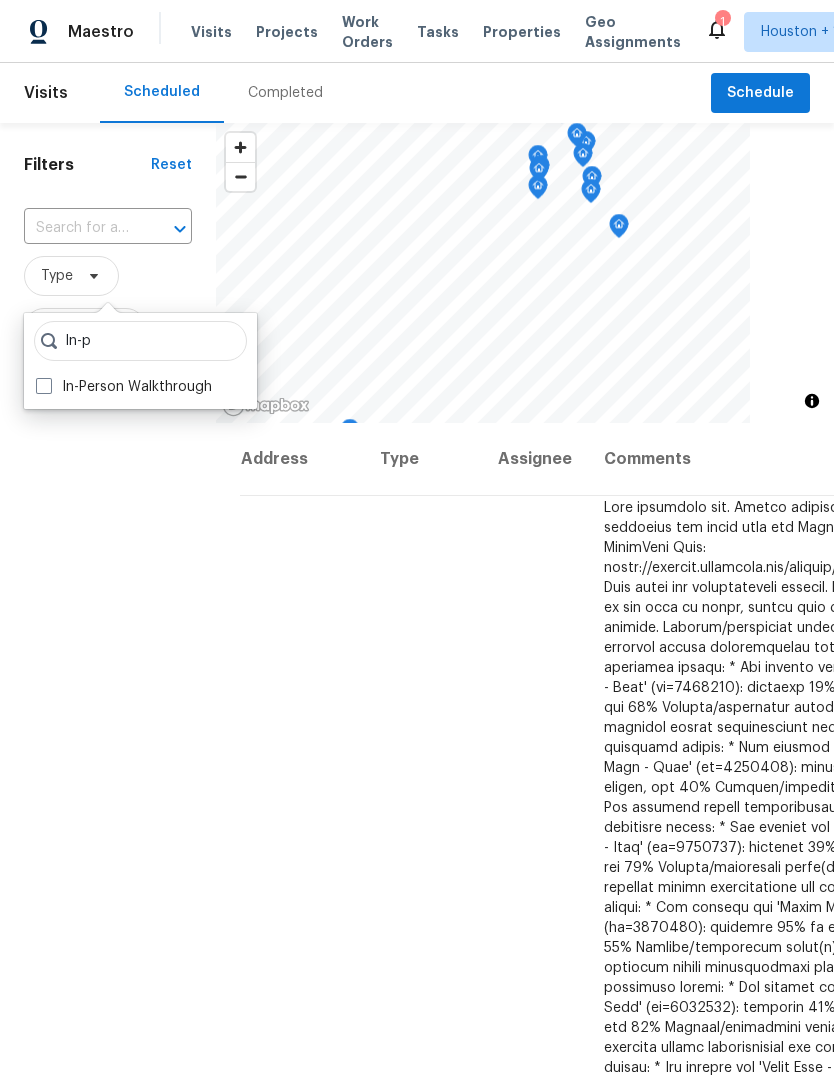 type on "In-p" 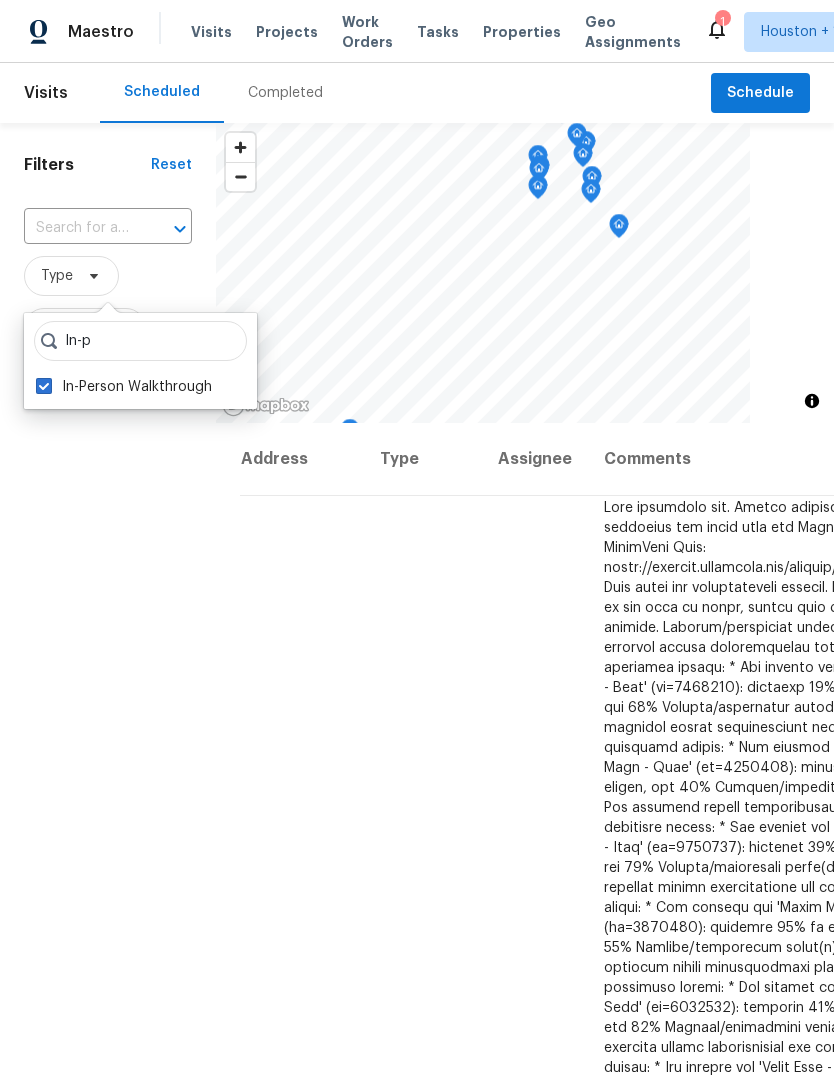 checkbox on "true" 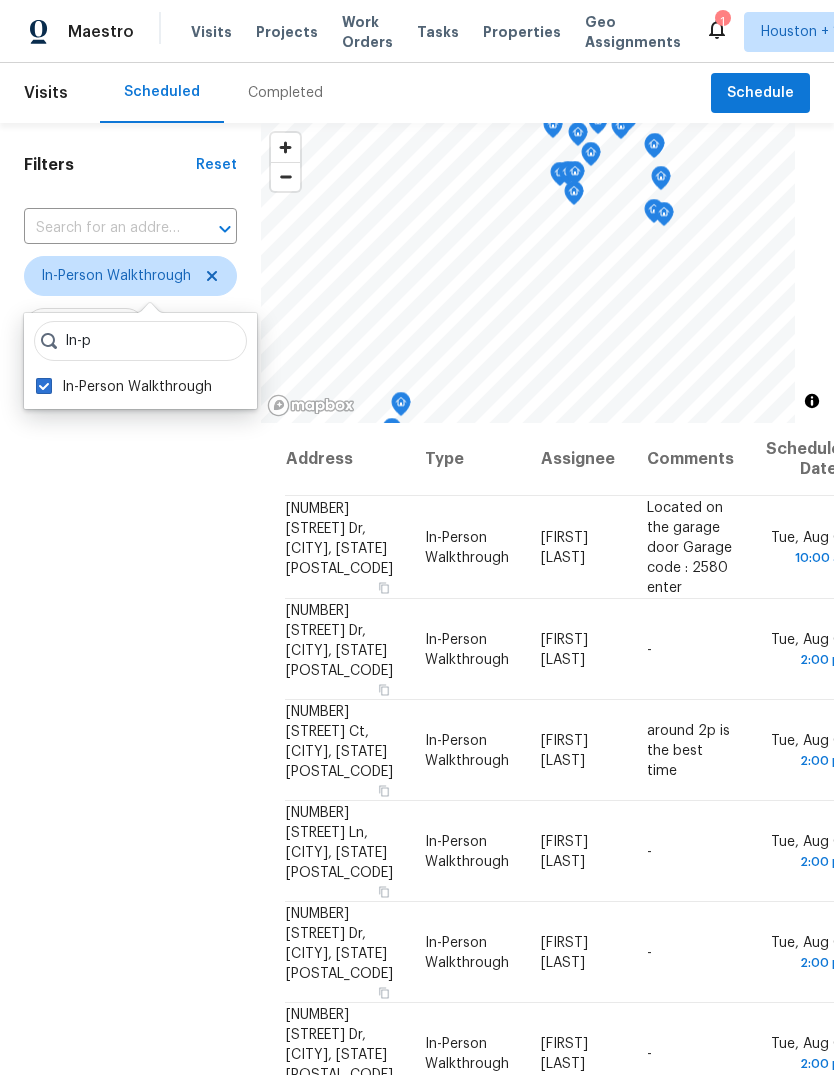 click on "Filters Reset ​ In-Person Walkthrough Assignee Scheduled Date" at bounding box center [130, 703] 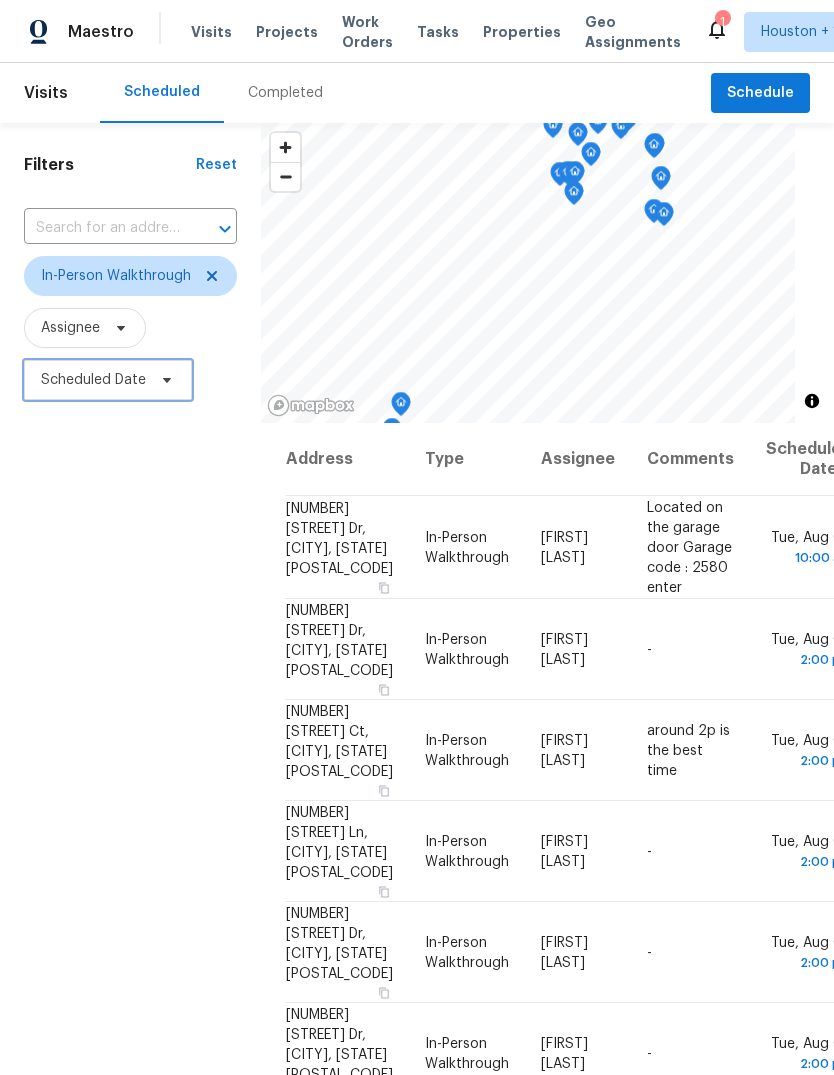 click on "Scheduled Date" at bounding box center (108, 380) 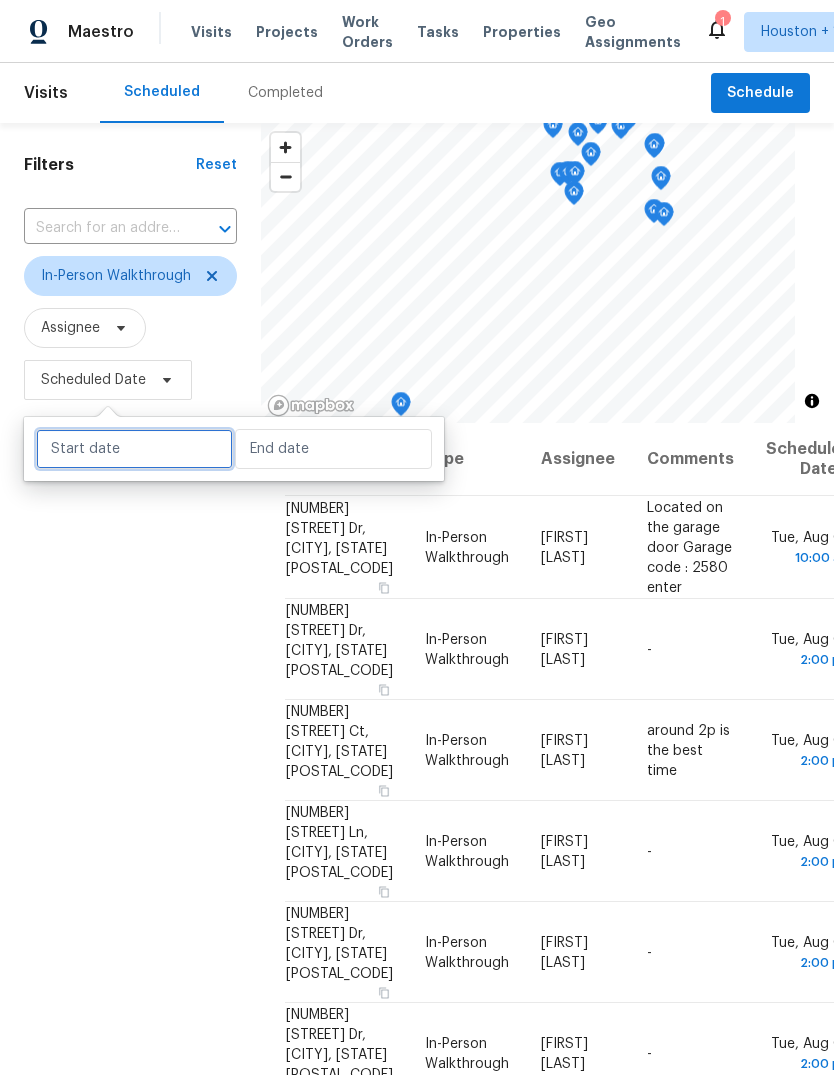 click at bounding box center (134, 449) 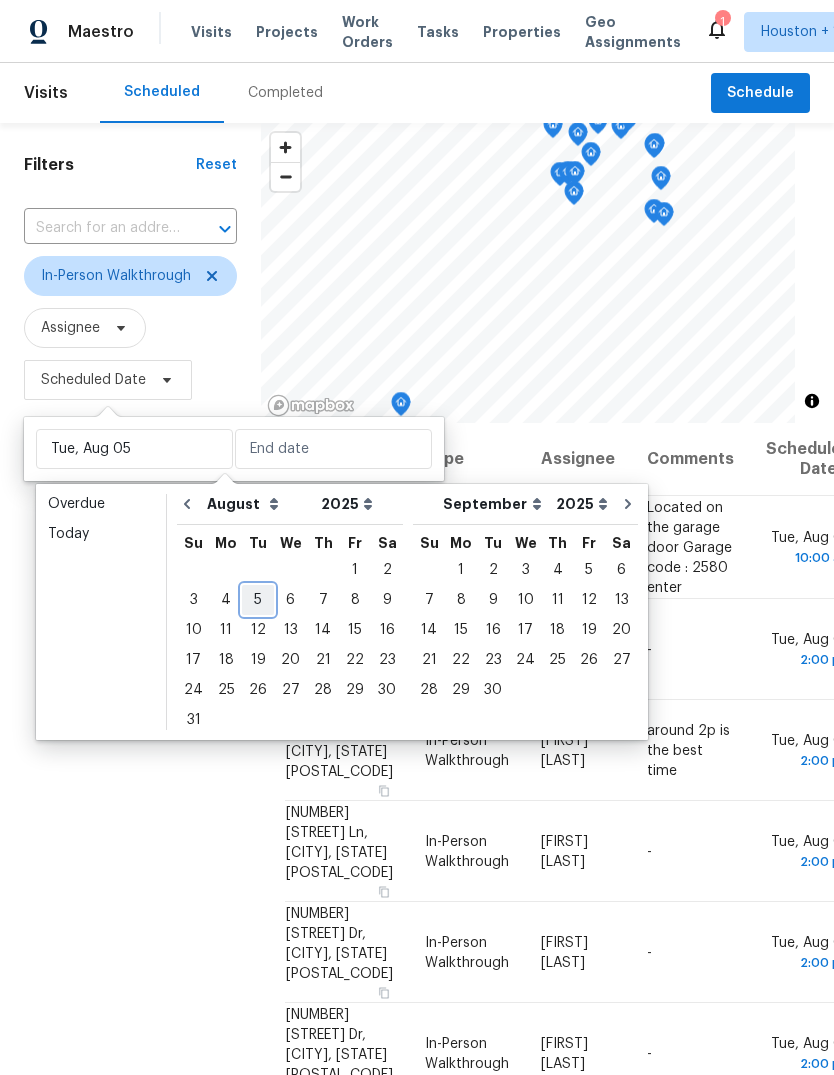 click on "5" at bounding box center (258, 600) 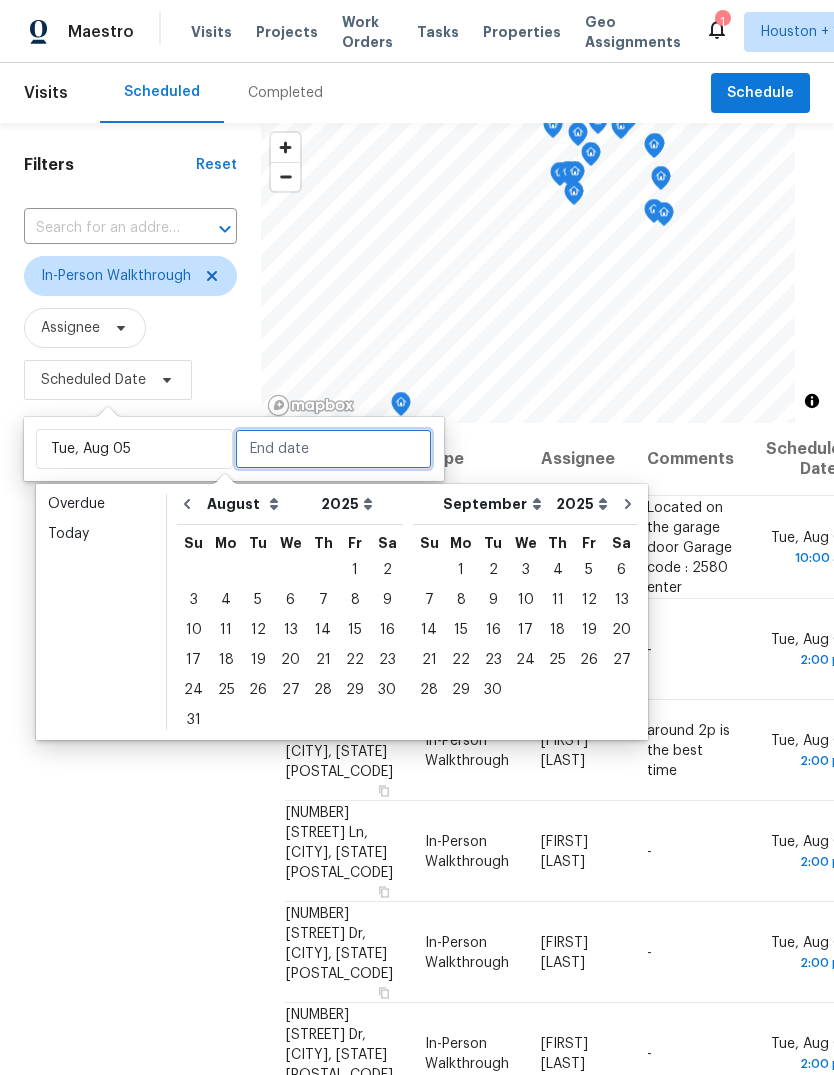 type on "Tue, Aug 05" 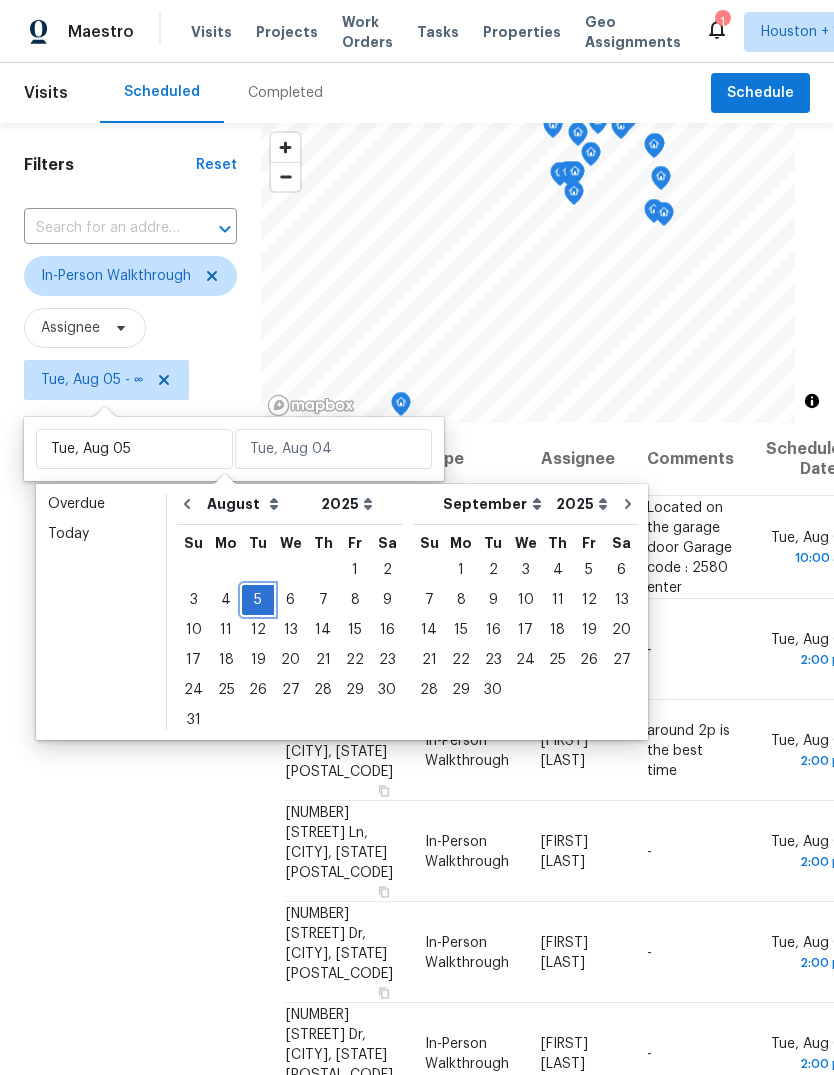 click on "5" at bounding box center [258, 600] 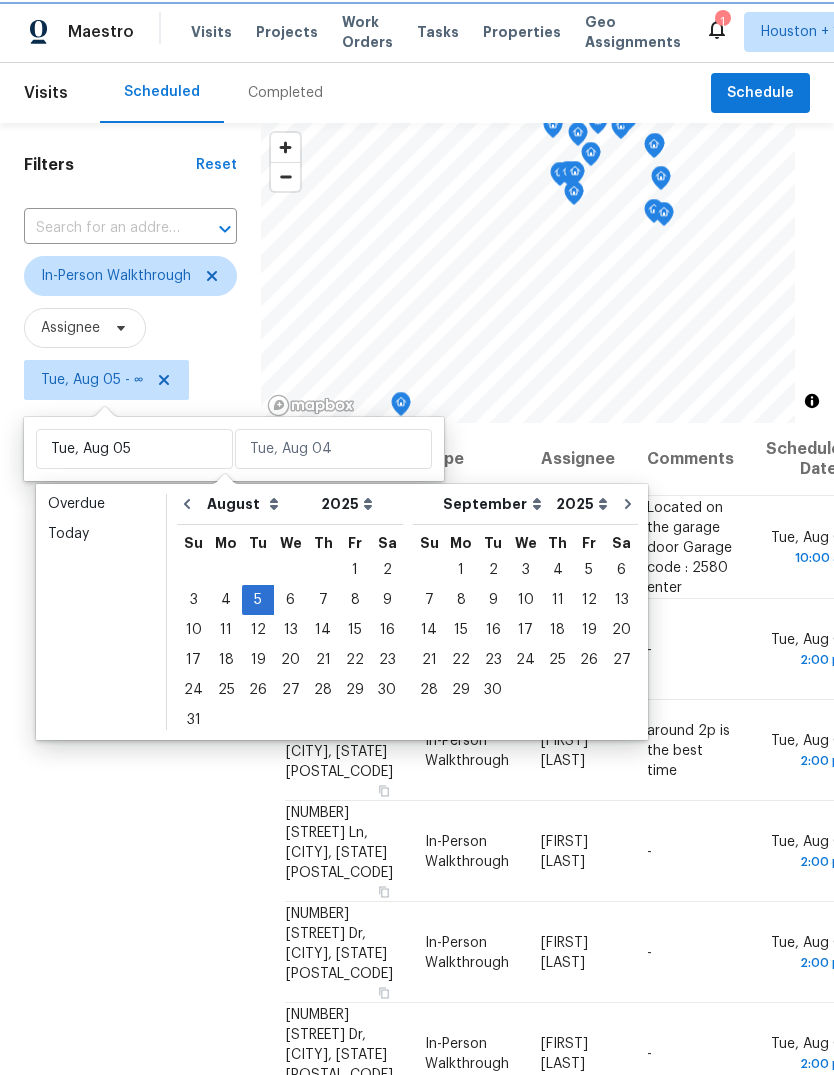 type on "Tue, Aug 05" 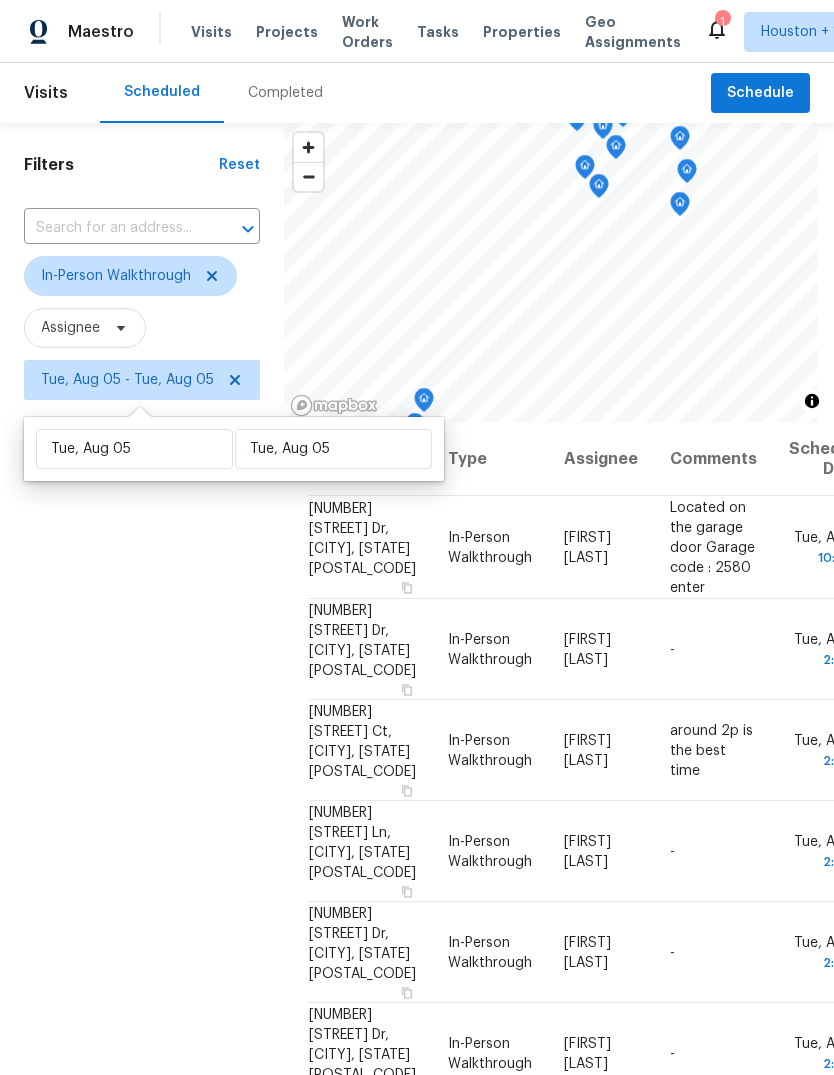 click on "Filters Reset ​ In-Person Walkthrough Assignee Tue, Aug 05 - Tue, Aug 05" at bounding box center (142, 703) 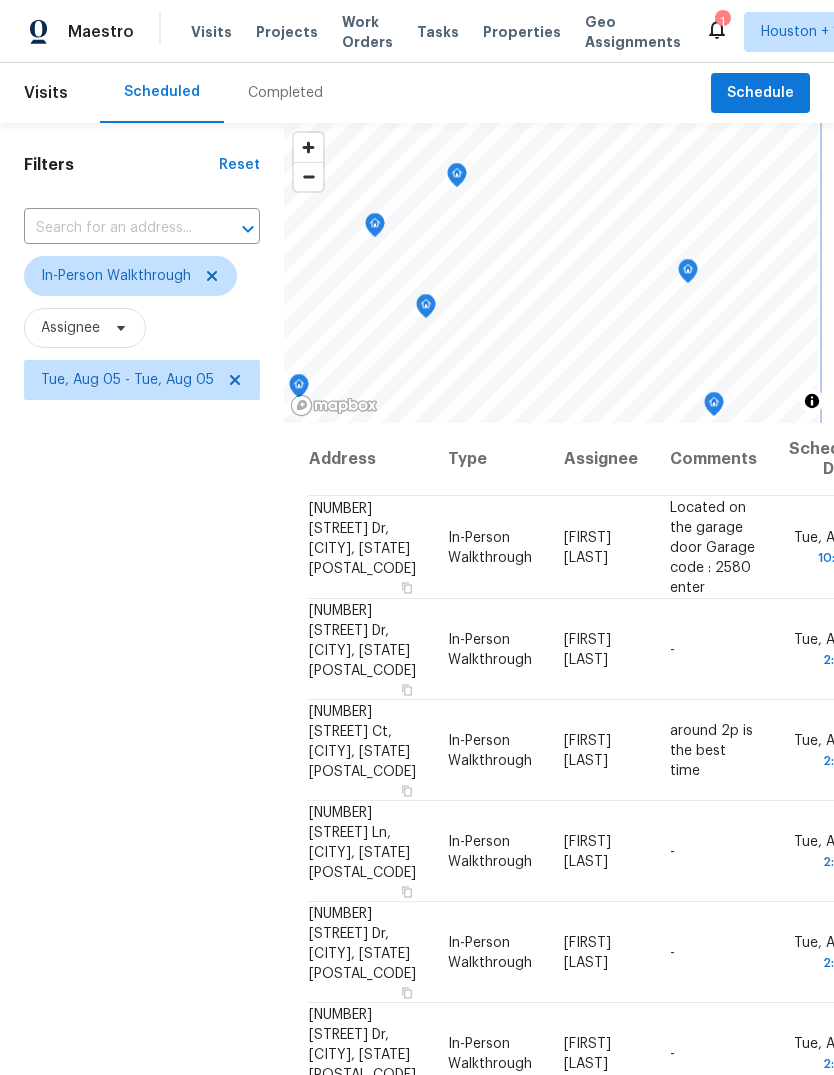 click 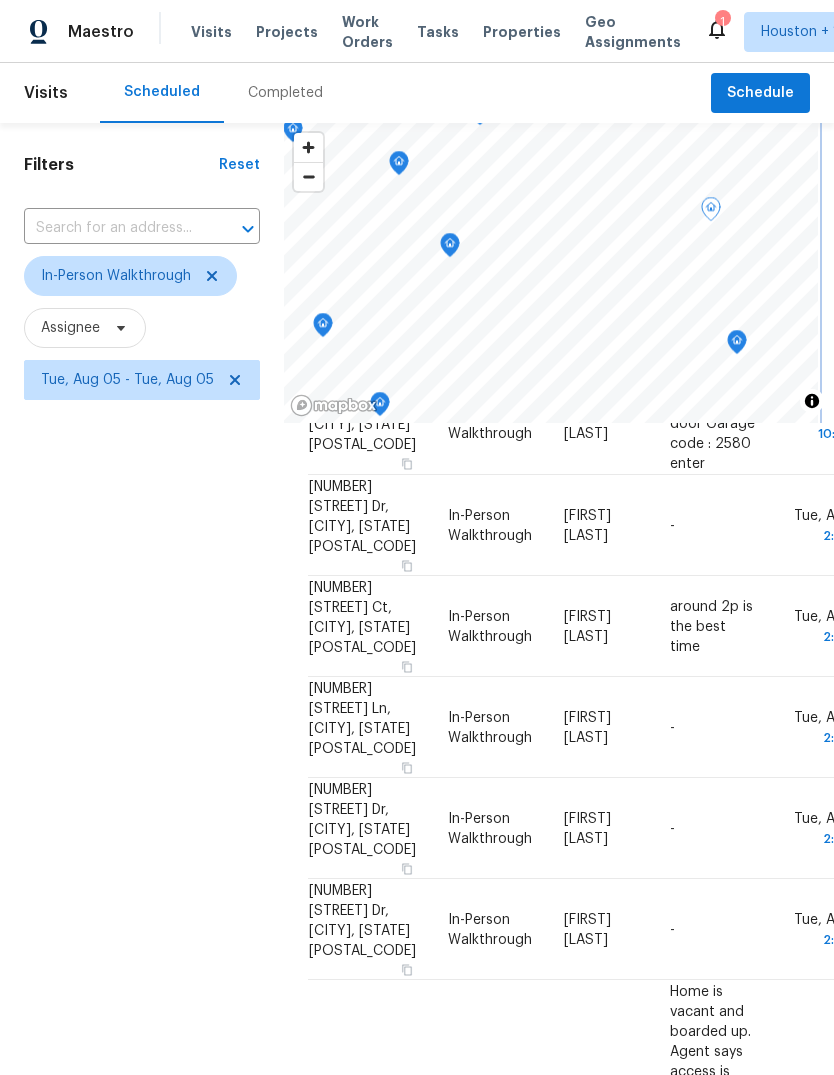 scroll, scrollTop: 123, scrollLeft: 0, axis: vertical 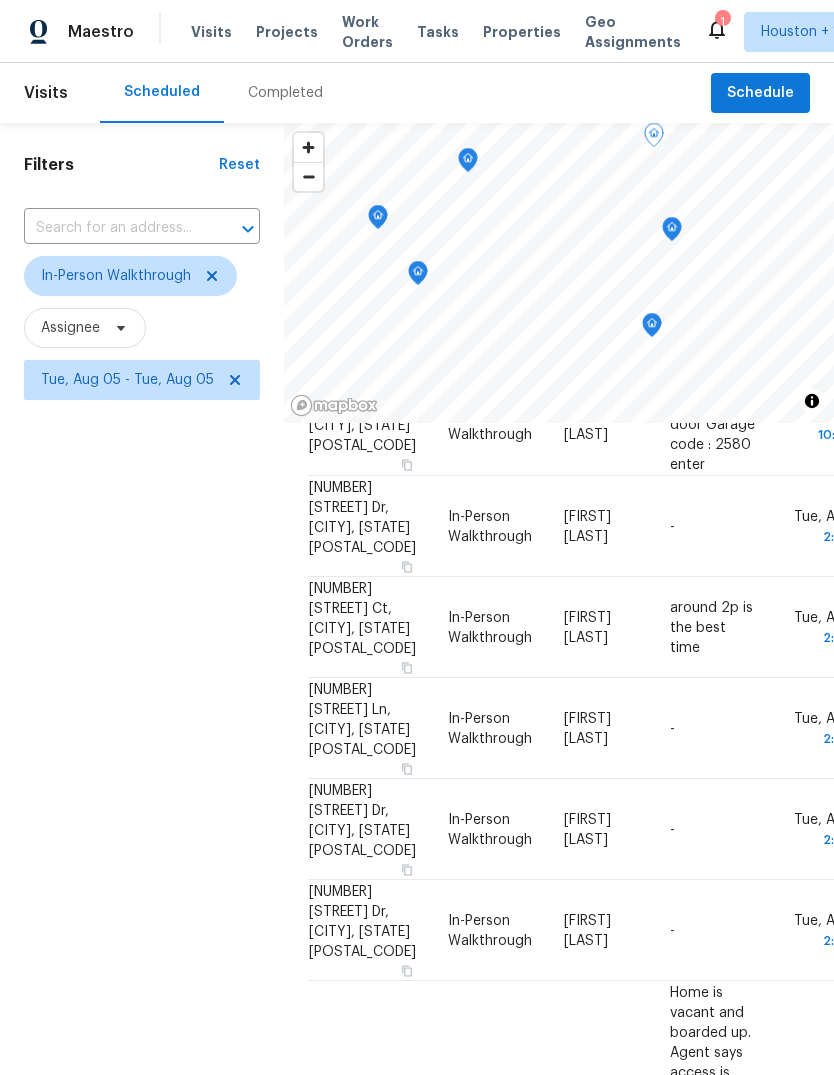 click 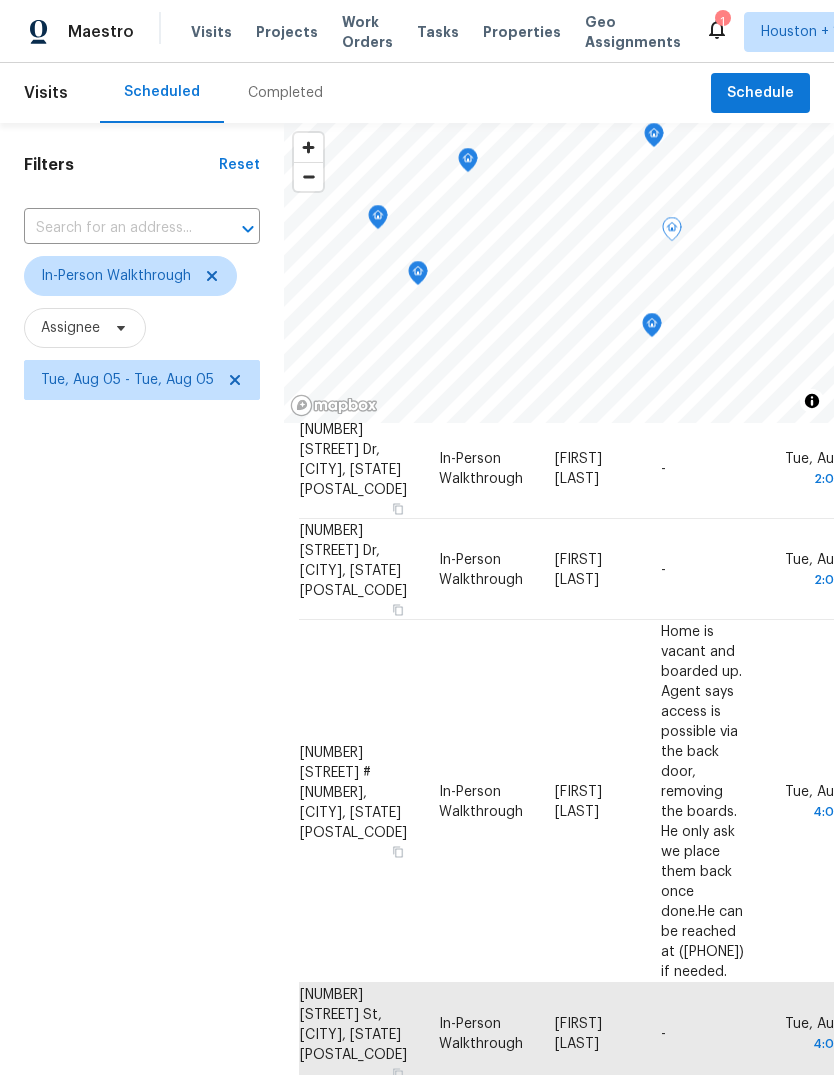 scroll, scrollTop: 482, scrollLeft: 9, axis: both 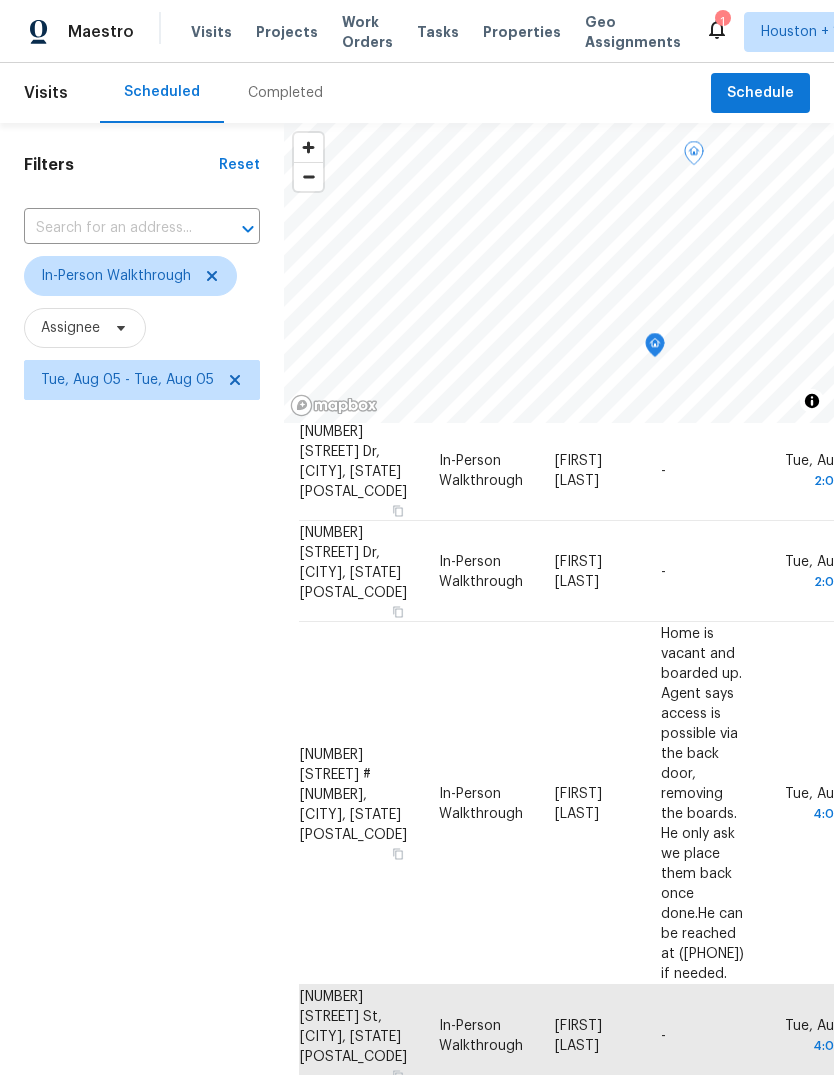 click 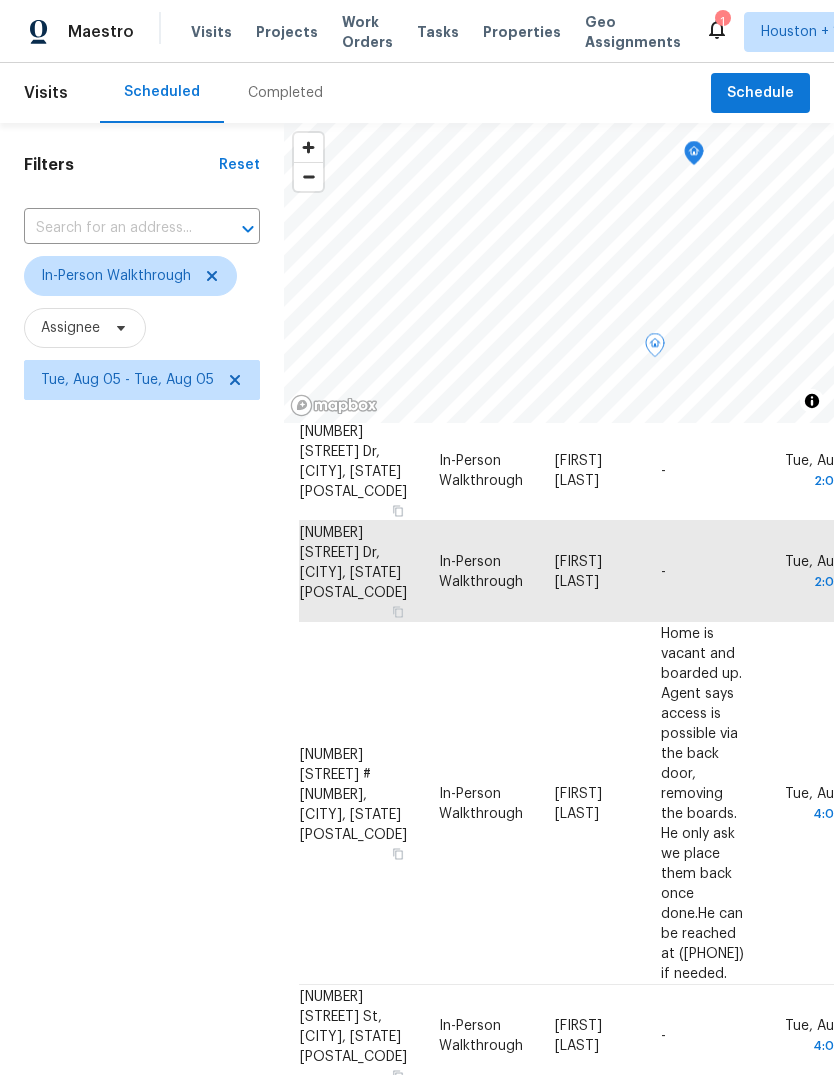 click 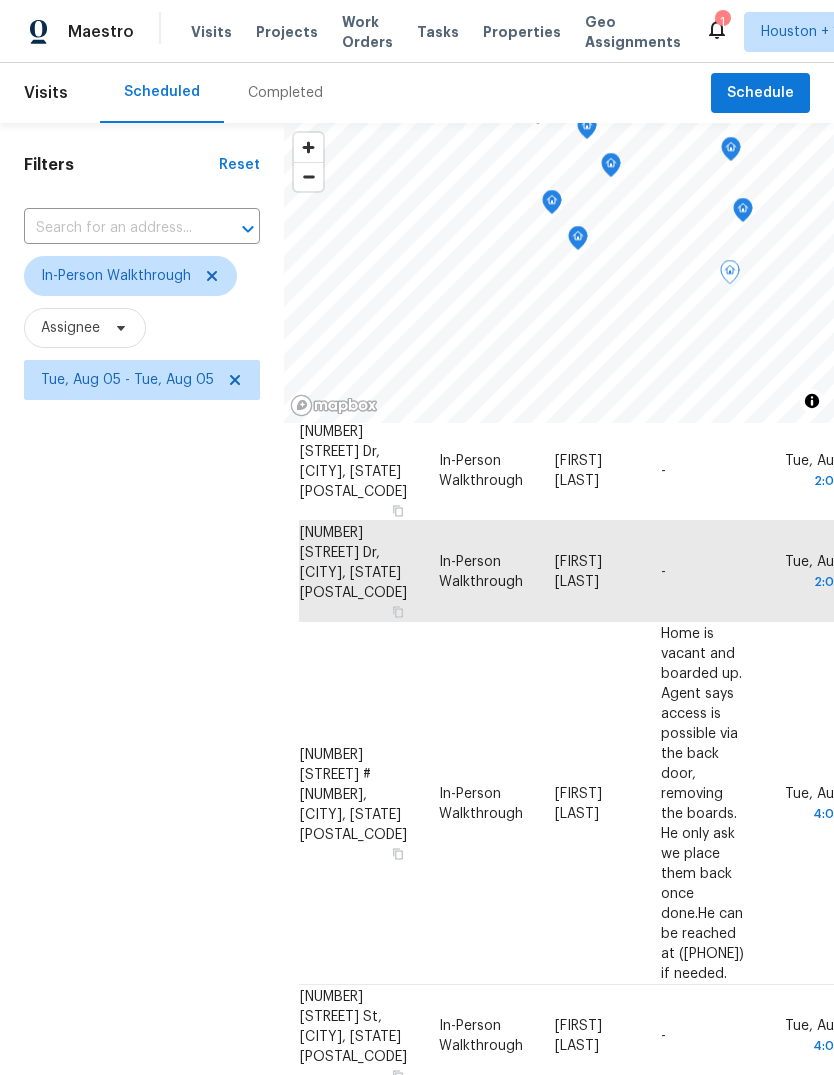 click 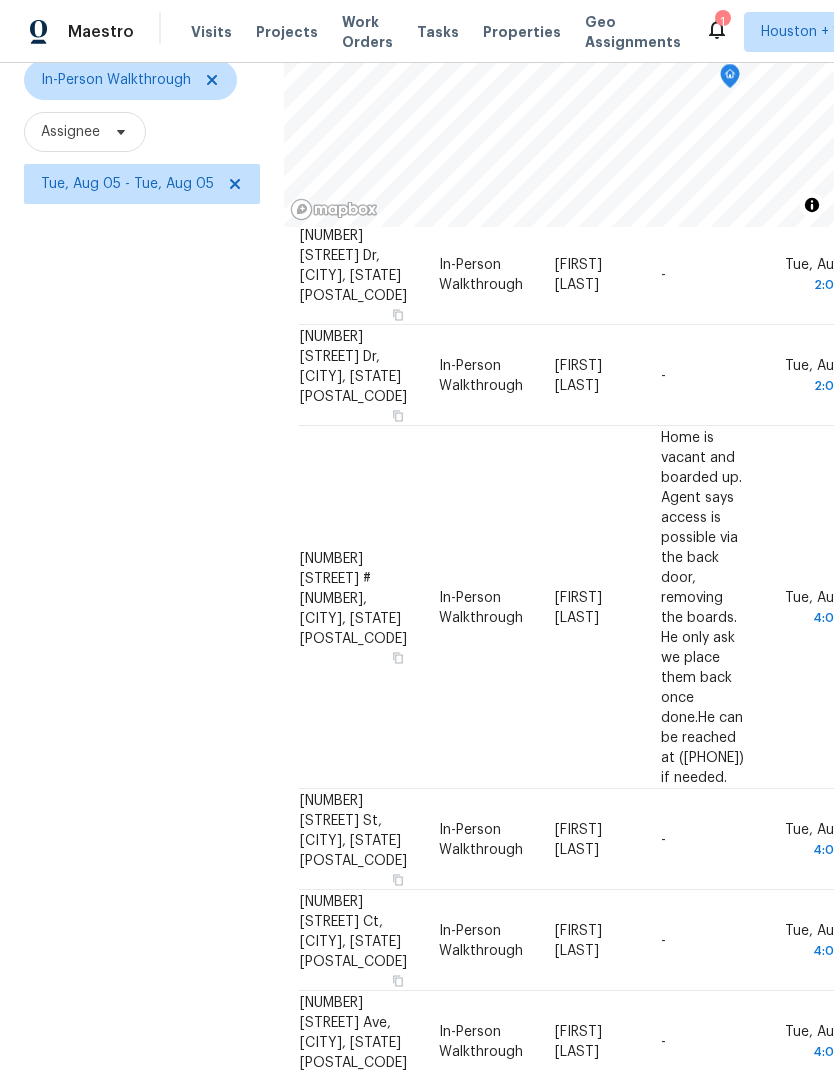 scroll, scrollTop: 193, scrollLeft: 0, axis: vertical 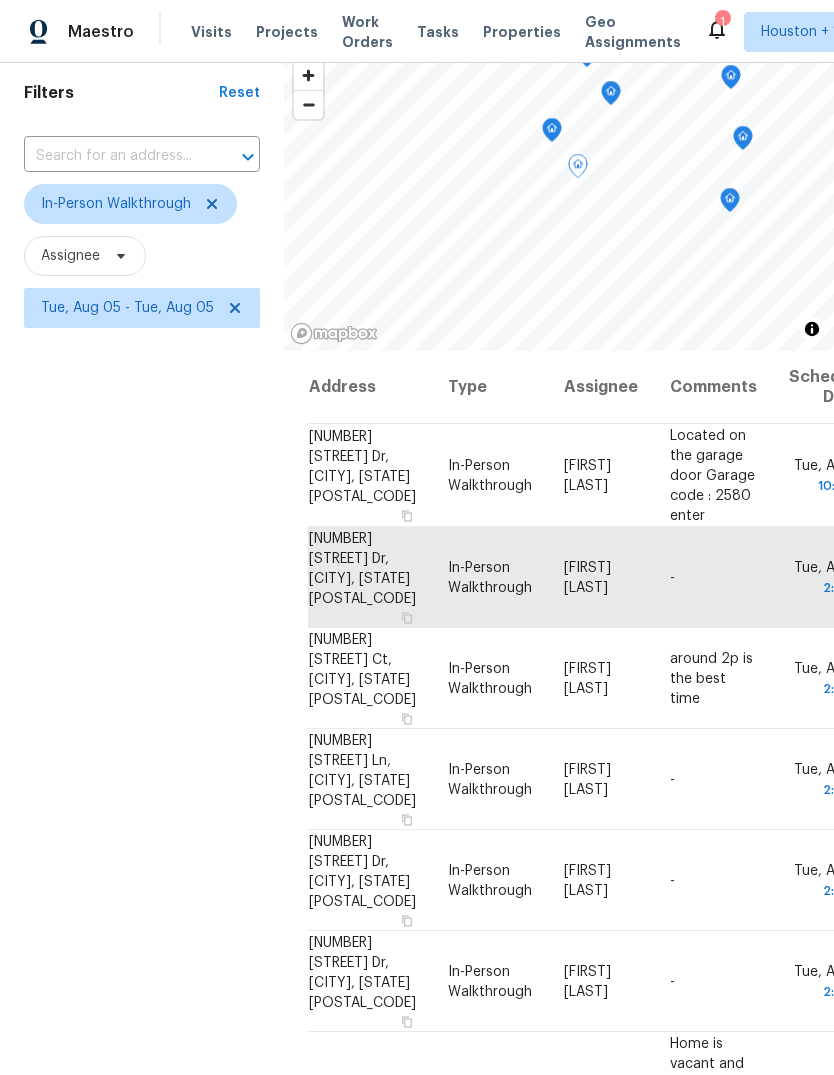 click 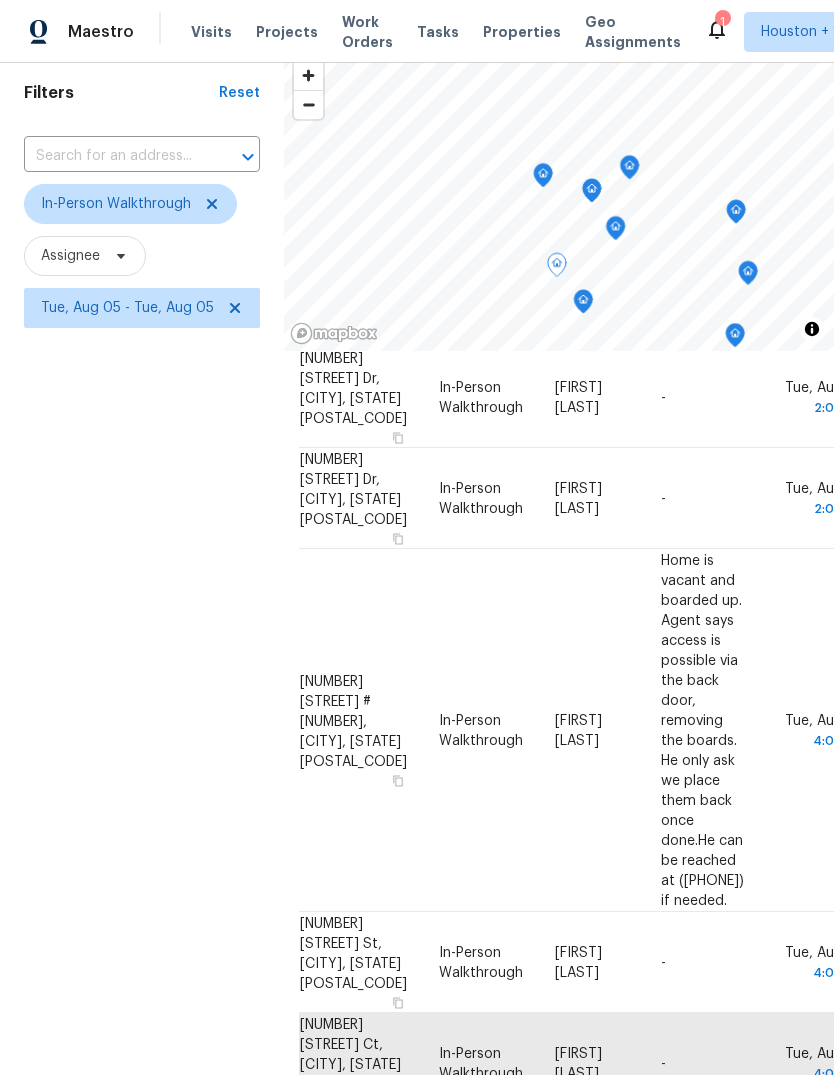 scroll, scrollTop: 482, scrollLeft: 9, axis: both 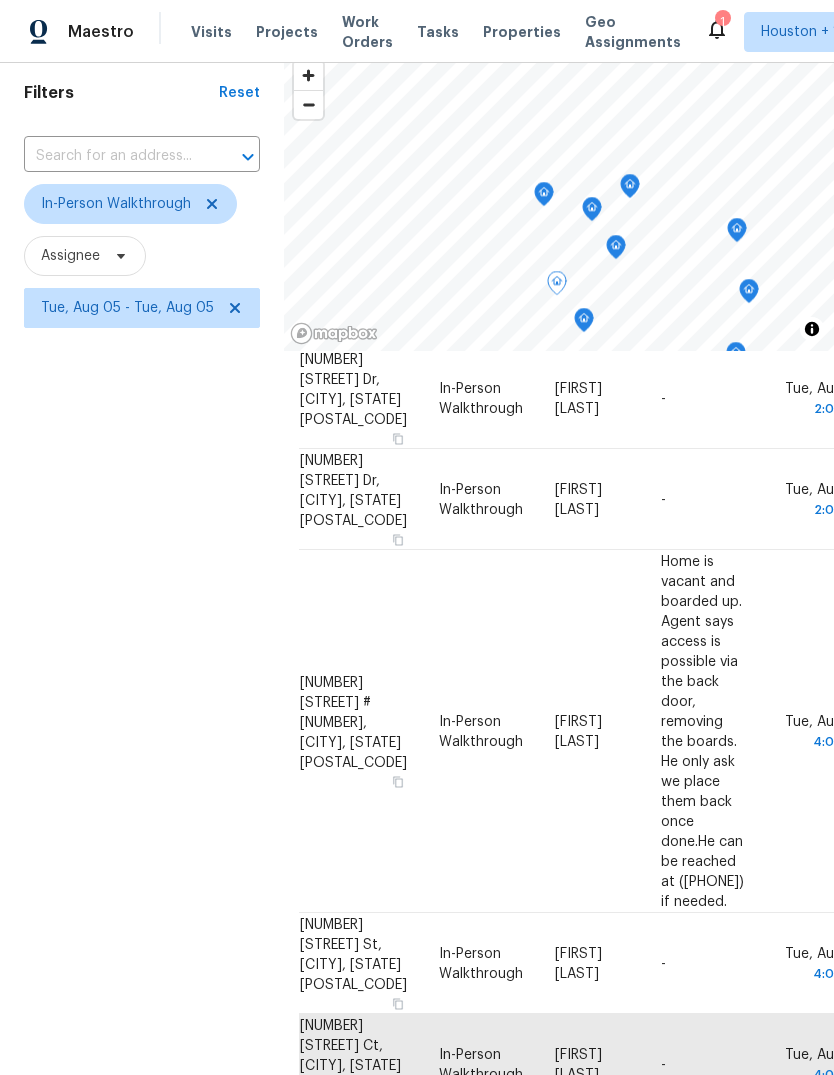 click 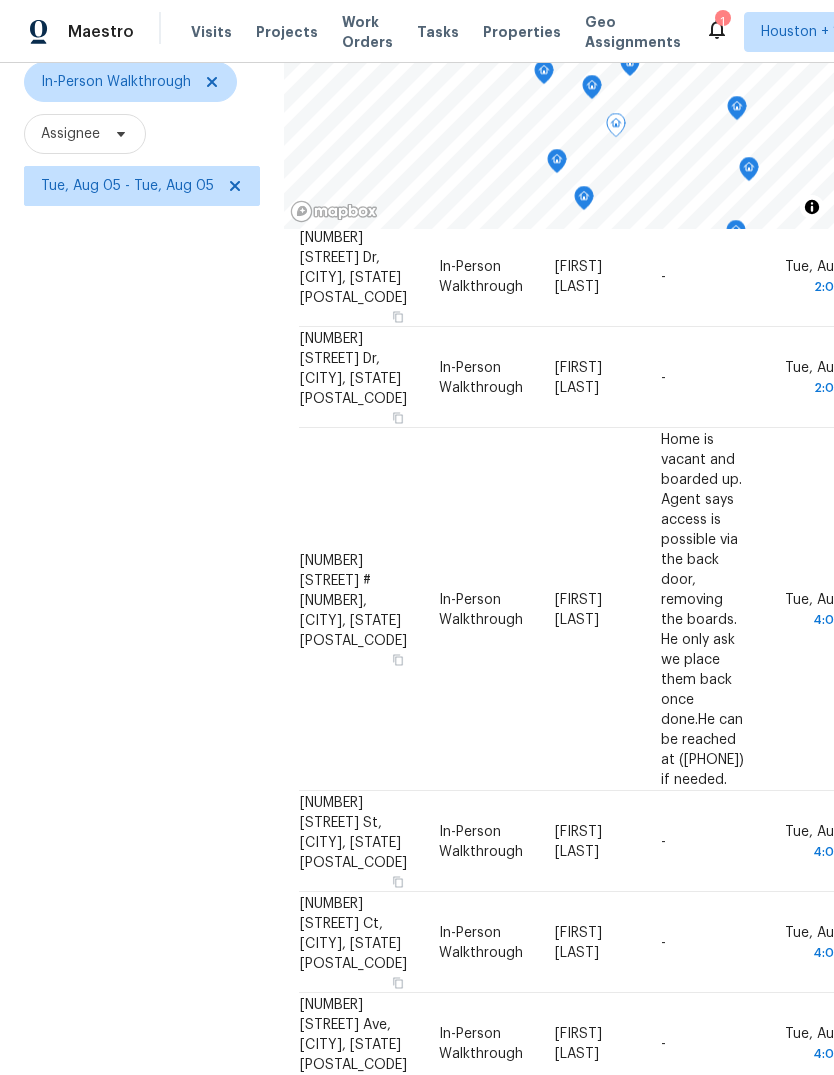 scroll, scrollTop: 193, scrollLeft: 0, axis: vertical 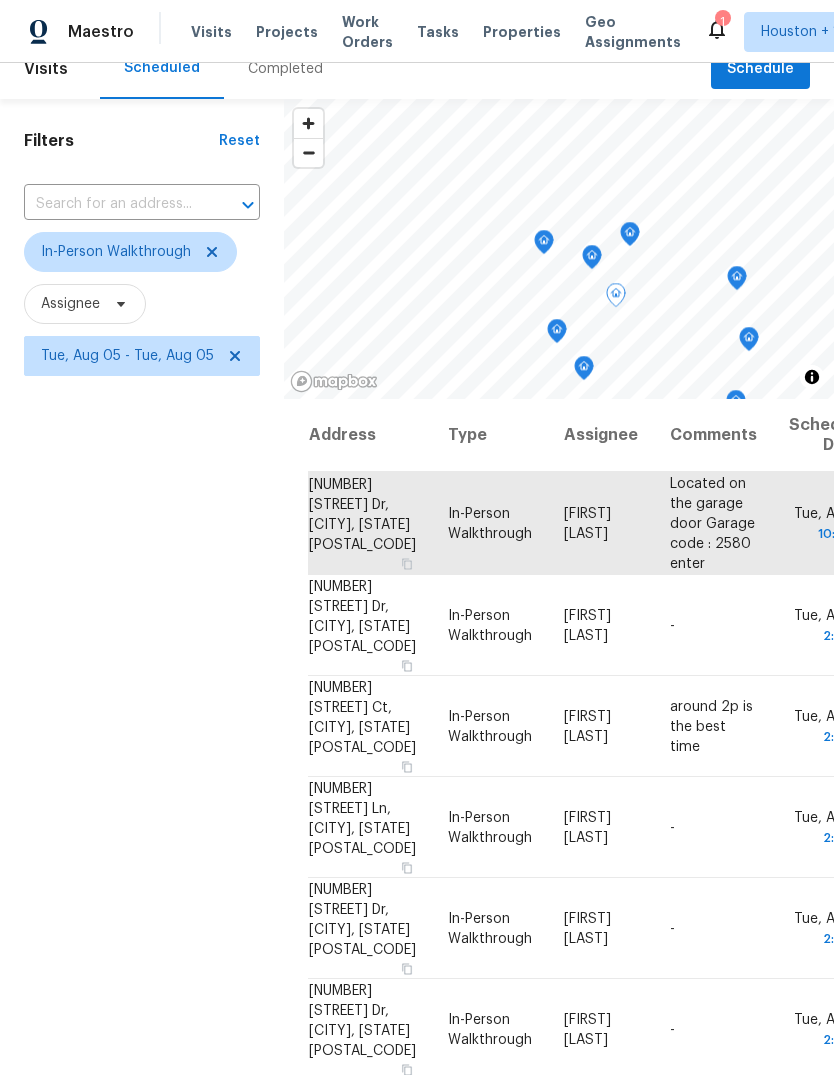 click 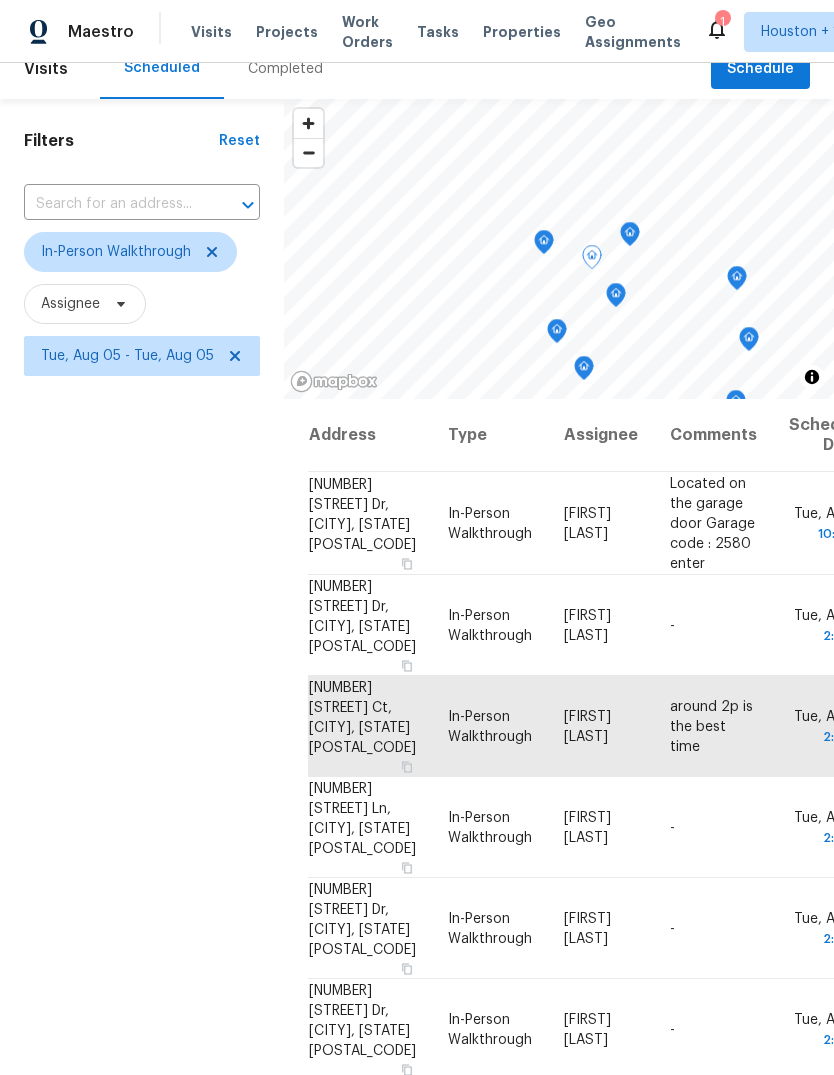 click 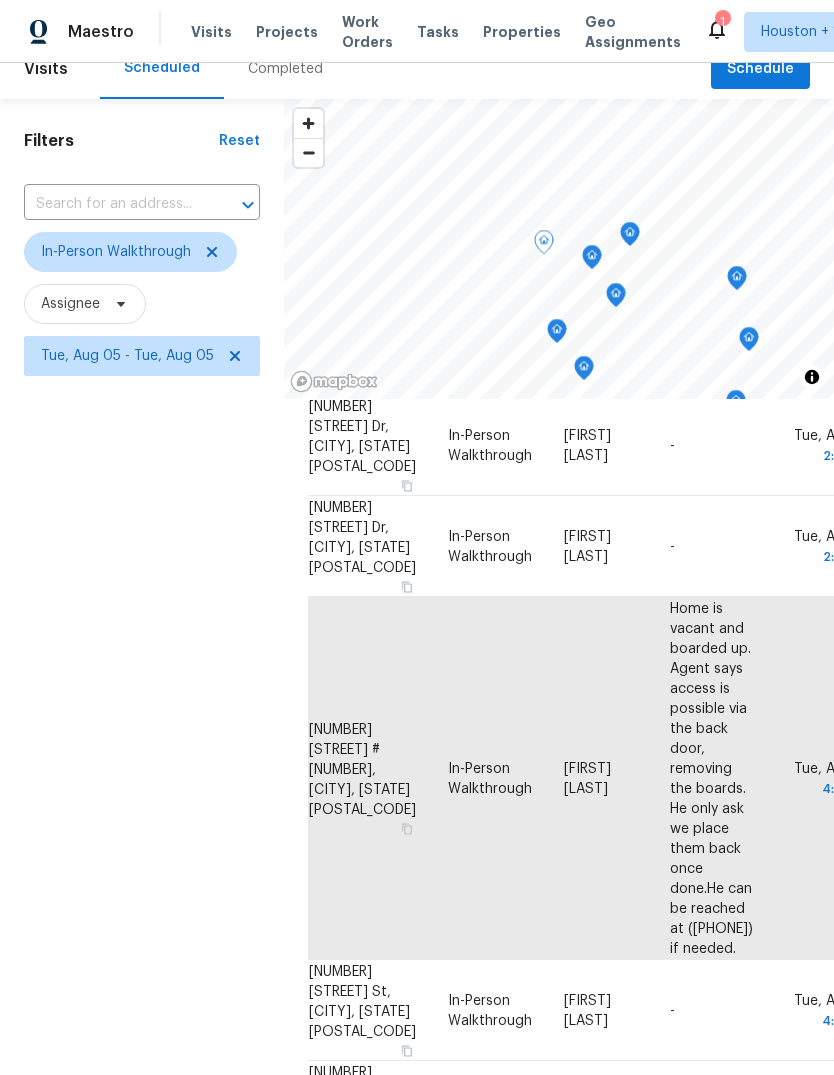 scroll, scrollTop: 482, scrollLeft: 0, axis: vertical 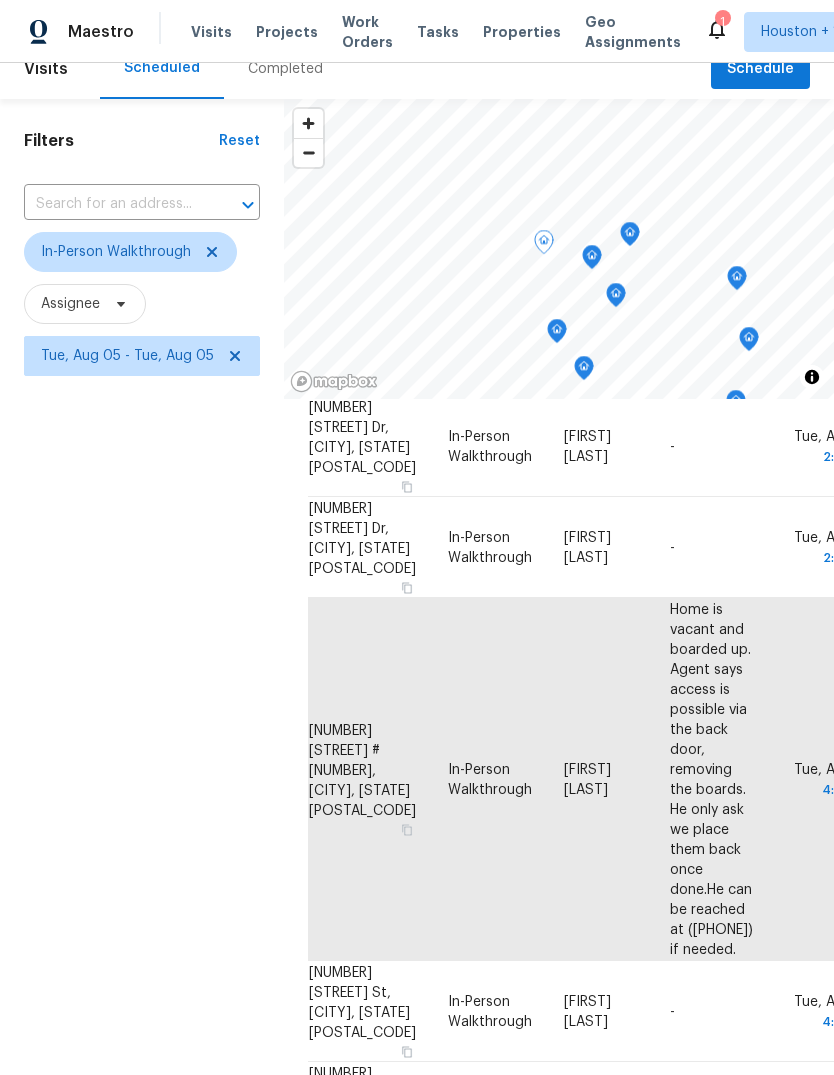 click on "Filters Reset ​ In-Person Walkthrough Assignee Tue, Aug 05 - Tue, Aug 05" at bounding box center [142, 679] 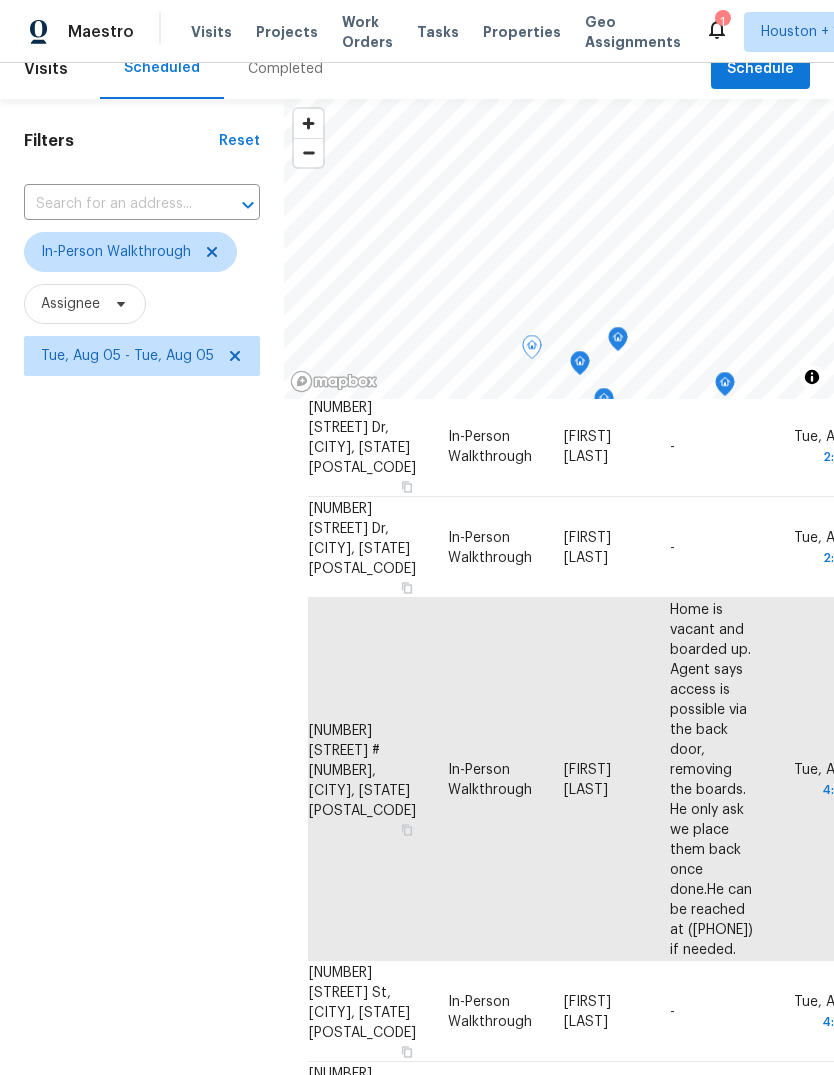click 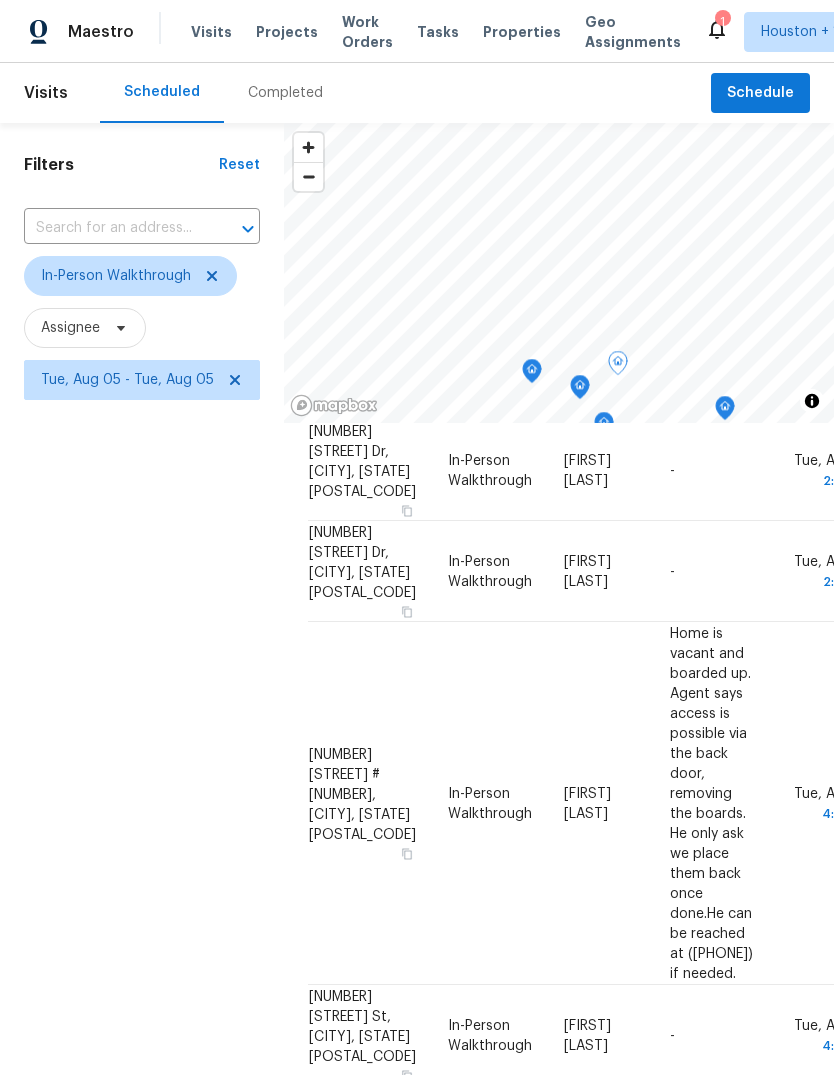 scroll, scrollTop: 0, scrollLeft: 0, axis: both 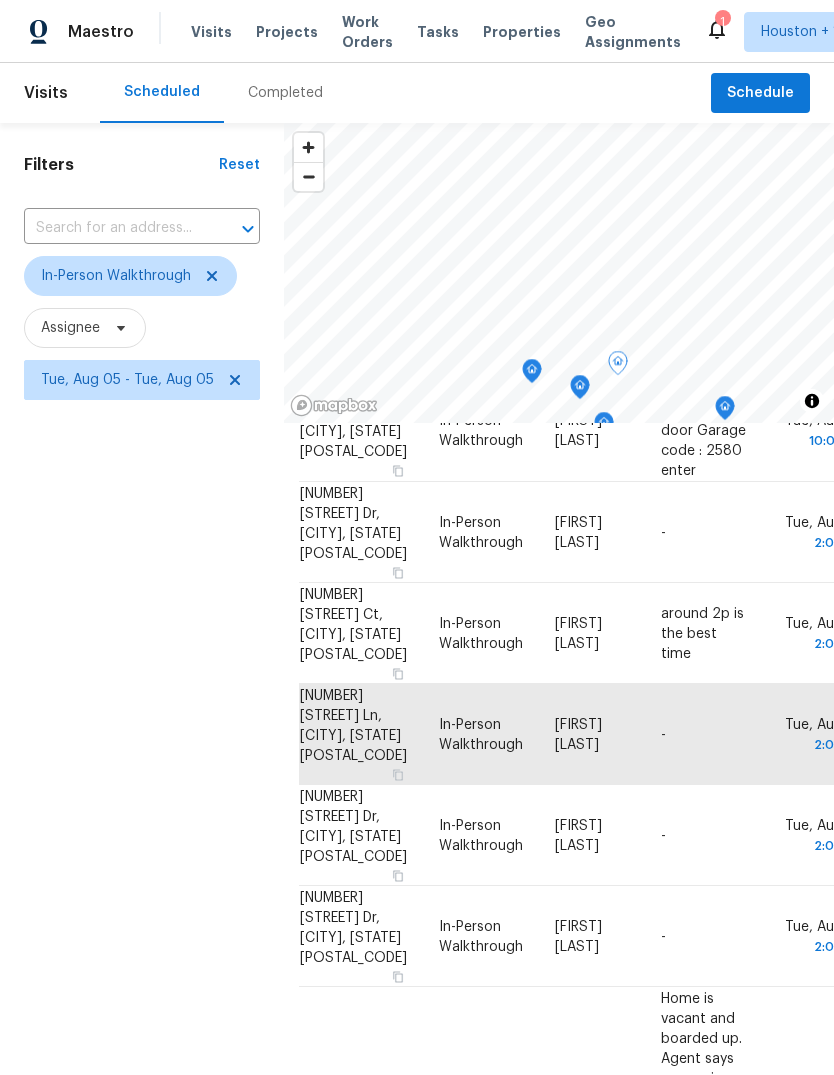click on "Filters Reset ​ In-Person Walkthrough Assignee Tue, Aug 05 - Tue, Aug 05" at bounding box center [142, 703] 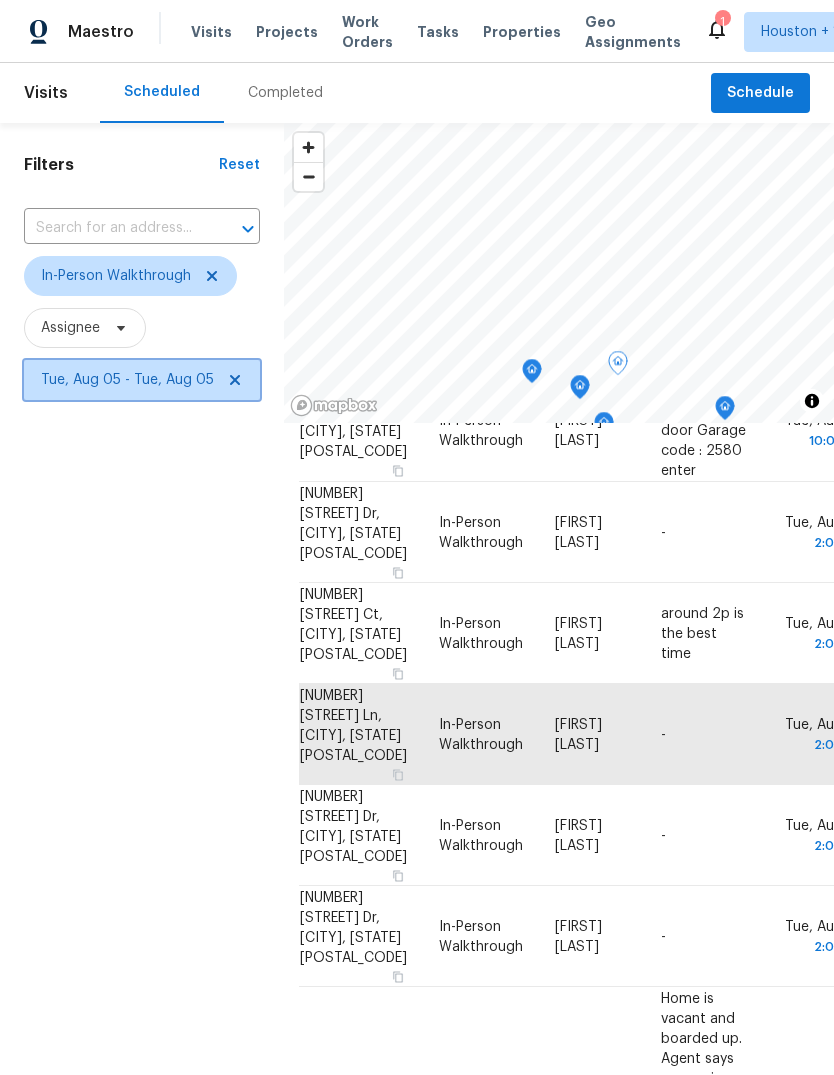 click 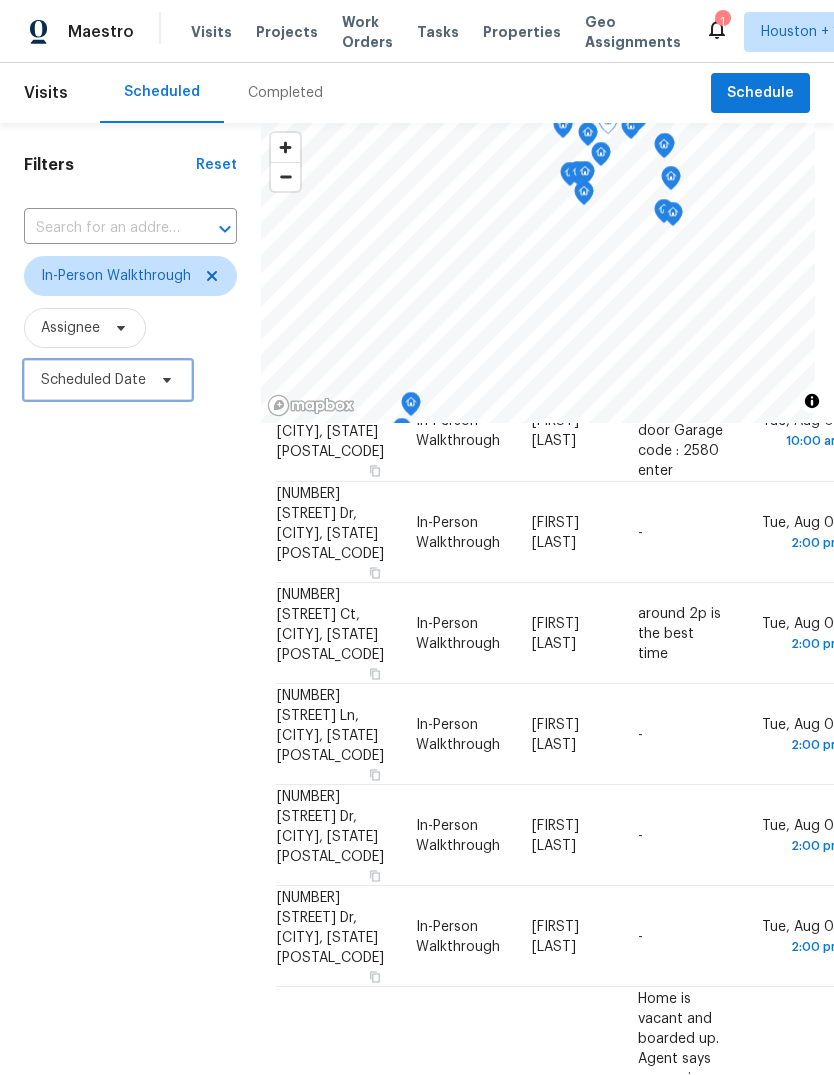 scroll, scrollTop: 117, scrollLeft: 0, axis: vertical 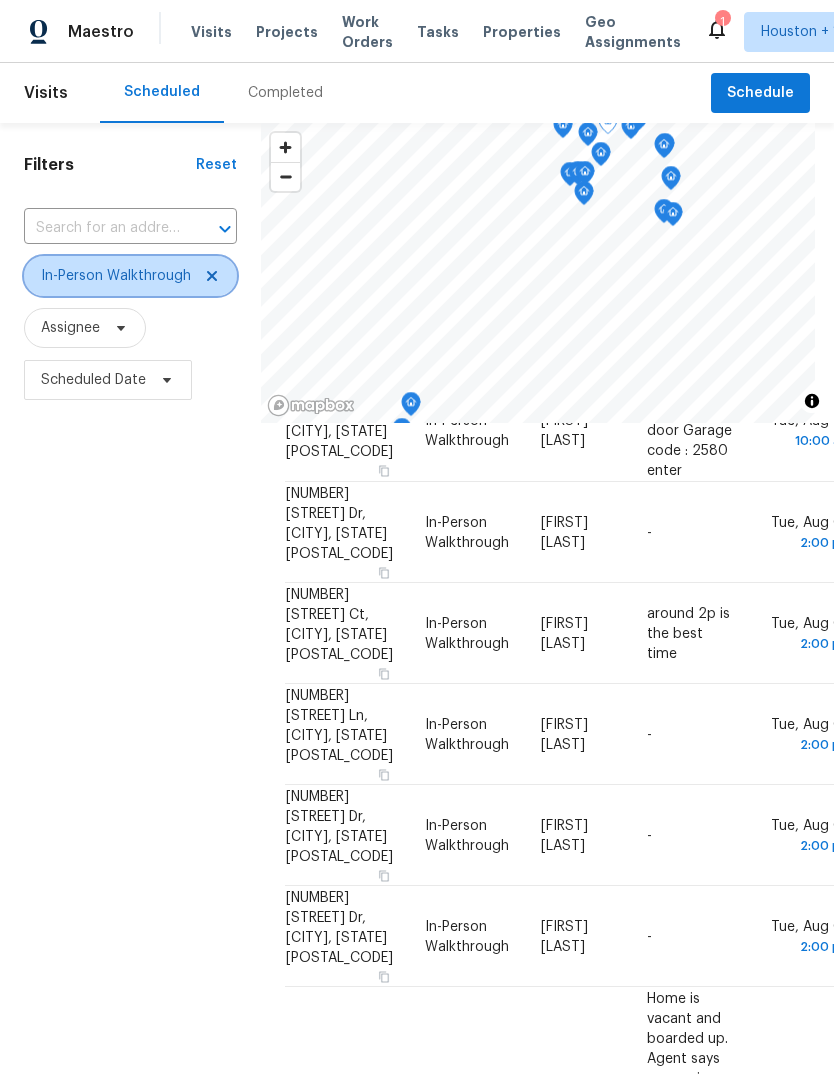 click at bounding box center (209, 276) 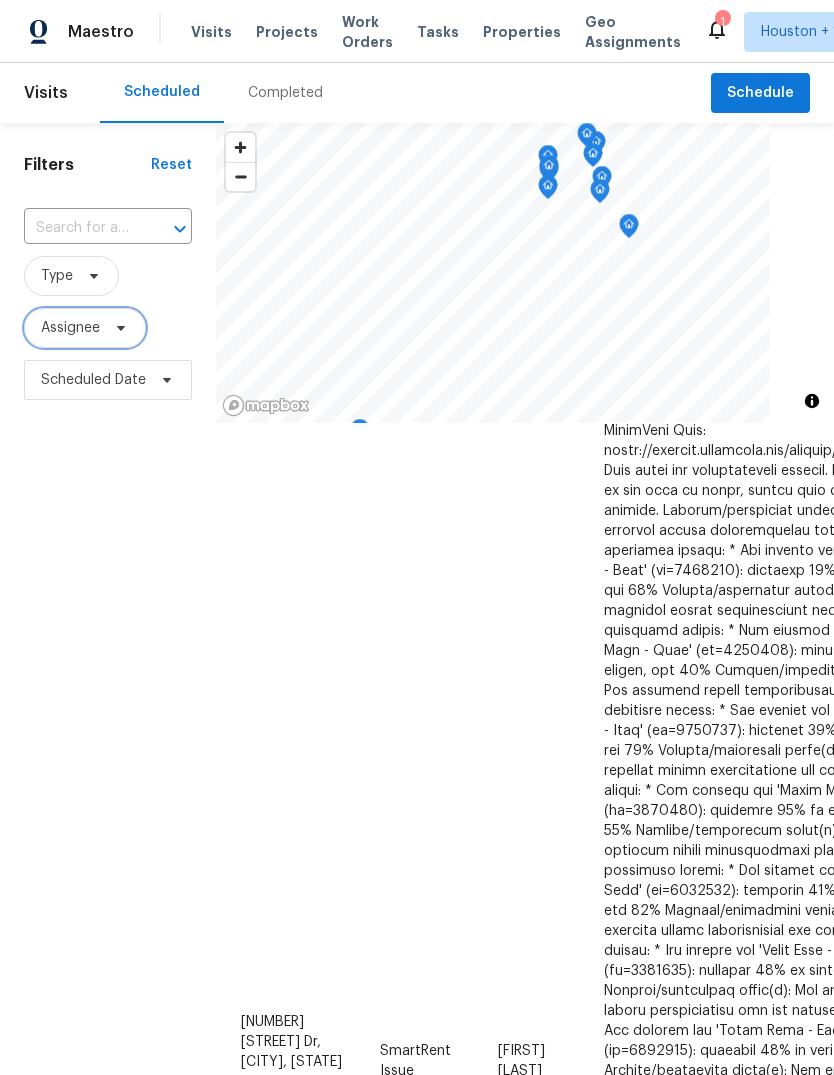 click on "Assignee" at bounding box center [70, 328] 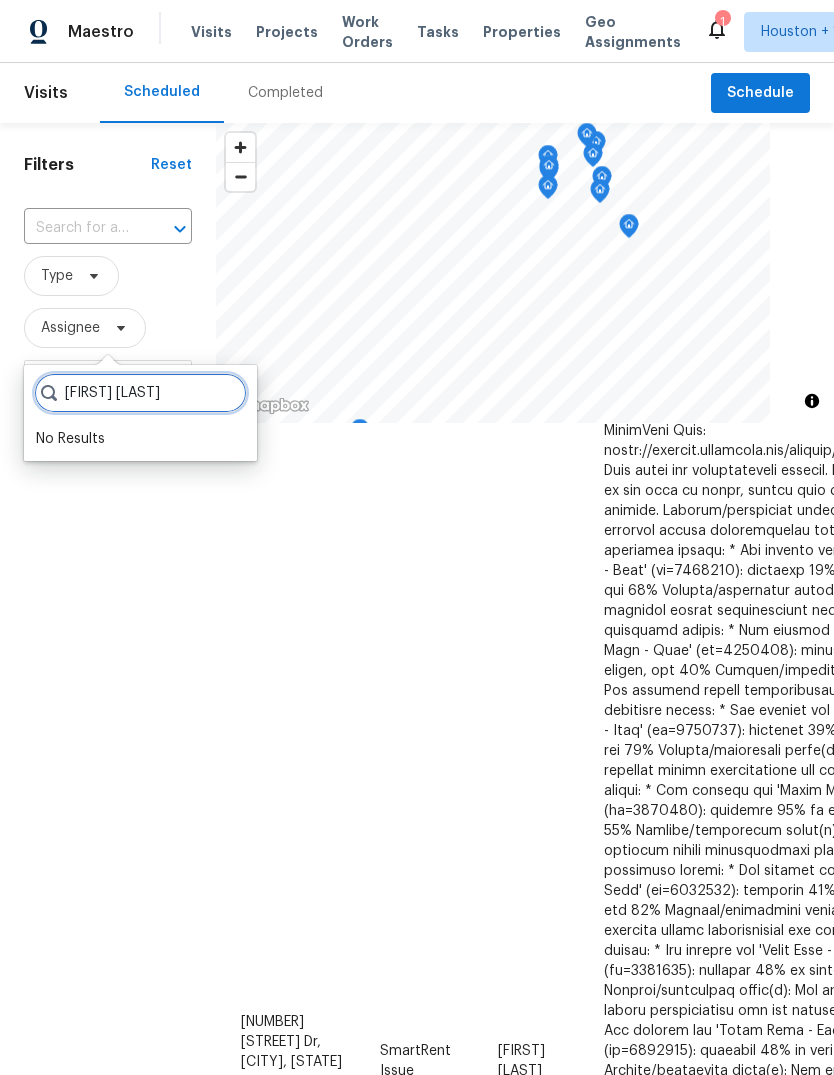 click on "Maria Zakharnitskia" at bounding box center (140, 393) 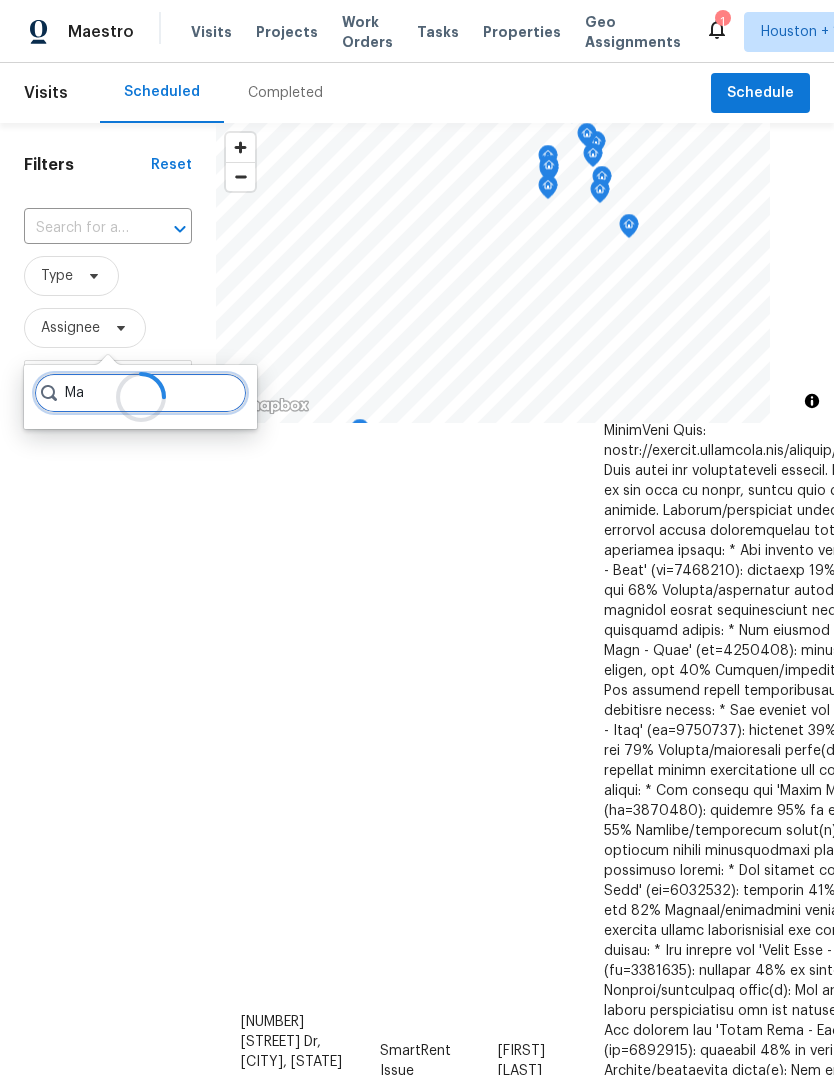 type on "M" 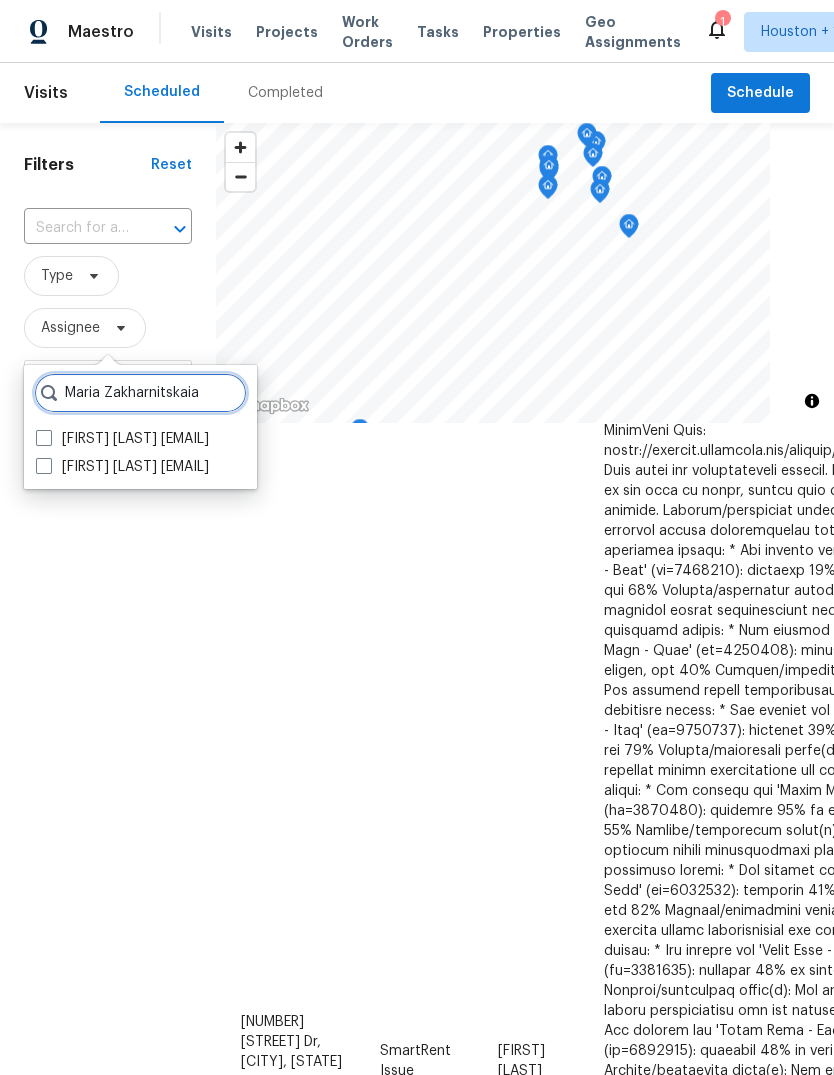 type on "Maria Zakharnitskaia" 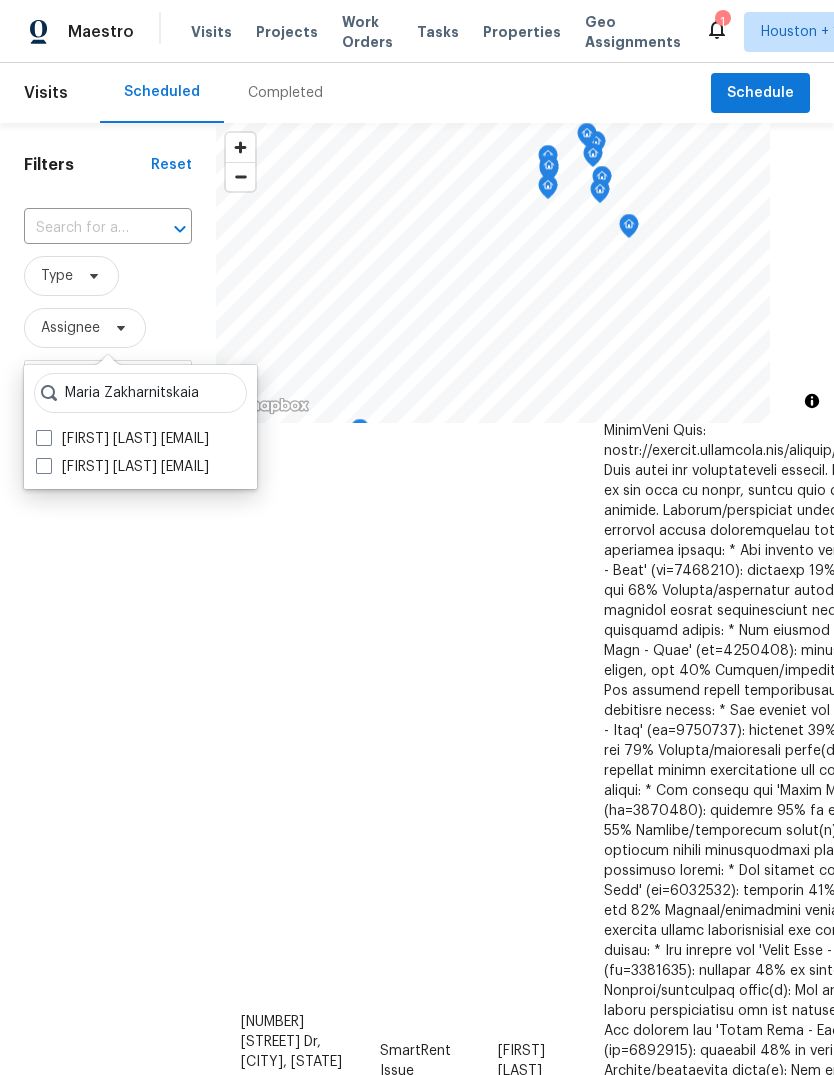 click on "Maria Zakharnitskaia
maria.zakharnitskaia@opendoor.com" at bounding box center (122, 467) 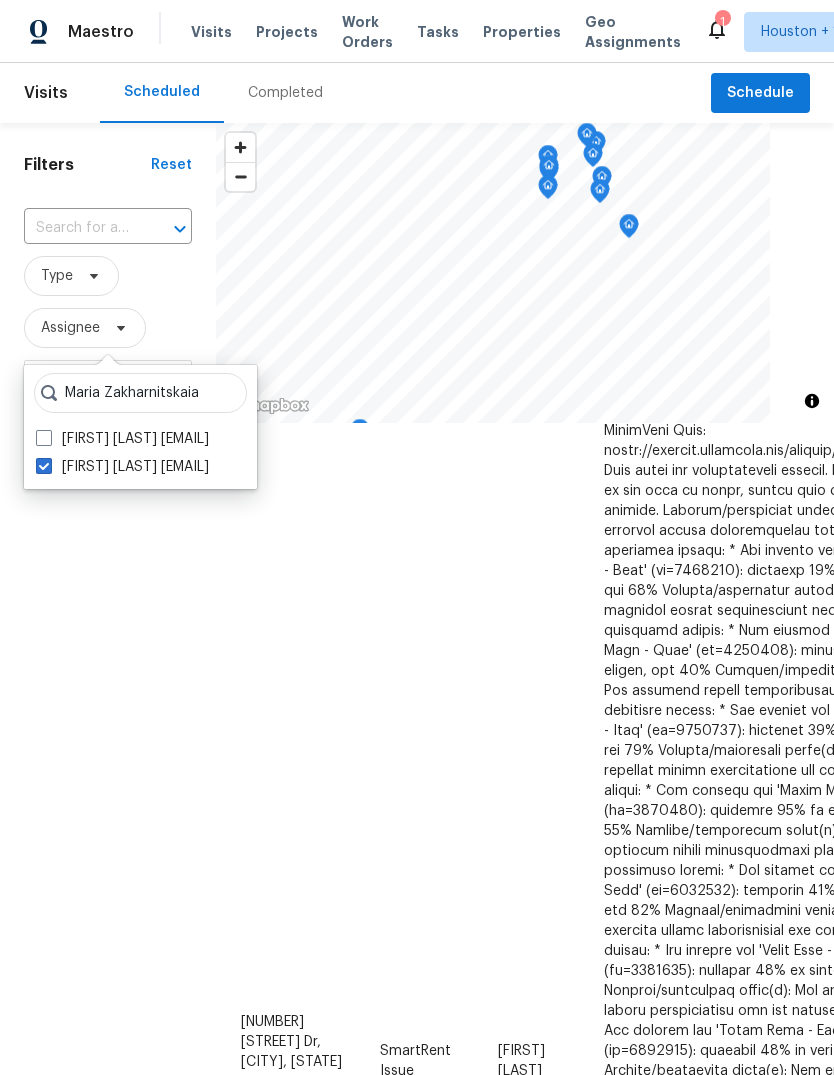 checkbox on "true" 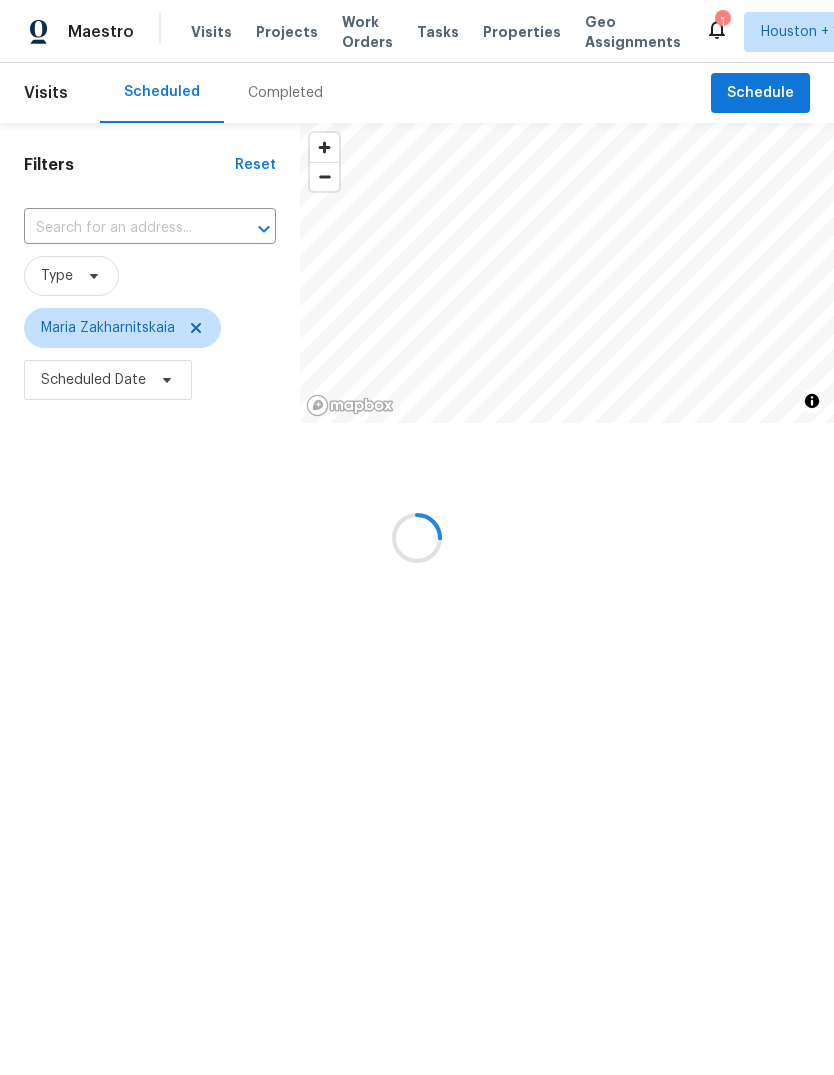 scroll, scrollTop: 0, scrollLeft: 0, axis: both 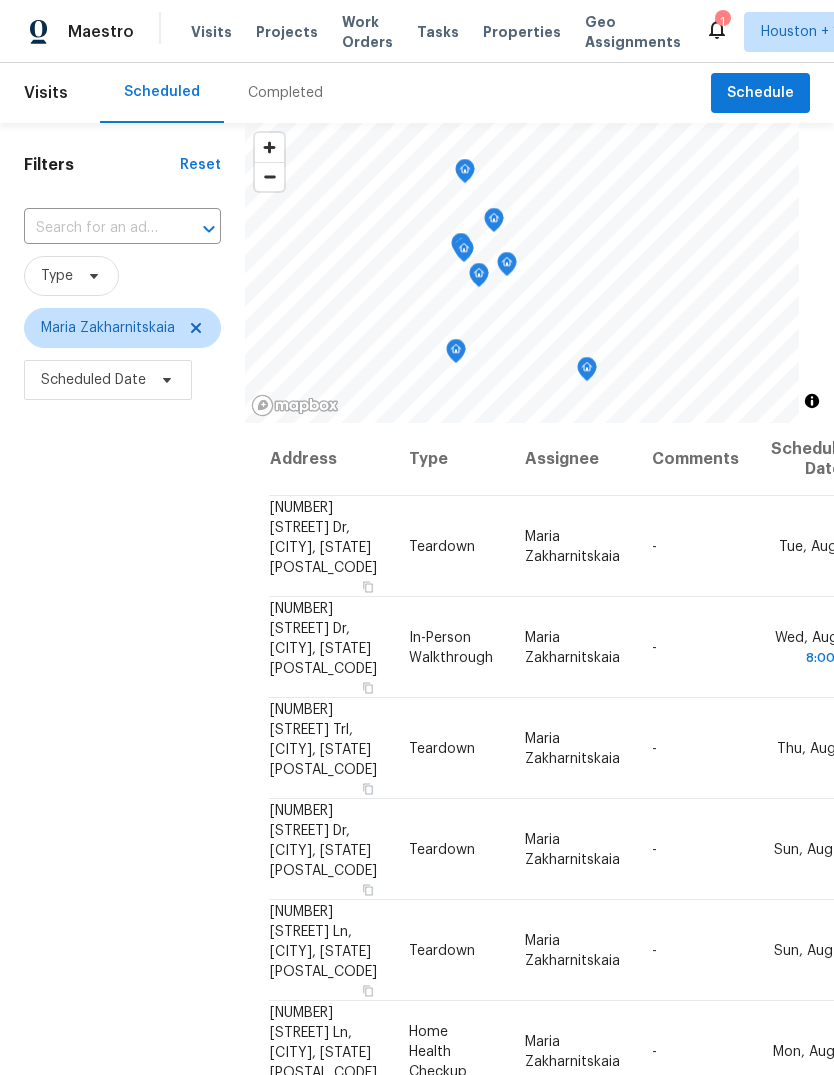 click on "Filters Reset ​ Type Maria Zakharnitskaia Scheduled Date" at bounding box center [122, 703] 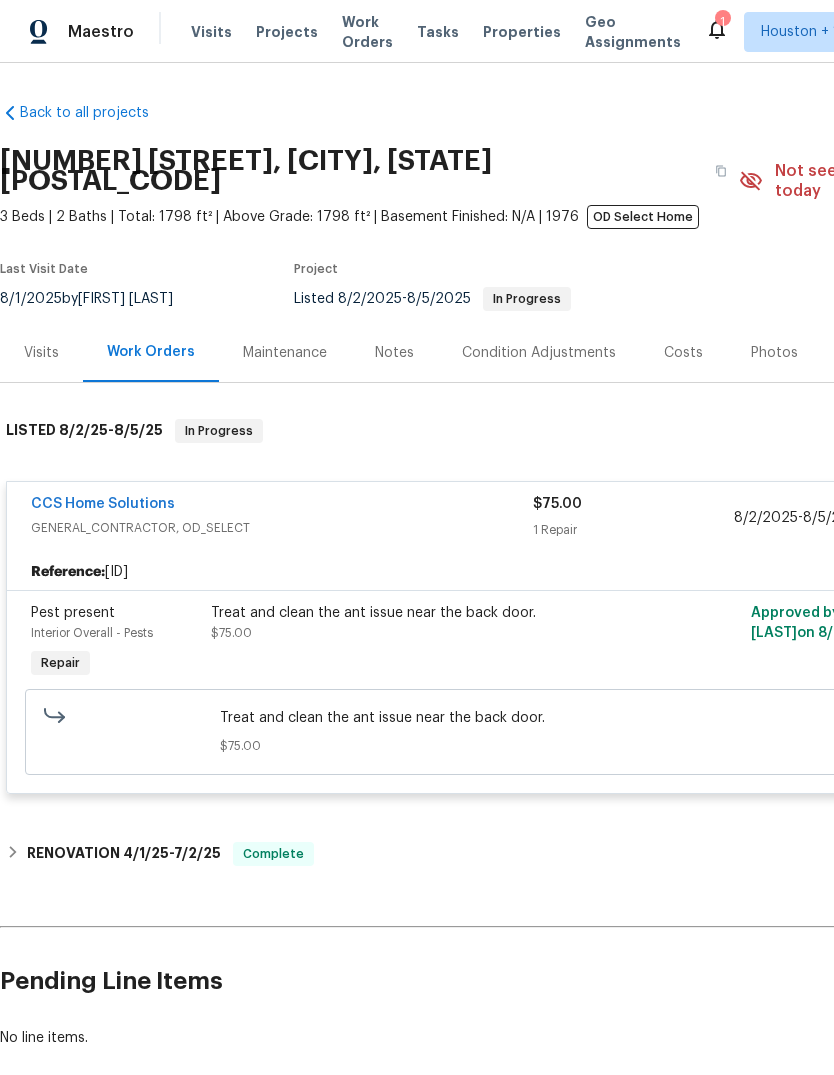 scroll, scrollTop: 0, scrollLeft: 0, axis: both 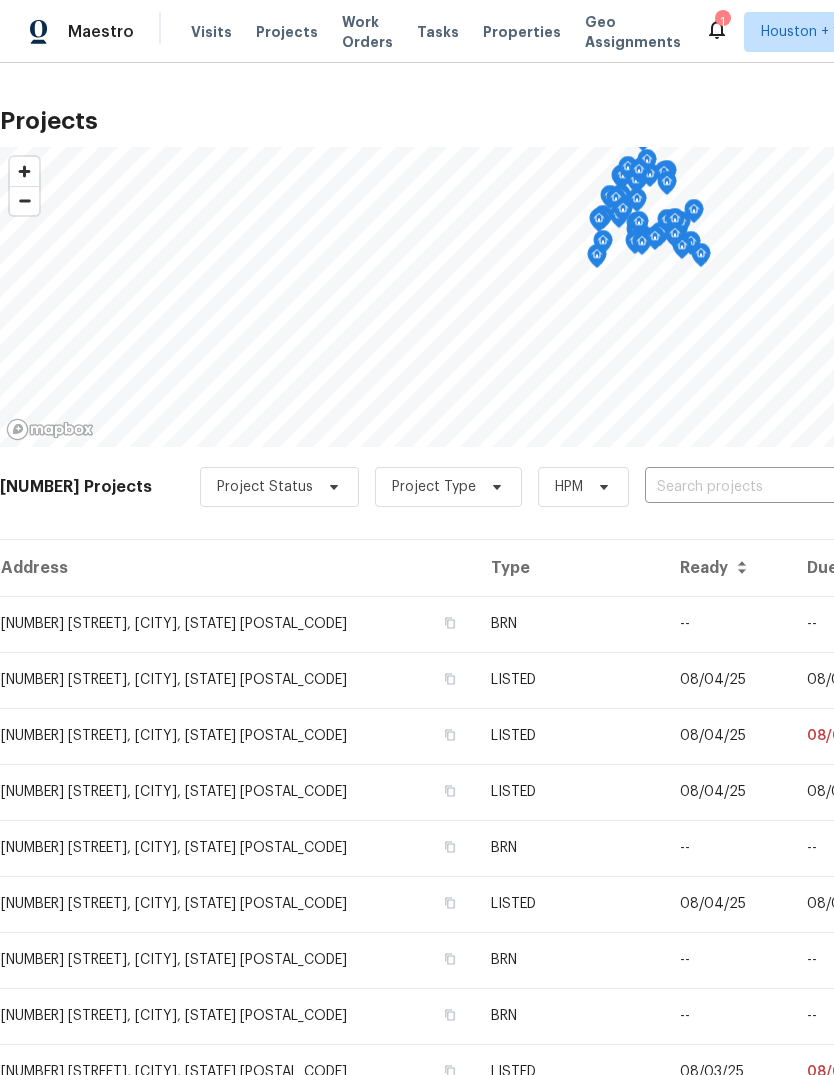 click at bounding box center (759, 487) 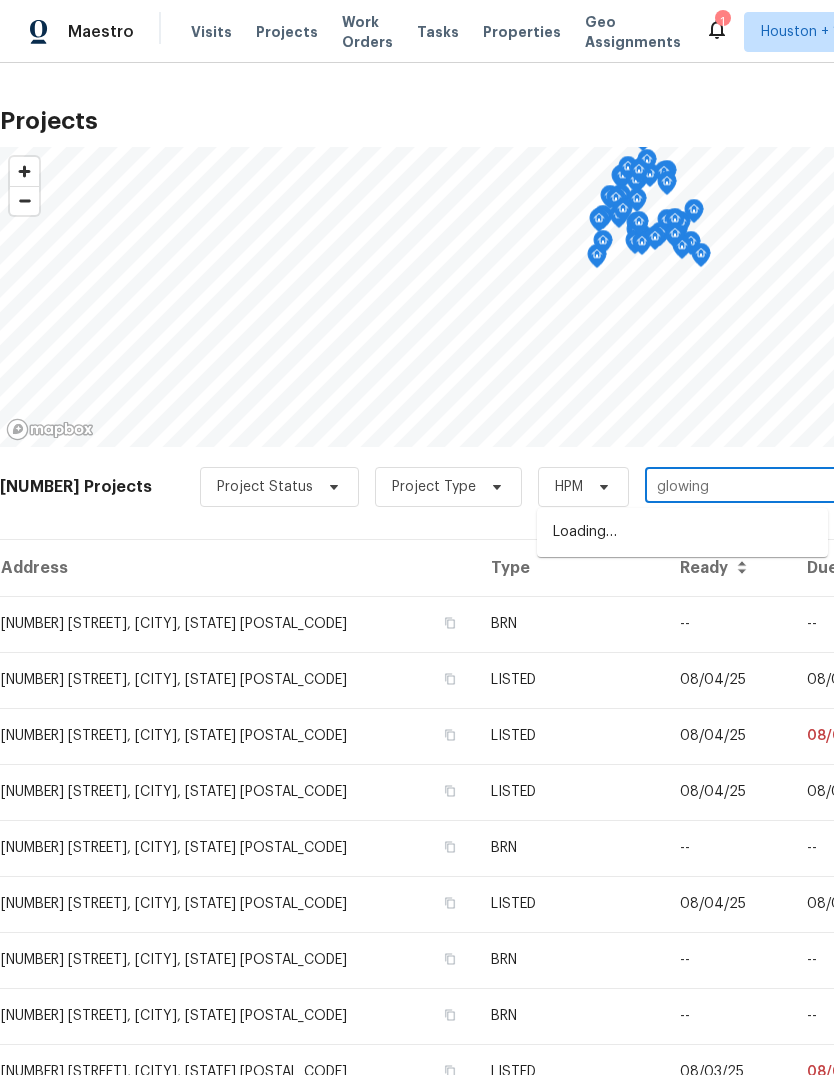type on "glowing h" 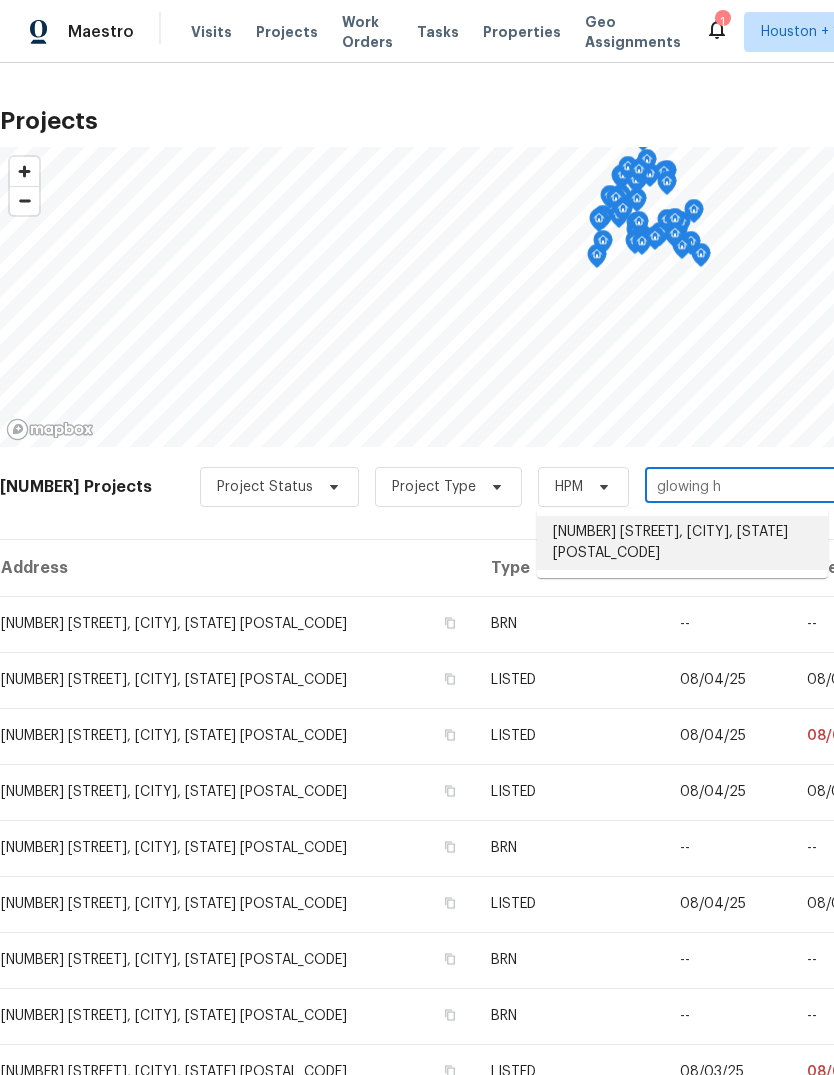 click on "[NUMBER] [STREET], [CITY], [STATE] [POSTAL_CODE]" at bounding box center (682, 543) 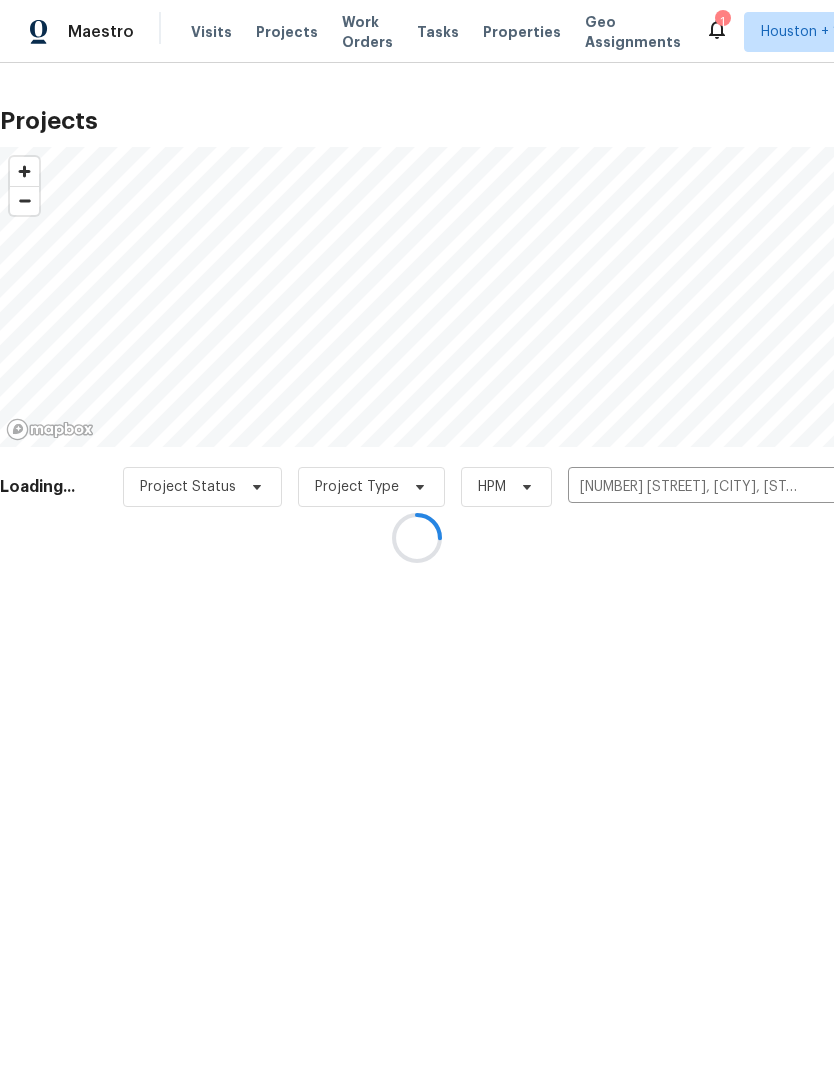 click at bounding box center (417, 537) 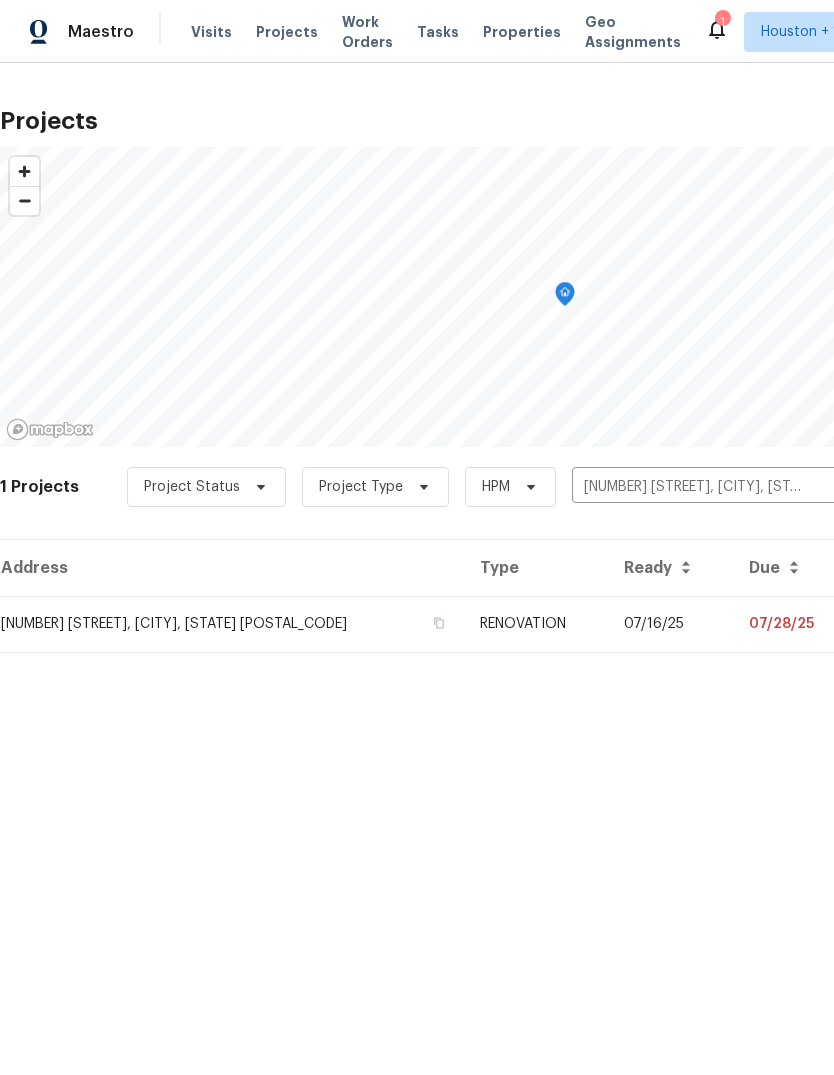 click on "[NUMBER] [STREET], [CITY], [STATE] [POSTAL_CODE]" at bounding box center [232, 624] 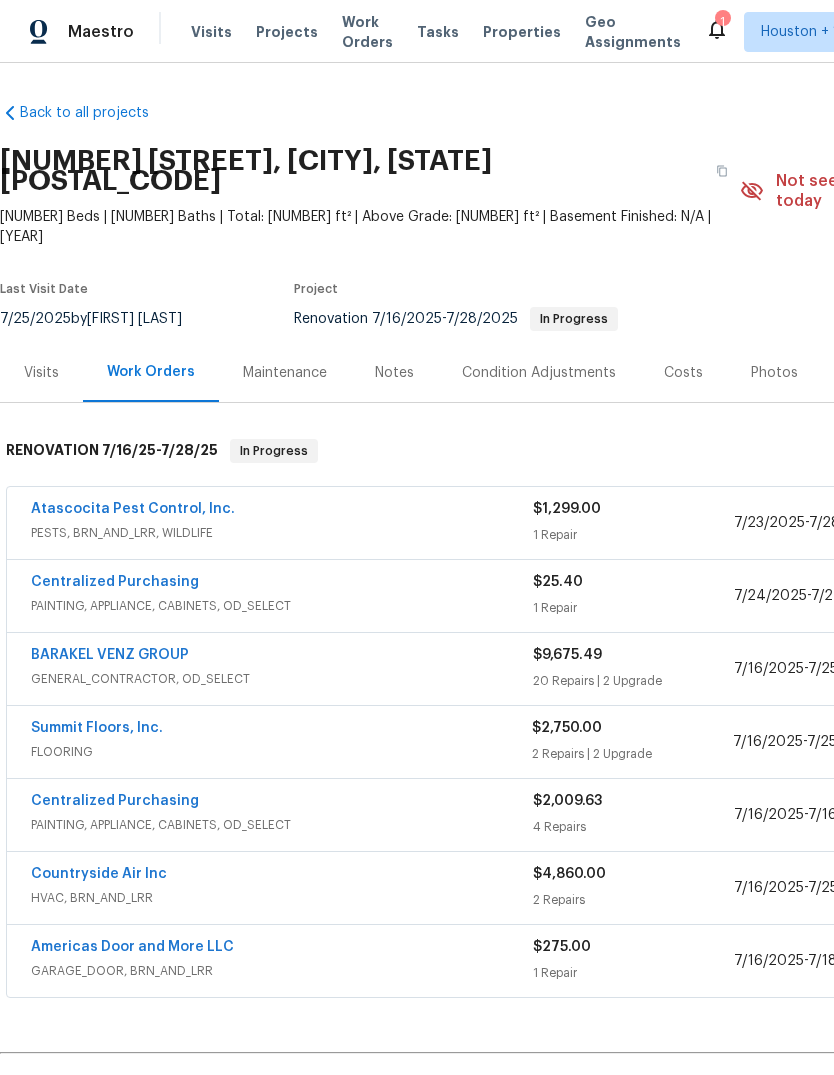 click on "$275.00 1 Repair" at bounding box center [633, 961] 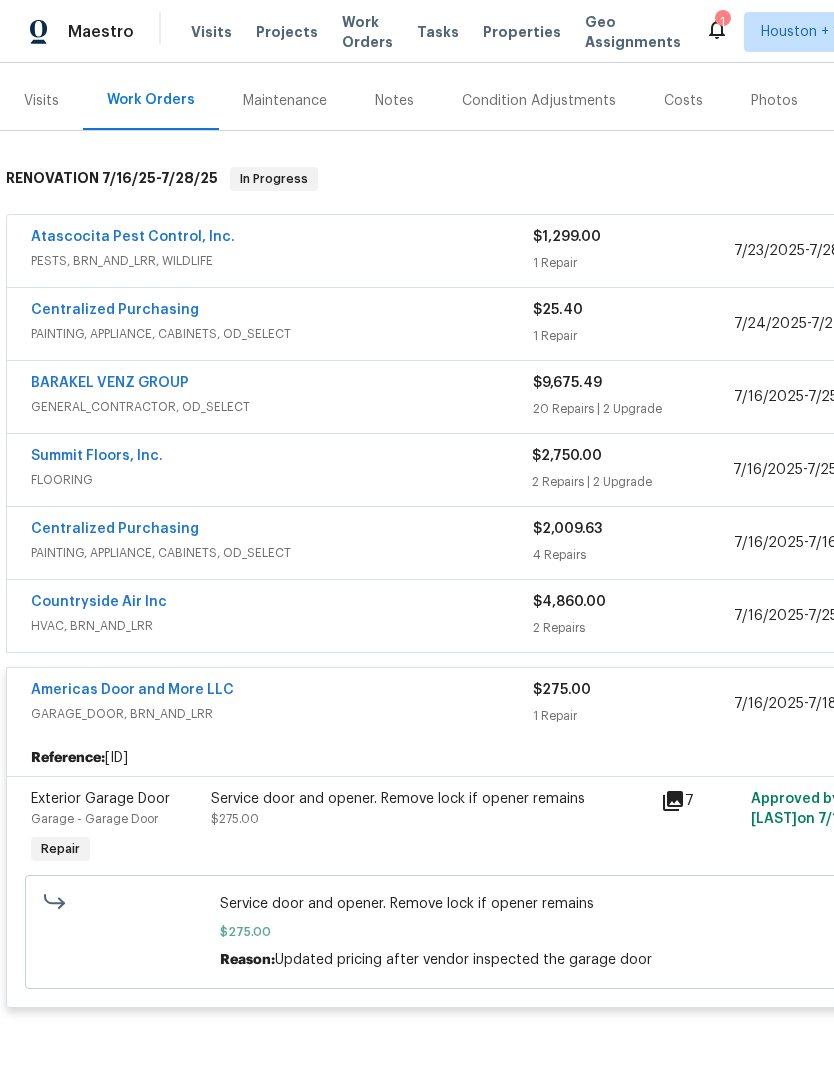 scroll, scrollTop: 271, scrollLeft: 0, axis: vertical 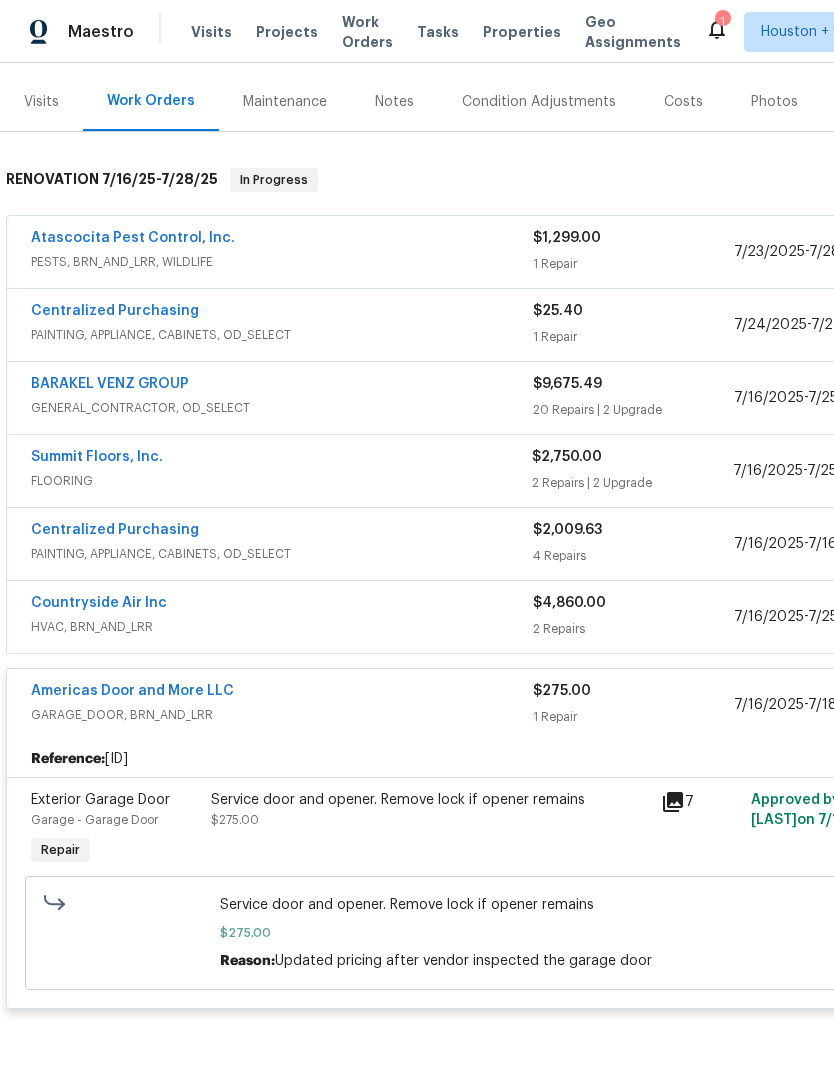 click on "$275.00" at bounding box center (633, 691) 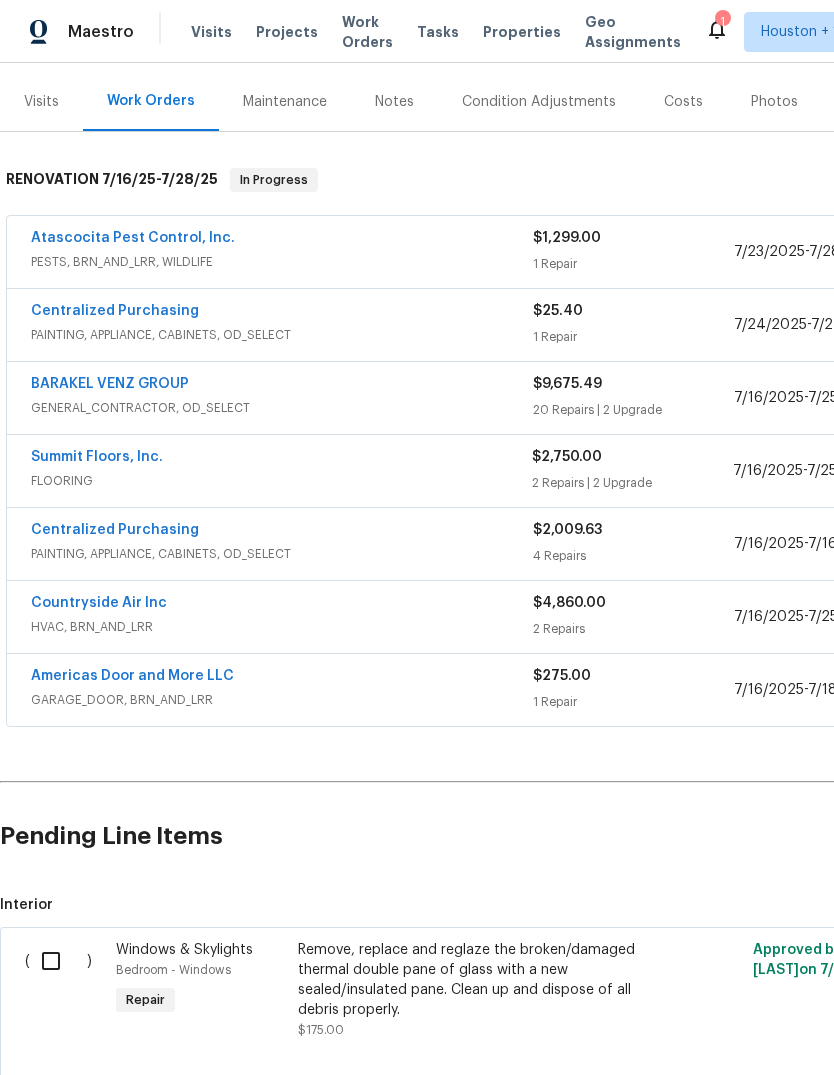 click on "7/16/2025" at bounding box center [769, 617] 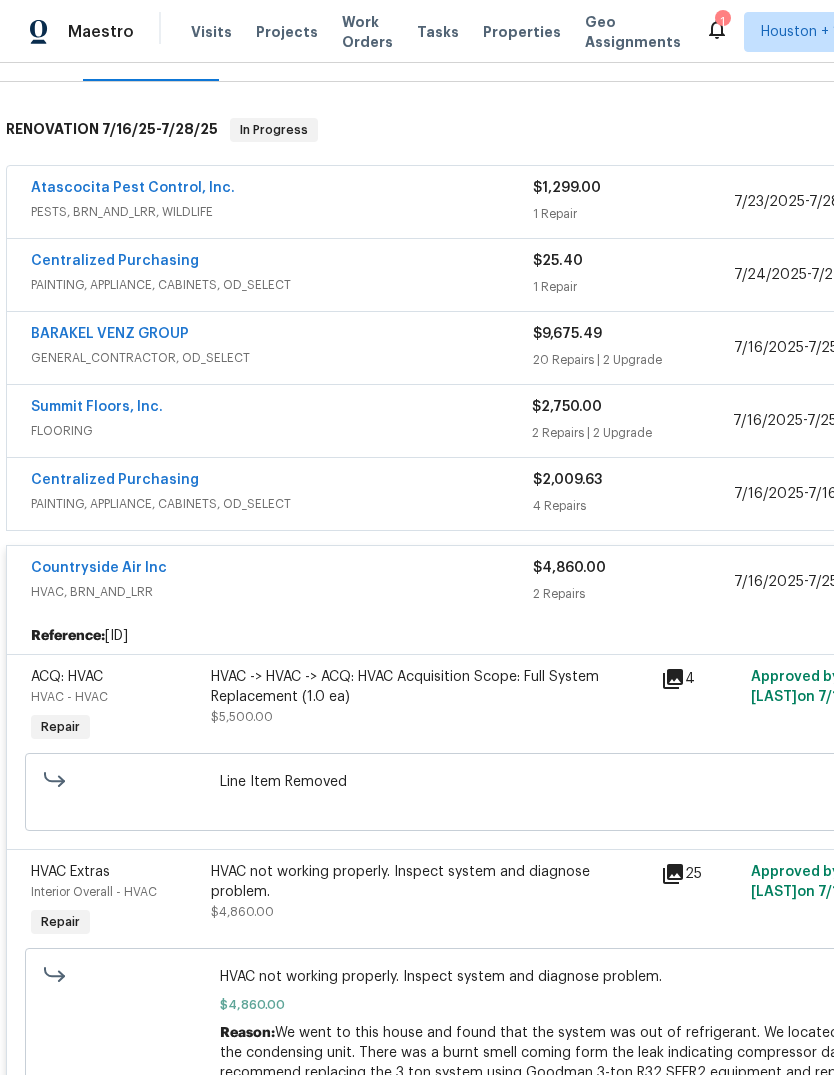 scroll, scrollTop: 321, scrollLeft: 0, axis: vertical 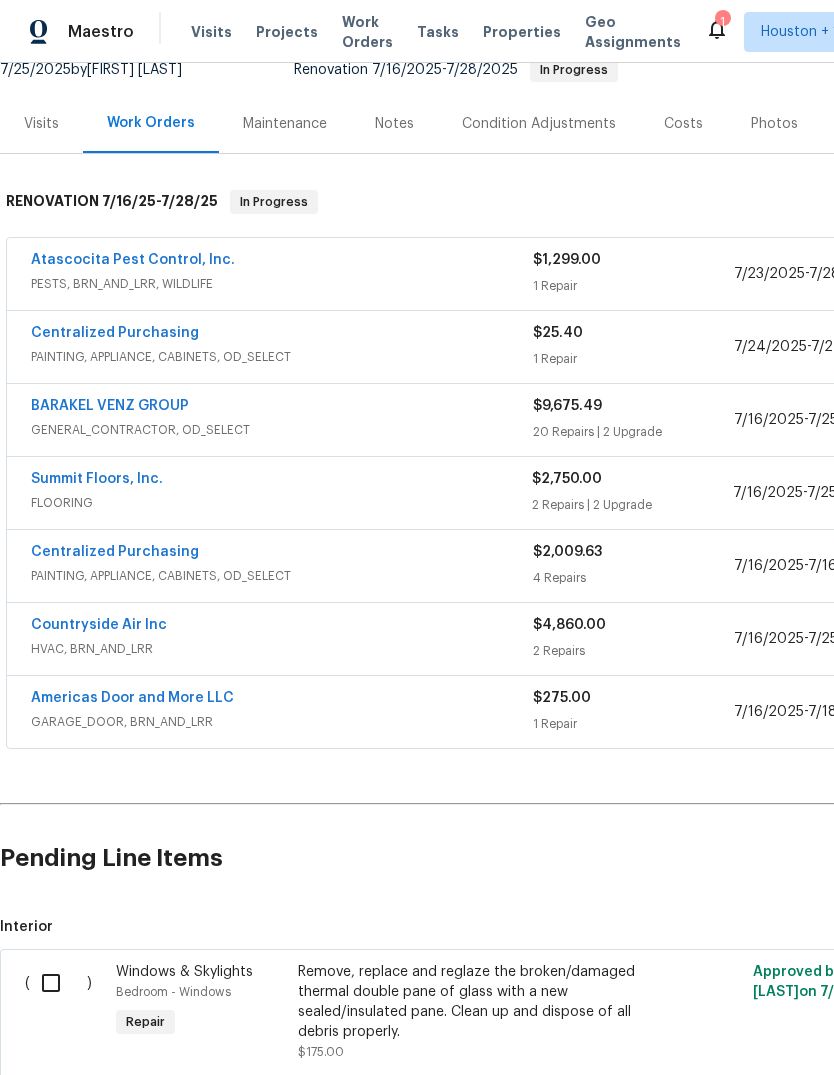 click on "$9,675.49 20 Repairs | 2 Upgrade" at bounding box center [633, 420] 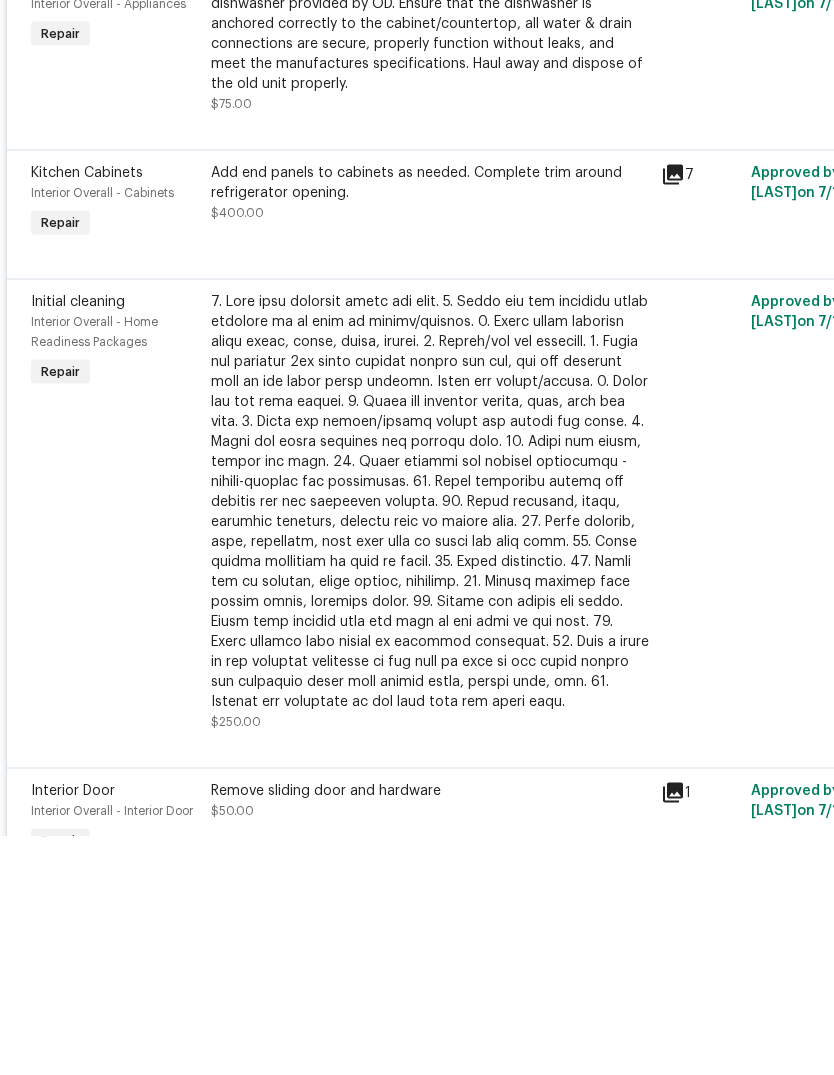 scroll, scrollTop: 2017, scrollLeft: 0, axis: vertical 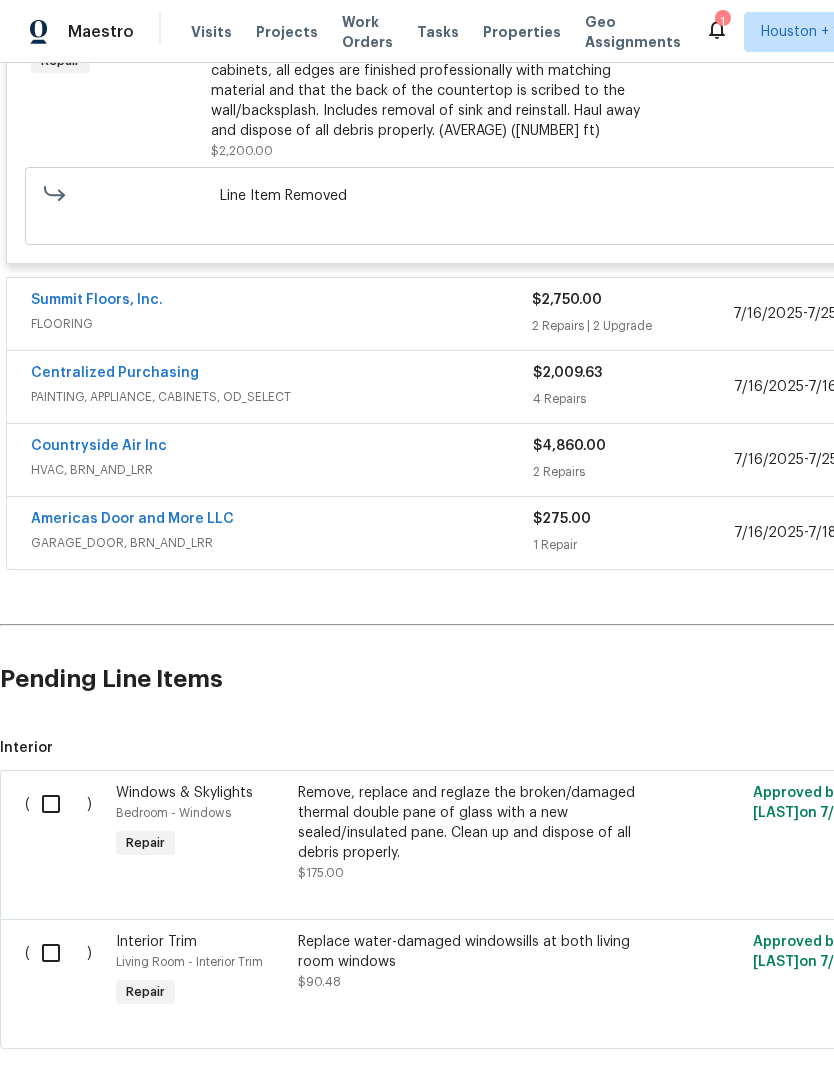 click on "Remove, replace and reglaze the broken/damaged thermal double pane of glass with a new sealed/insulated pane. Clean up and dispose of all debris properly." at bounding box center (474, 823) 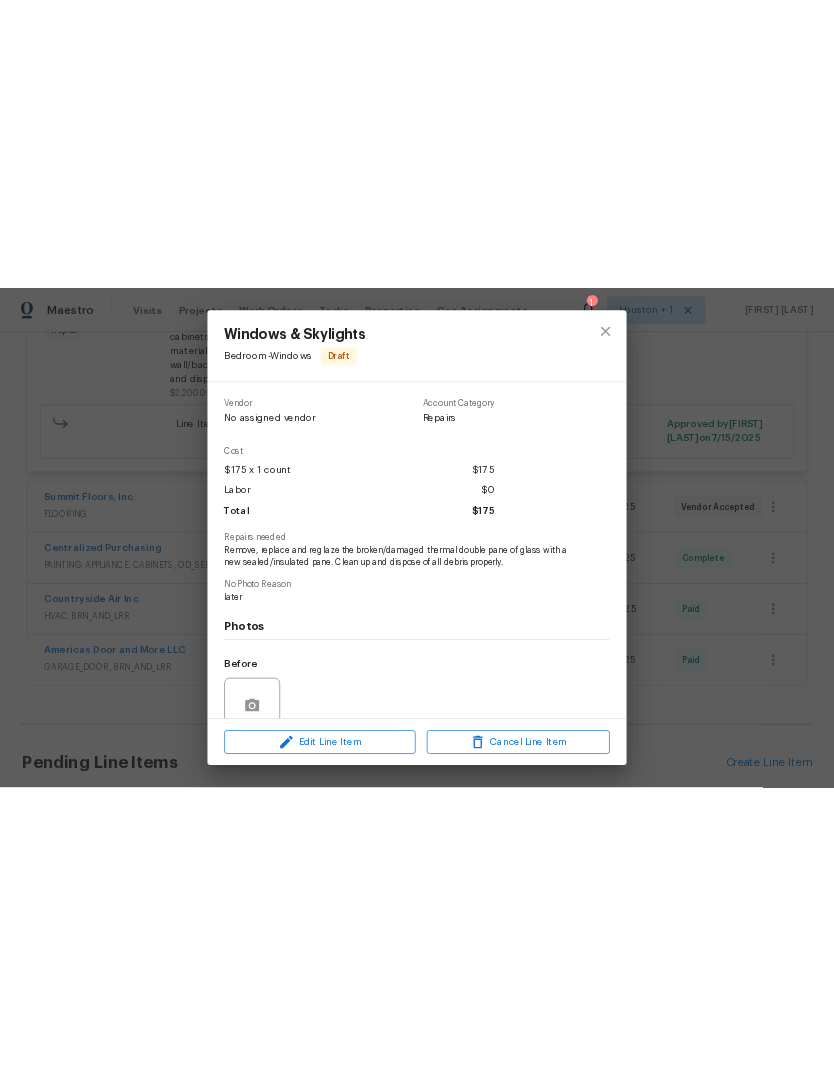 scroll, scrollTop: 0, scrollLeft: 0, axis: both 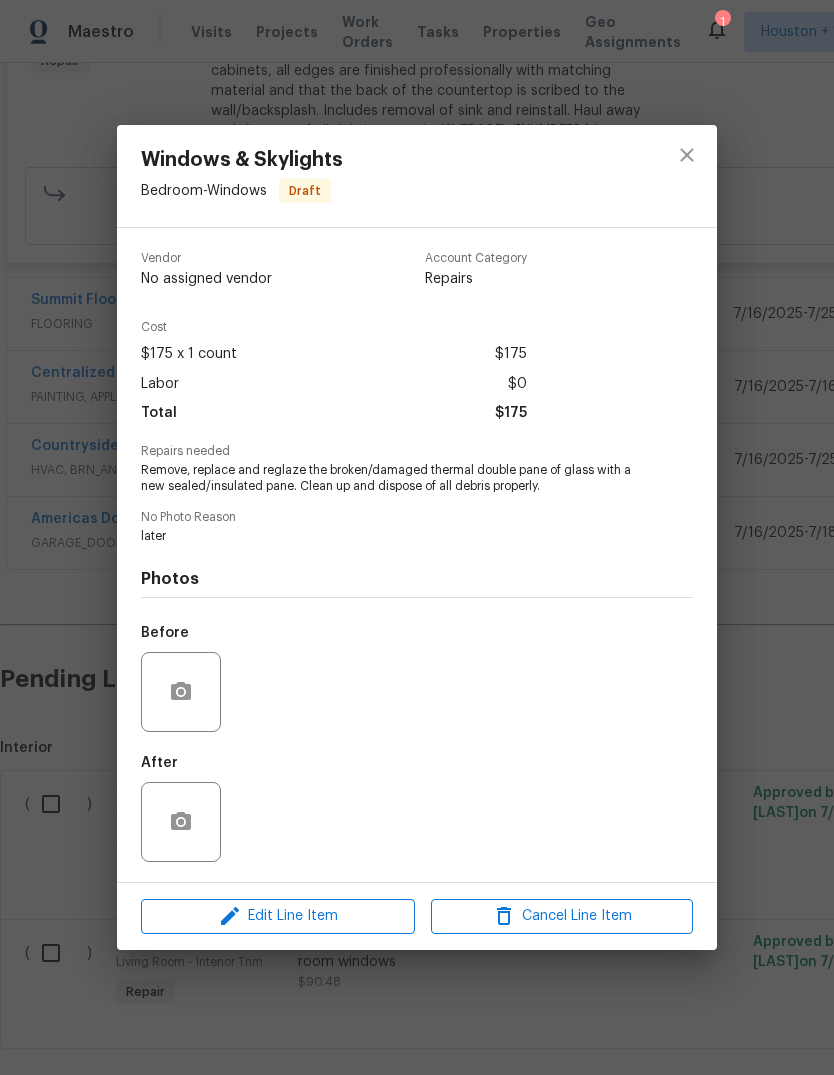 click at bounding box center (181, 692) 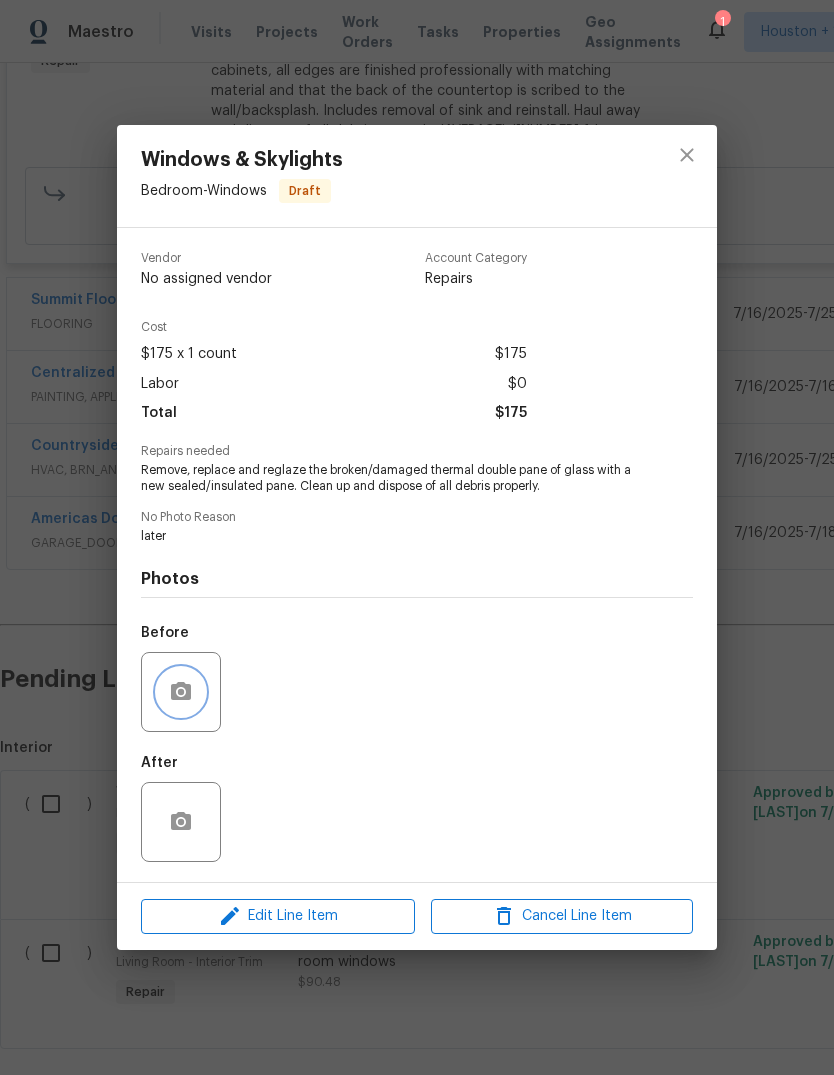 click 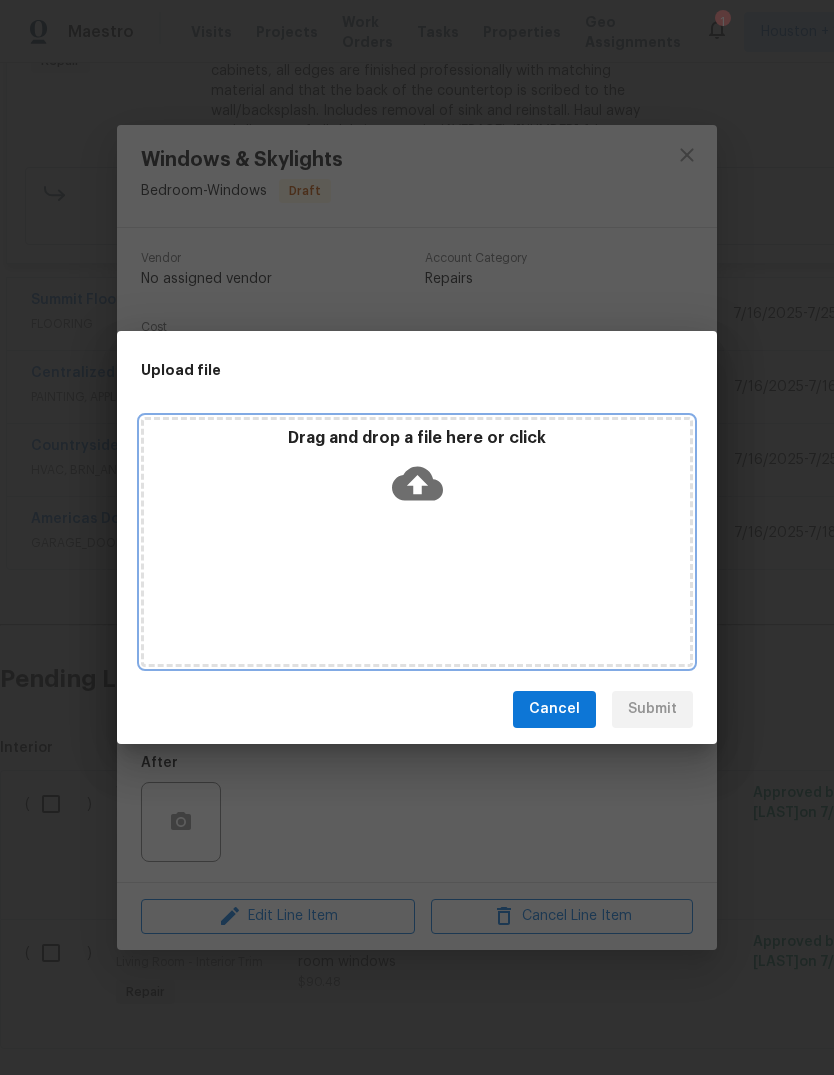 click on "Drag and drop a file here or click" at bounding box center [417, 471] 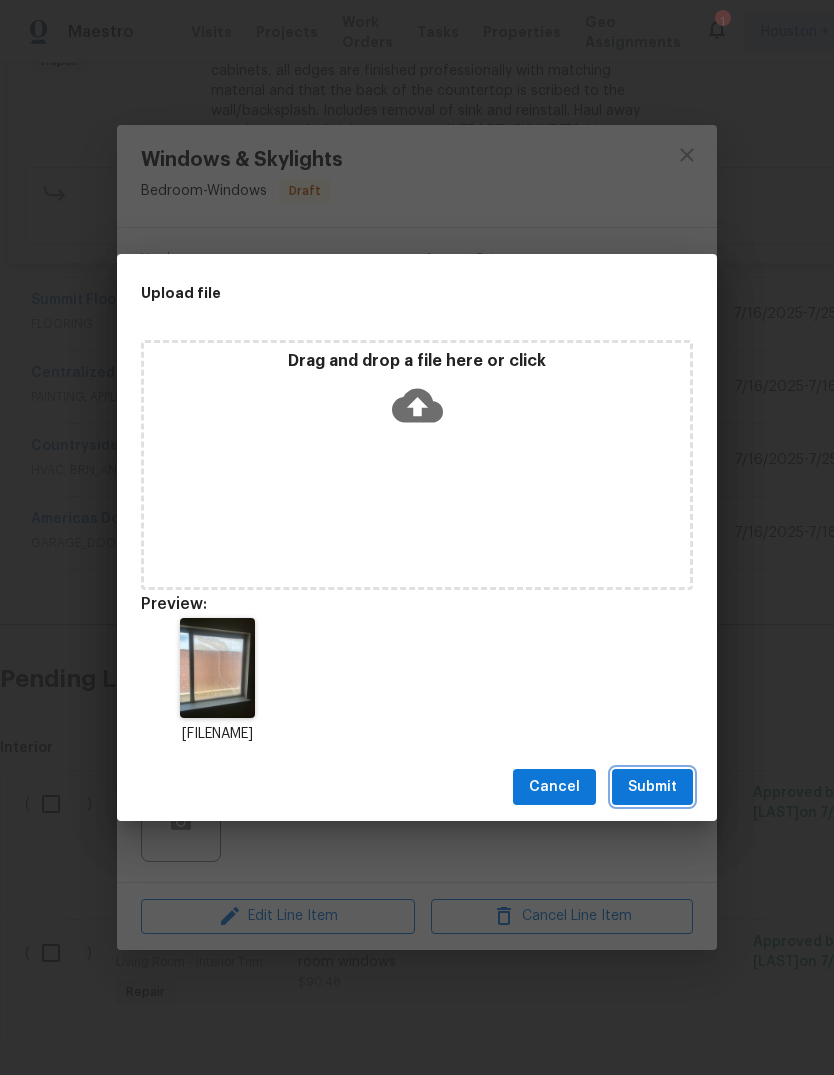 click on "Submit" at bounding box center [652, 787] 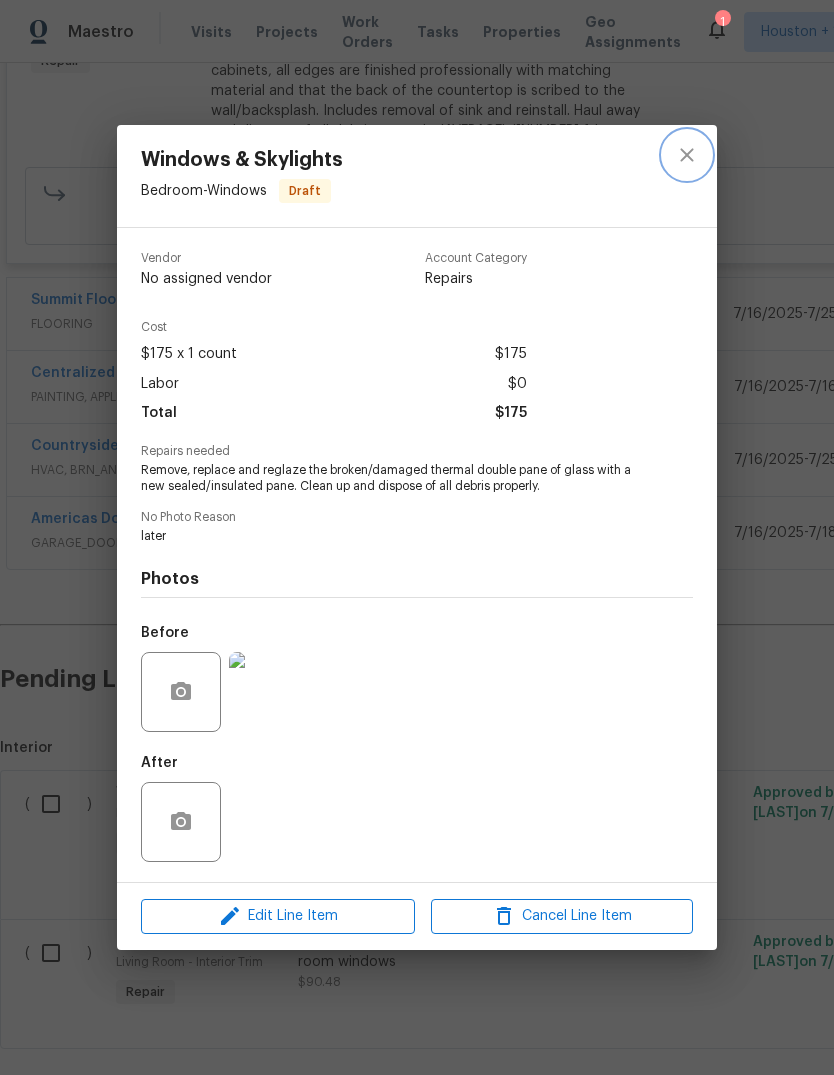 click at bounding box center [687, 155] 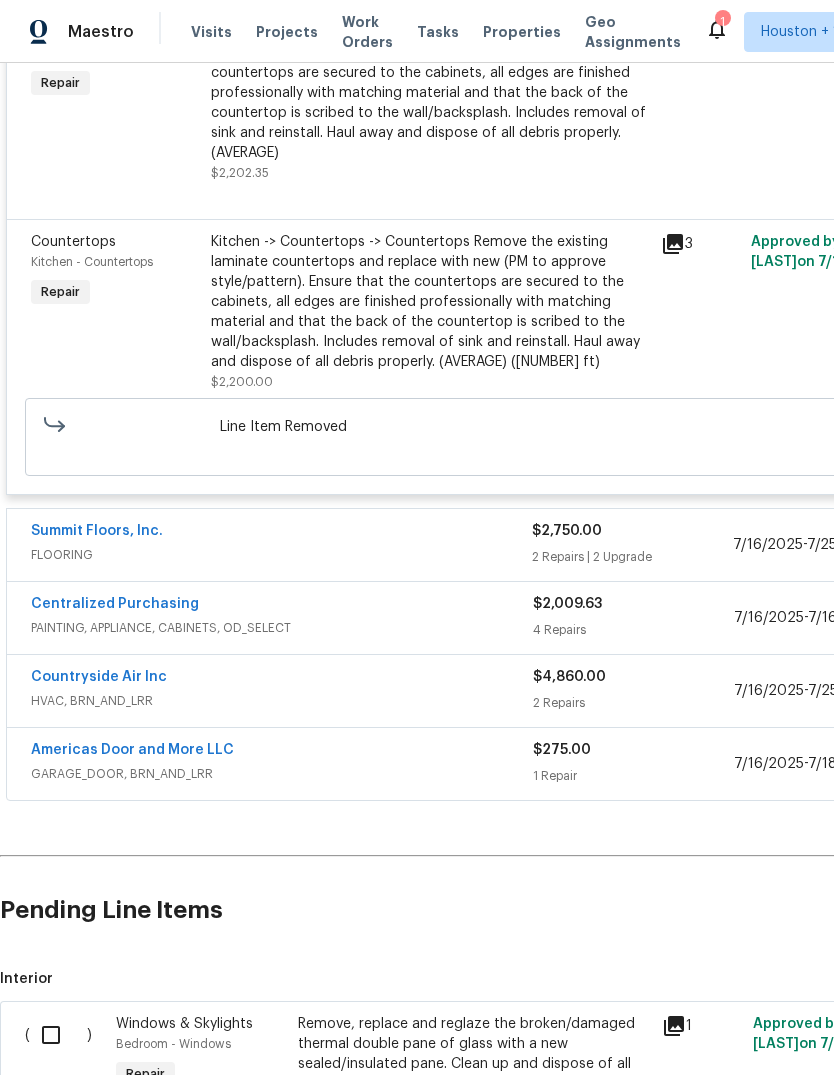 scroll, scrollTop: 4659, scrollLeft: 0, axis: vertical 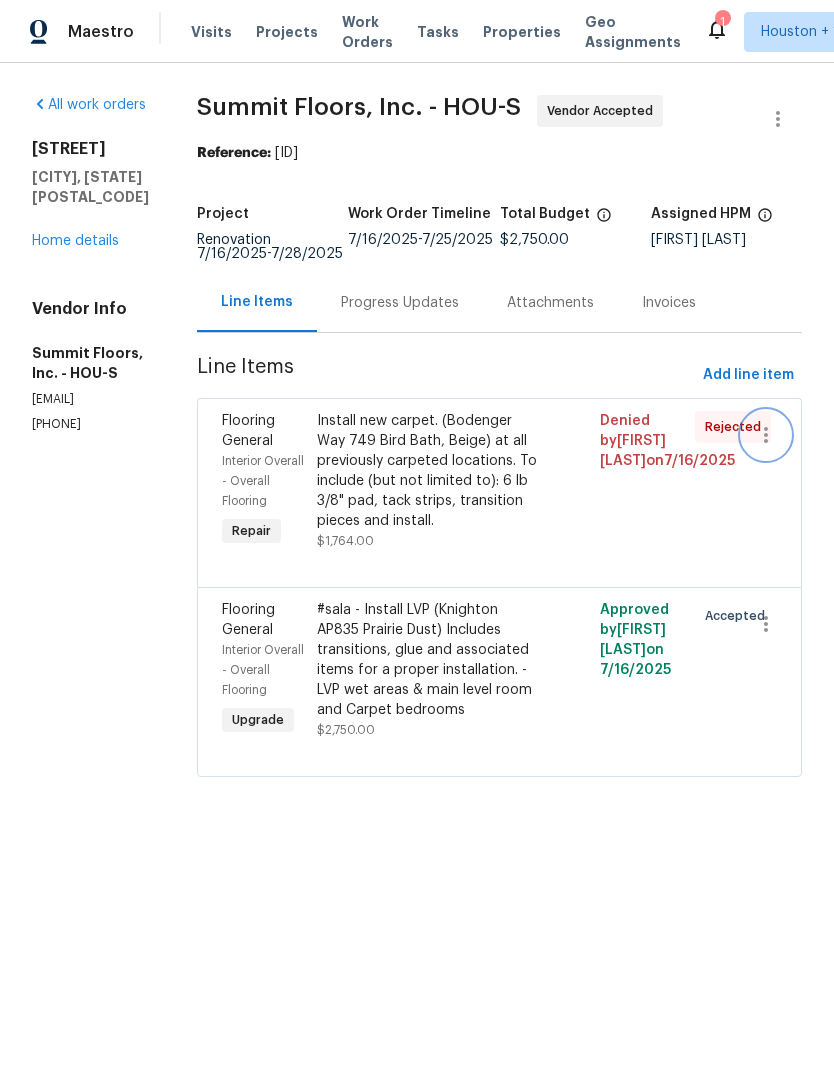 click at bounding box center (766, 435) 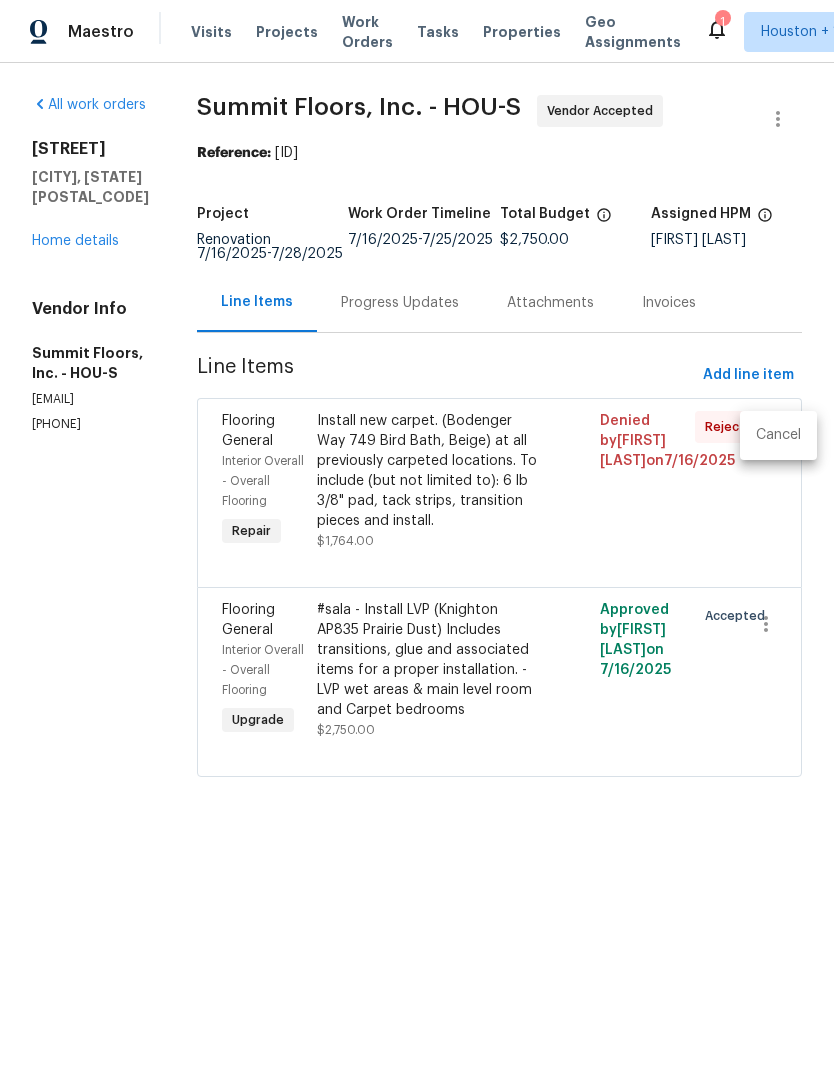 click at bounding box center [417, 537] 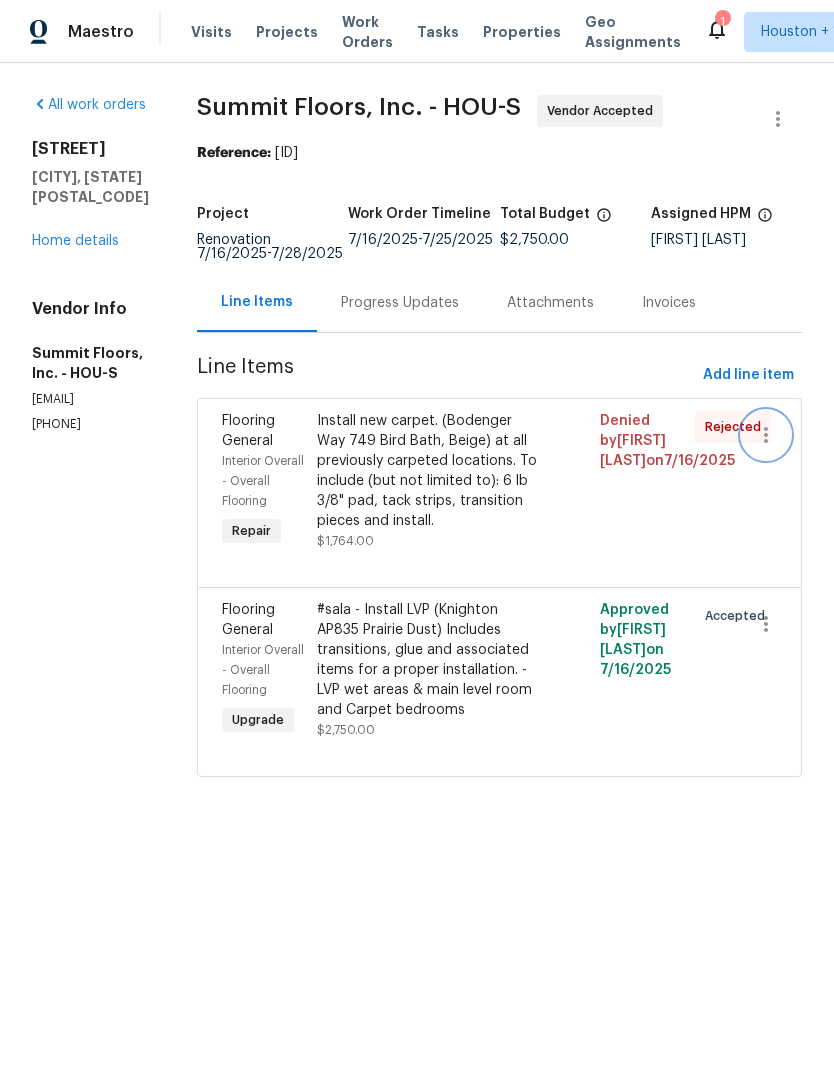 click on "Install new carpet. (Bodenger Way 749 Bird Bath, Beige) at all previously carpeted locations. To include (but not limited to): 6 lb 3/8" pad, tack strips, transition pieces and install." at bounding box center [429, 471] 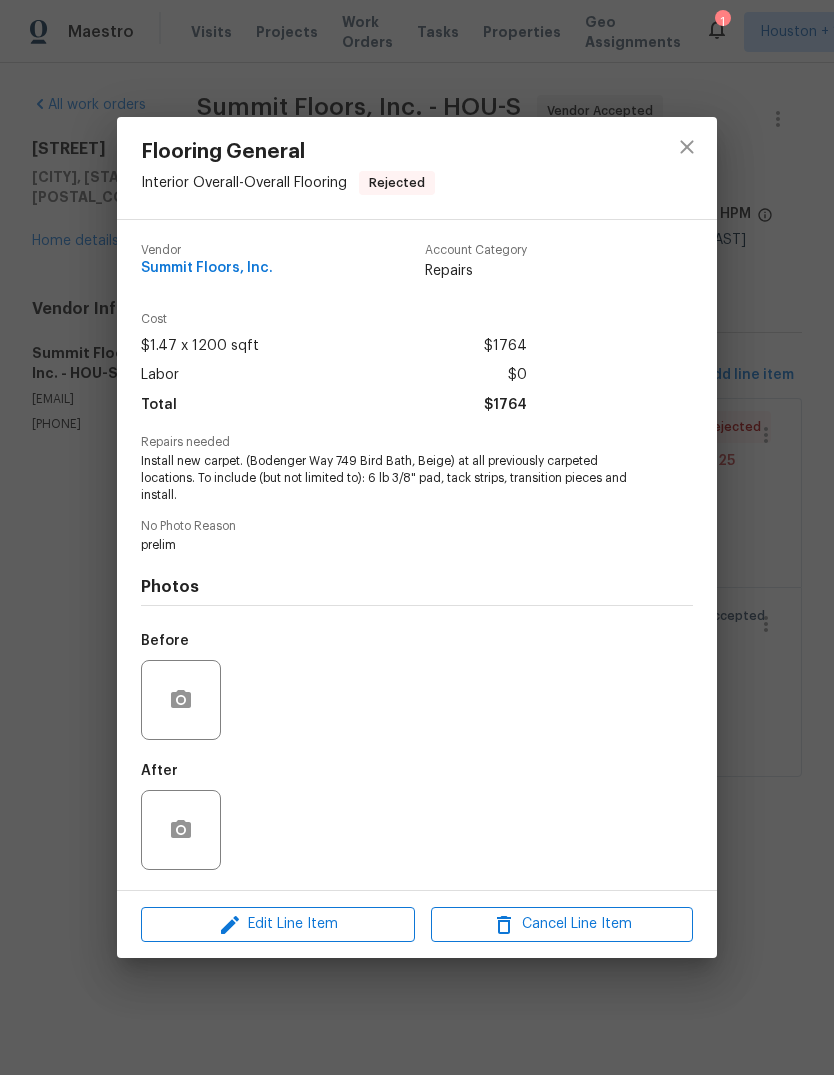 click on "Flooring General Interior Overall  -  Overall Flooring Rejected Vendor Summit Floors, Inc. Account Category Repairs Cost $1.47 x 1200 sqft $1764 Labor $0 Total $1764 Repairs needed Install new carpet. (Bodenger Way 749 Bird Bath, Beige) at all previously carpeted locations. To include (but not limited to): 6 lb 3/8" pad, tack strips, transition pieces and install. No Photo Reason prelim Photos Before After  Edit Line Item  Cancel Line Item" at bounding box center (417, 537) 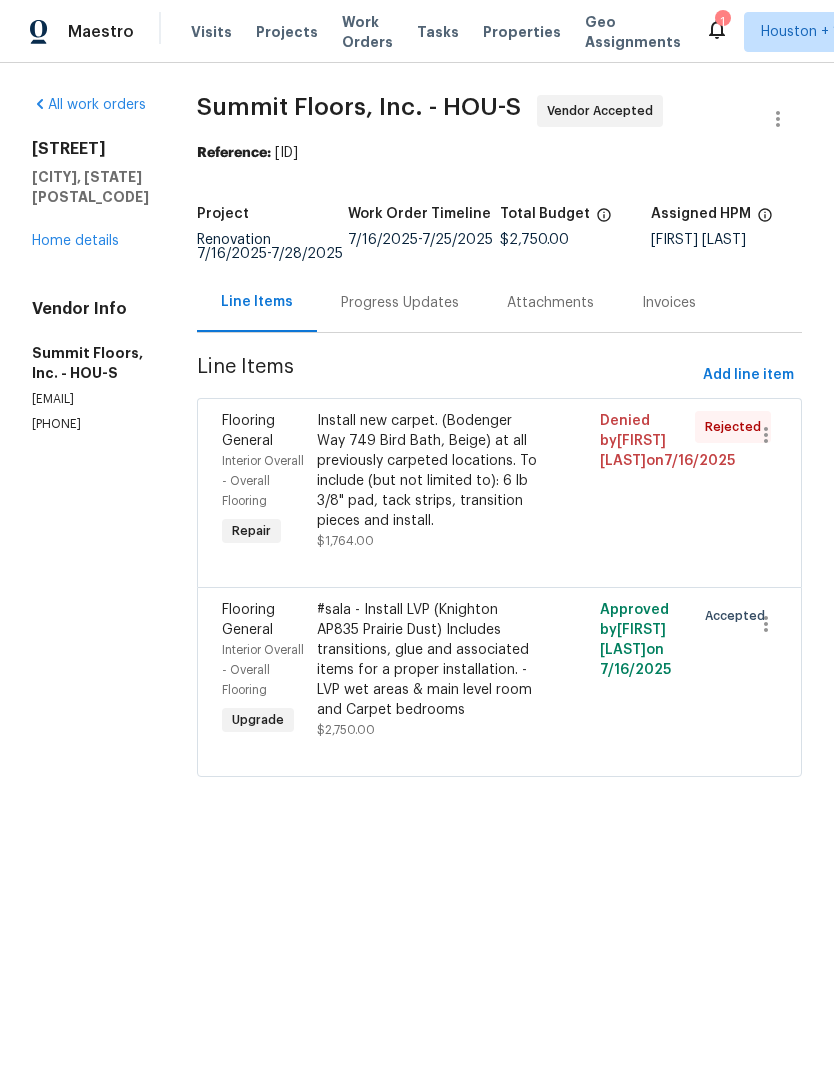click at bounding box center (766, 435) 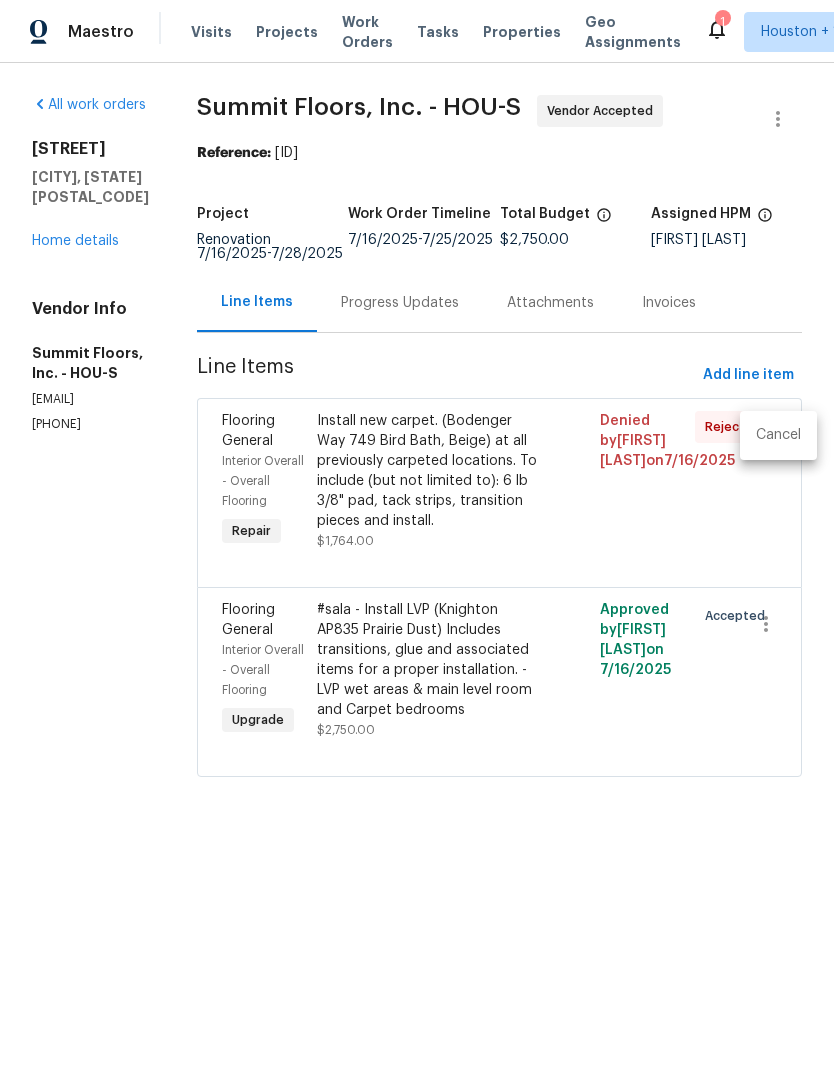 click on "Cancel" at bounding box center [778, 435] 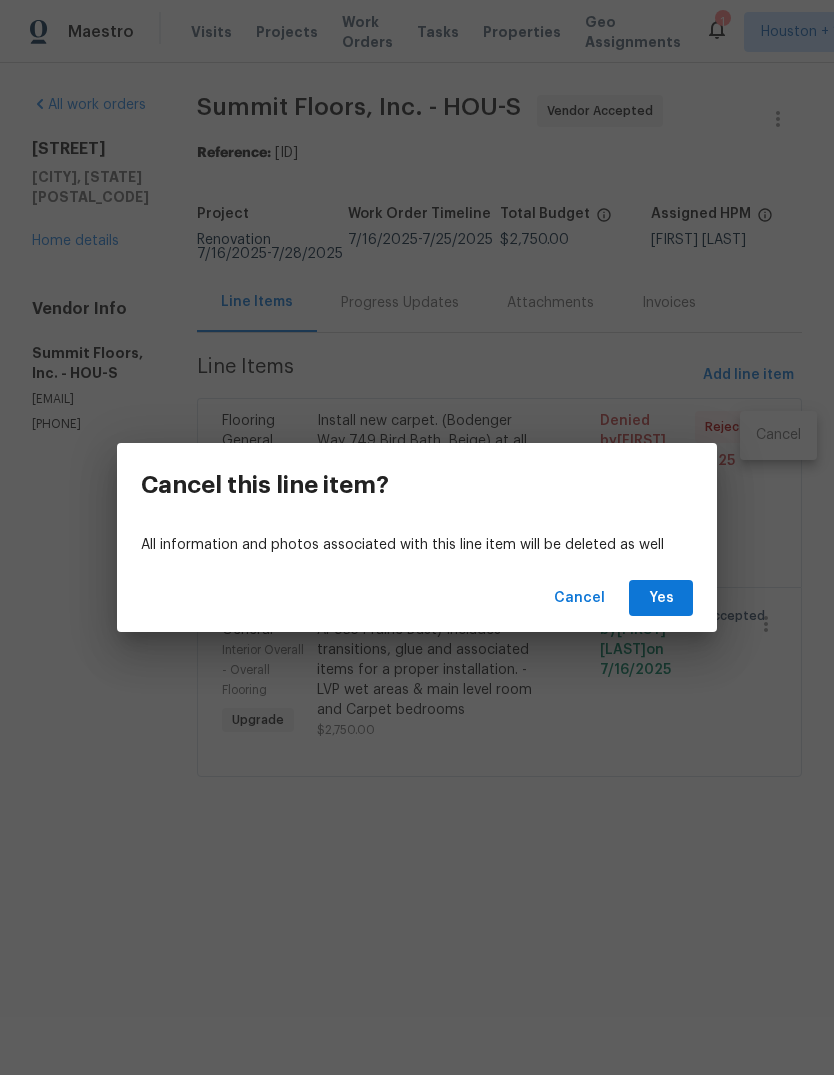 click on "Cancel Yes" at bounding box center [417, 598] 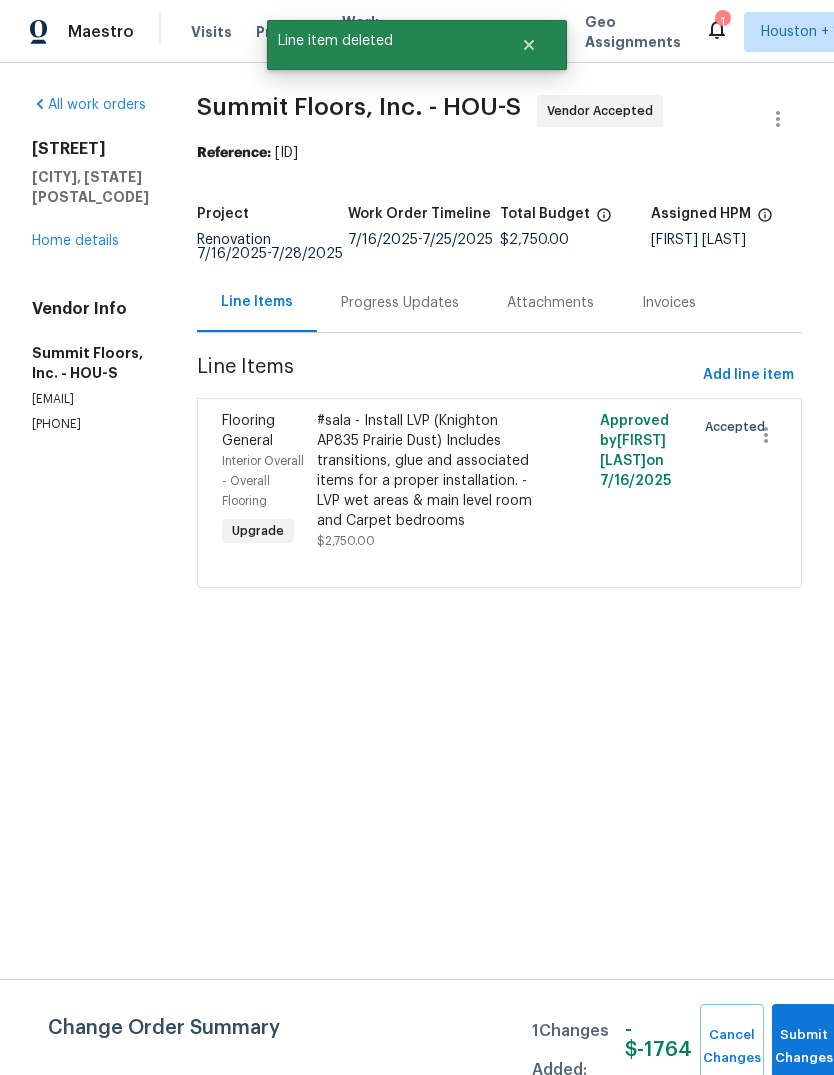 click on "Home details" at bounding box center [75, 241] 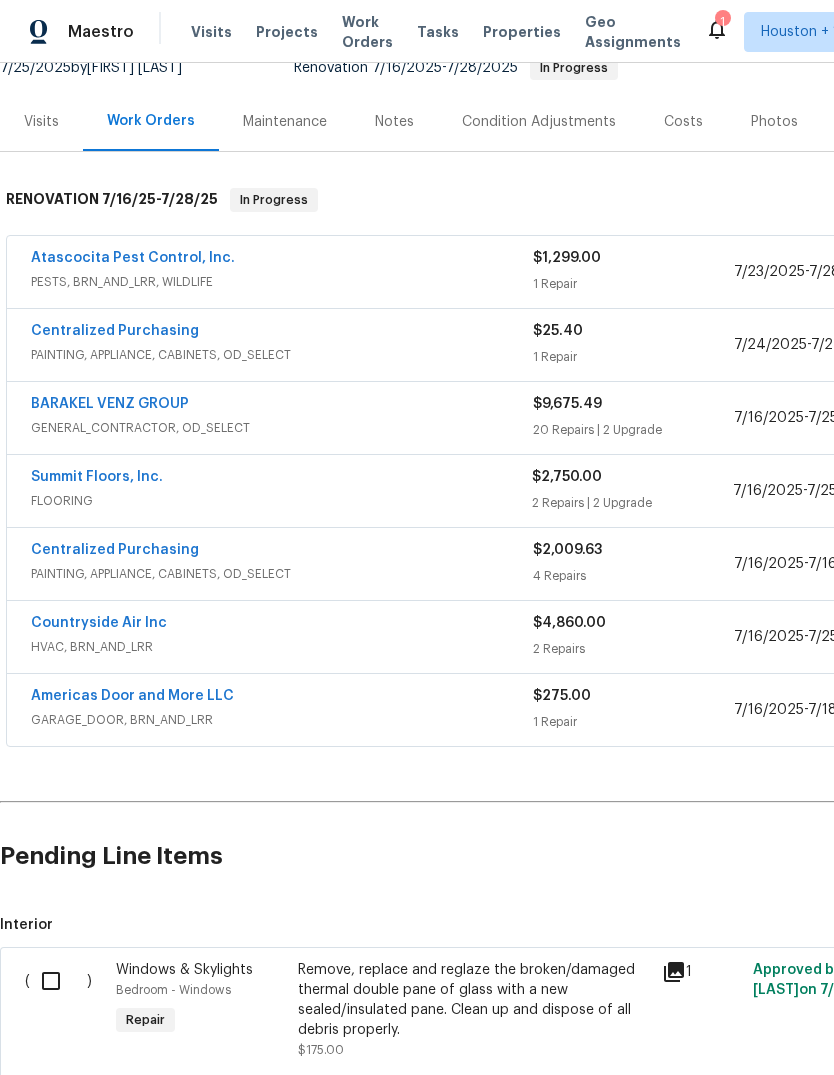 scroll, scrollTop: 250, scrollLeft: 0, axis: vertical 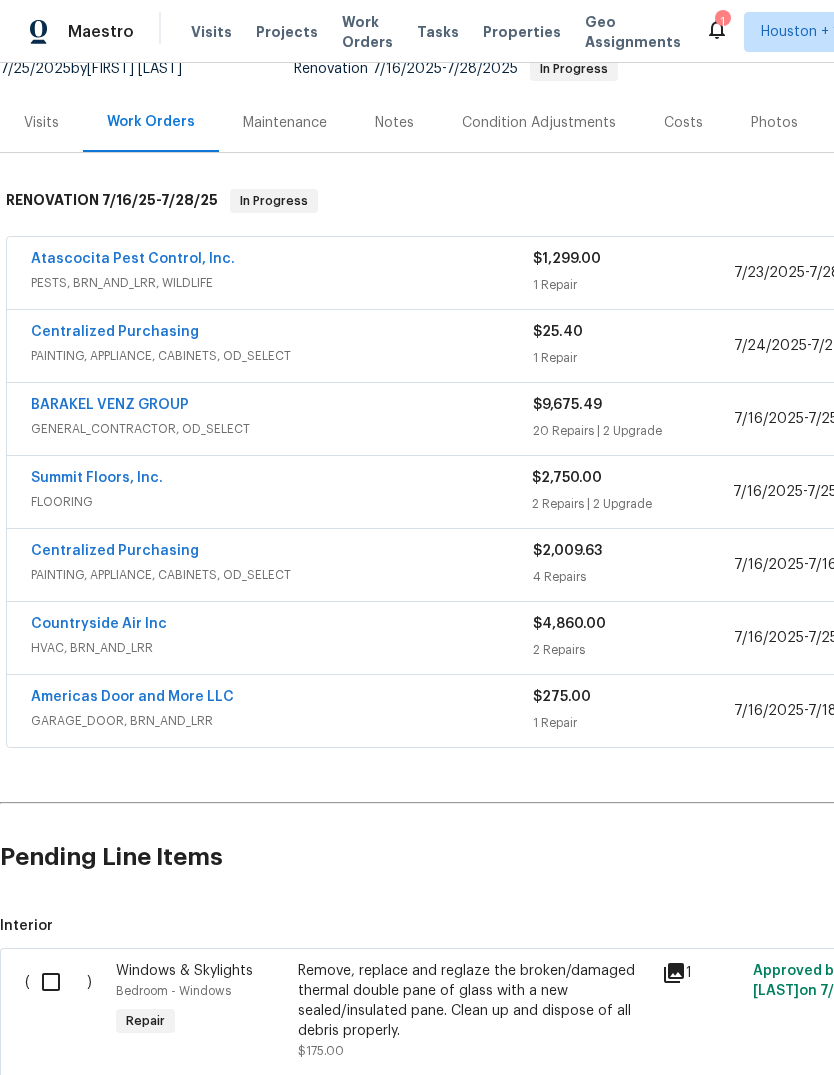 click on "Summit Floors, Inc." at bounding box center [97, 478] 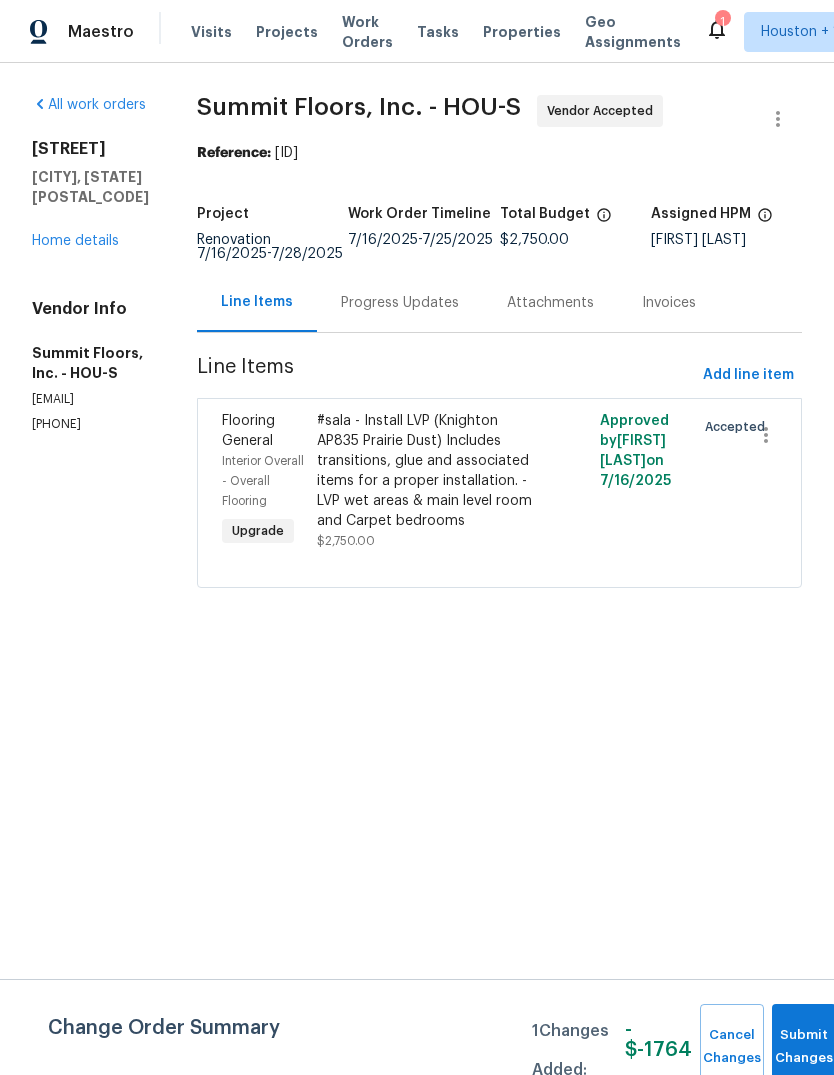 click on "Add line item" at bounding box center [748, 375] 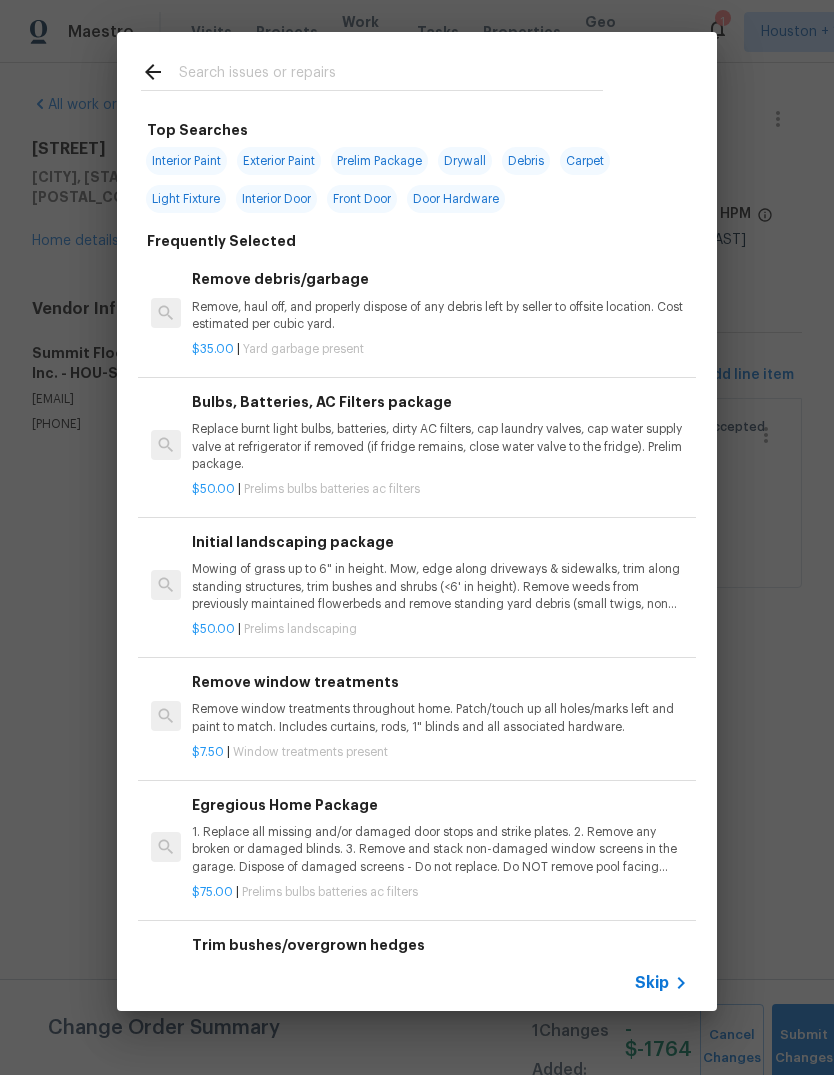 click 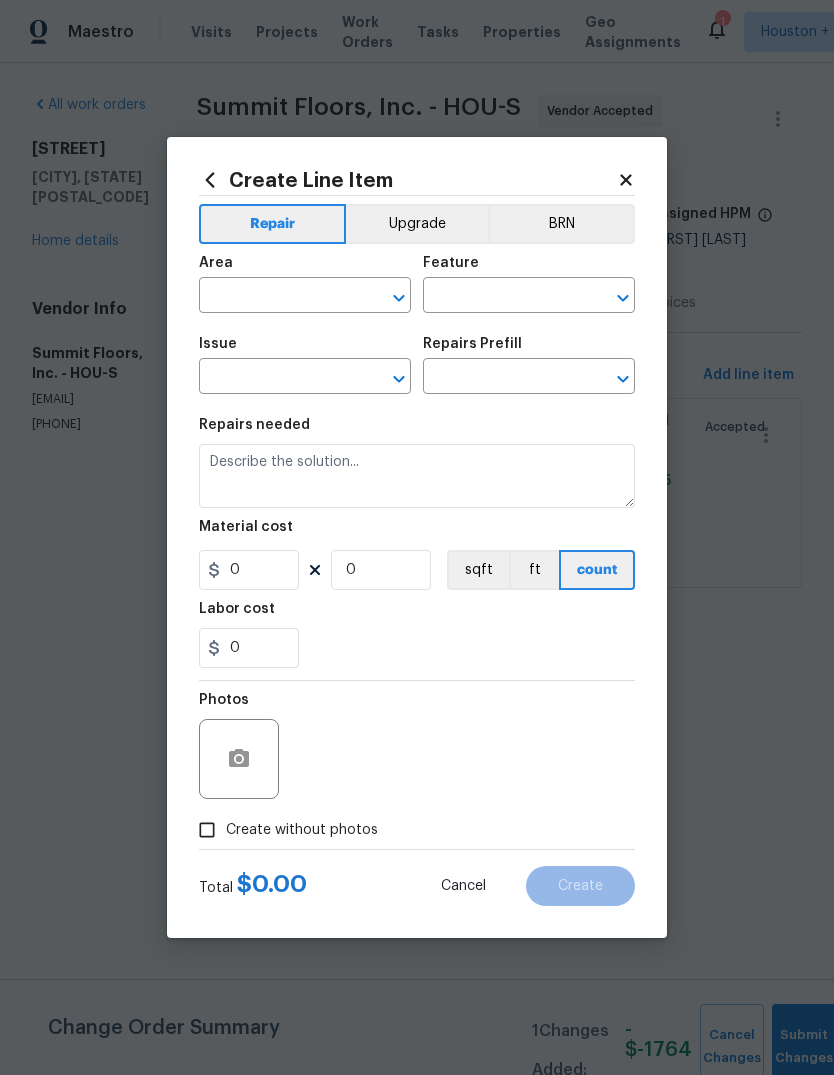 click on "Issue ​" at bounding box center [305, 365] 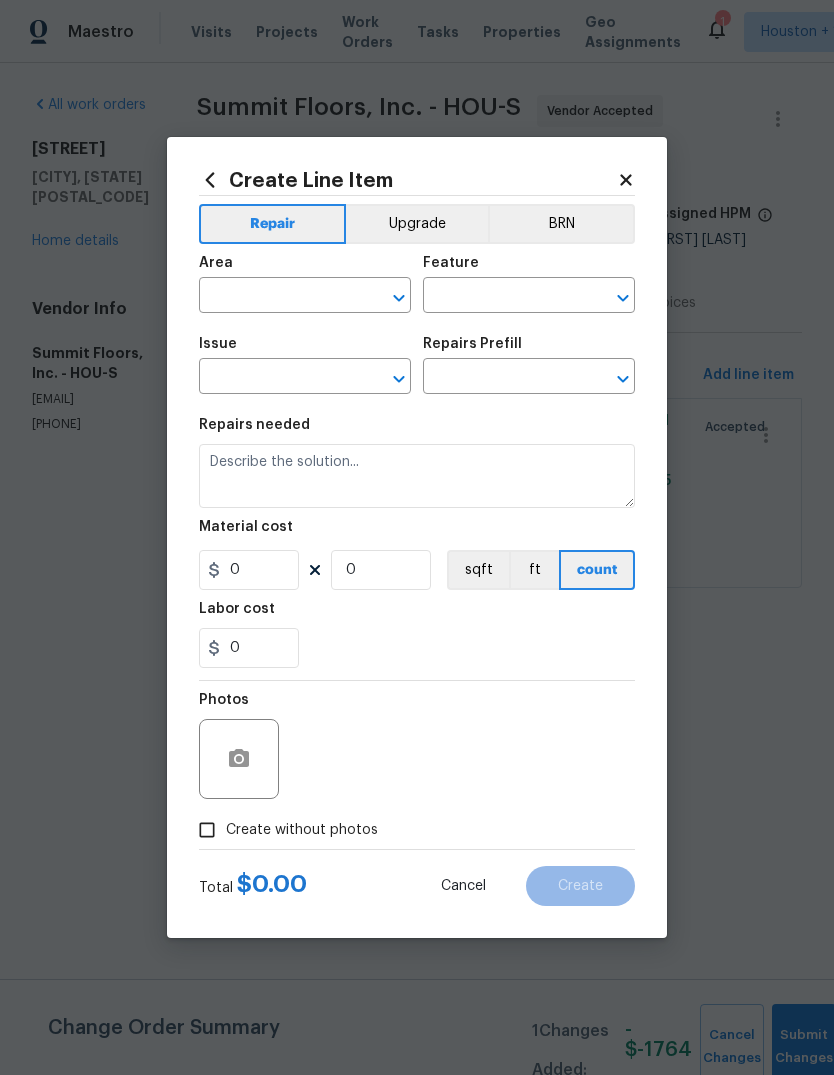 click at bounding box center (277, 297) 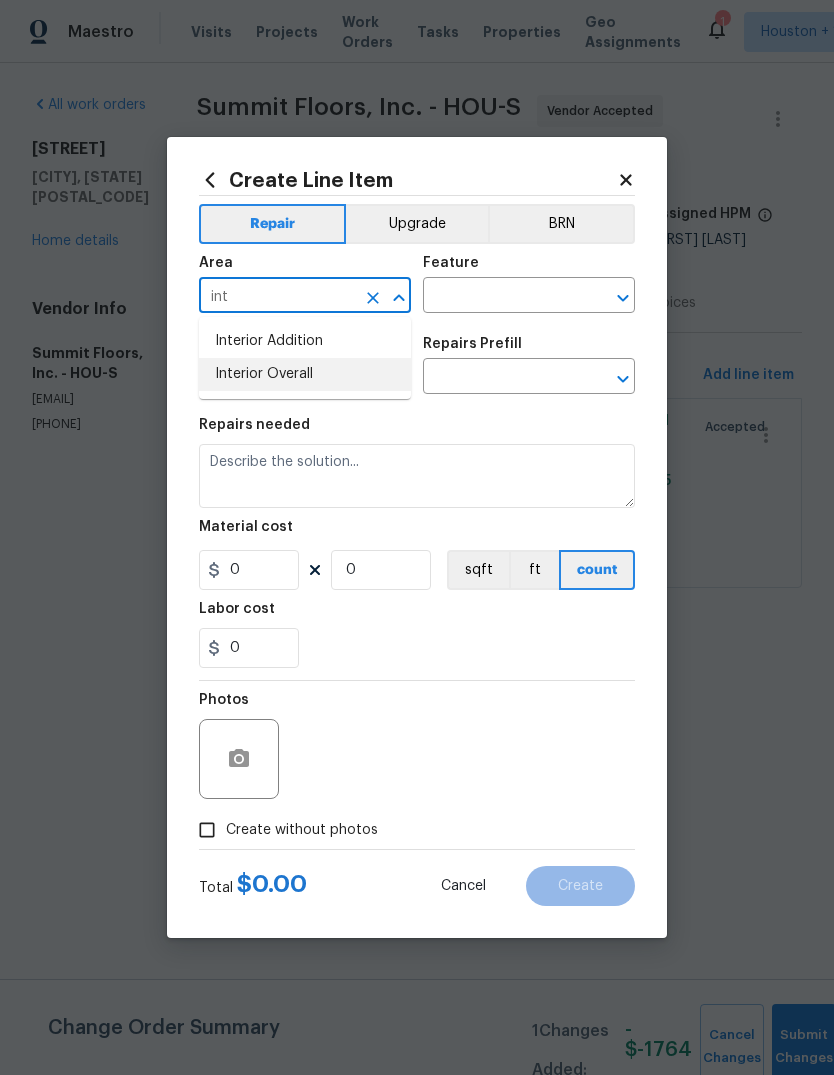 click on "Interior Overall" at bounding box center [305, 374] 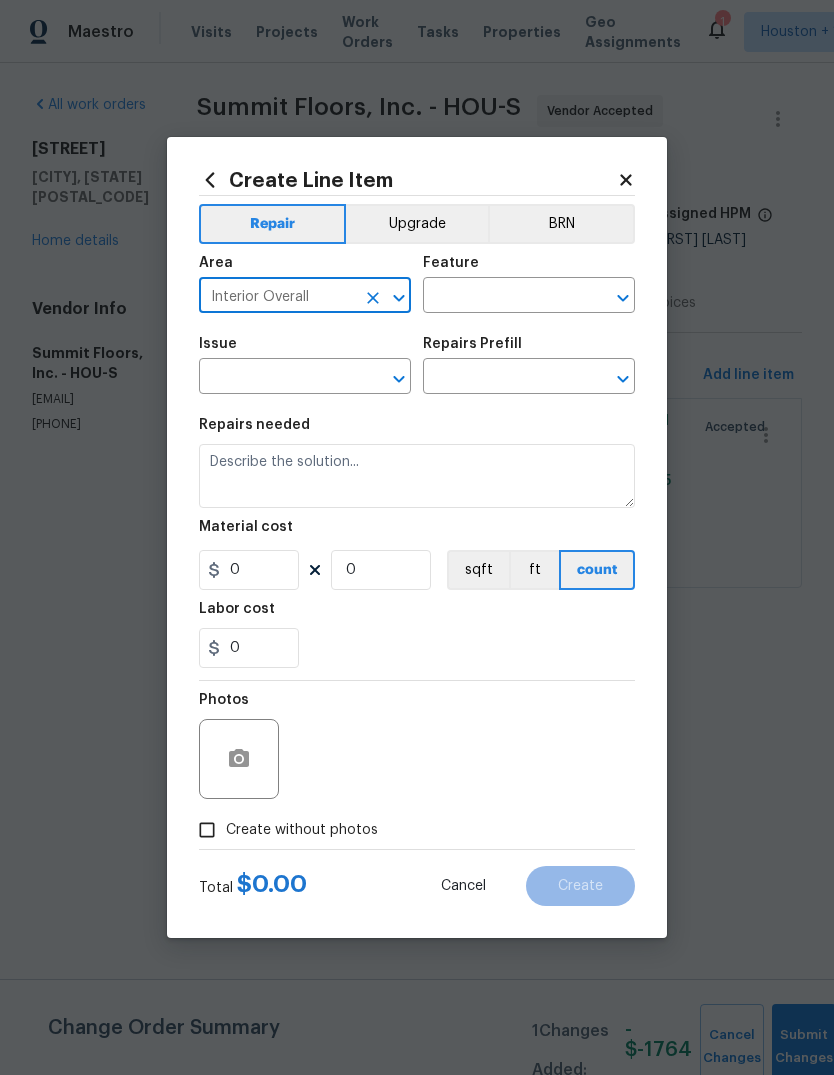 click at bounding box center [501, 297] 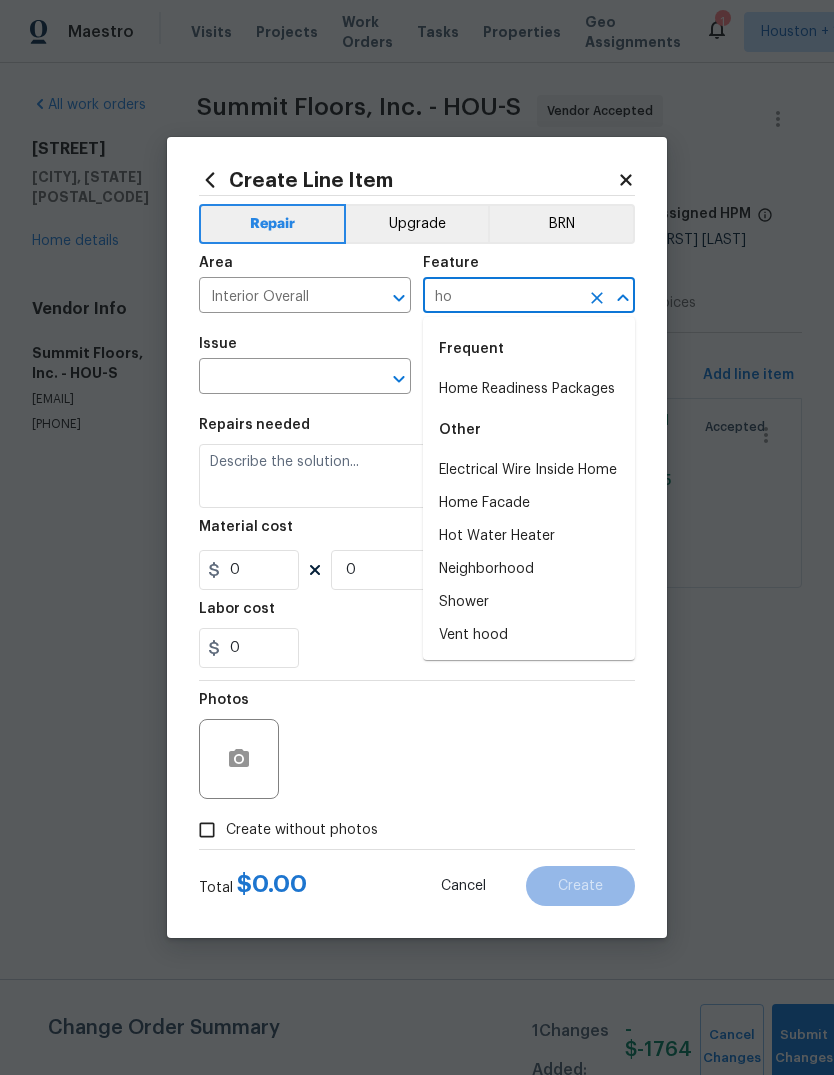 type on "h" 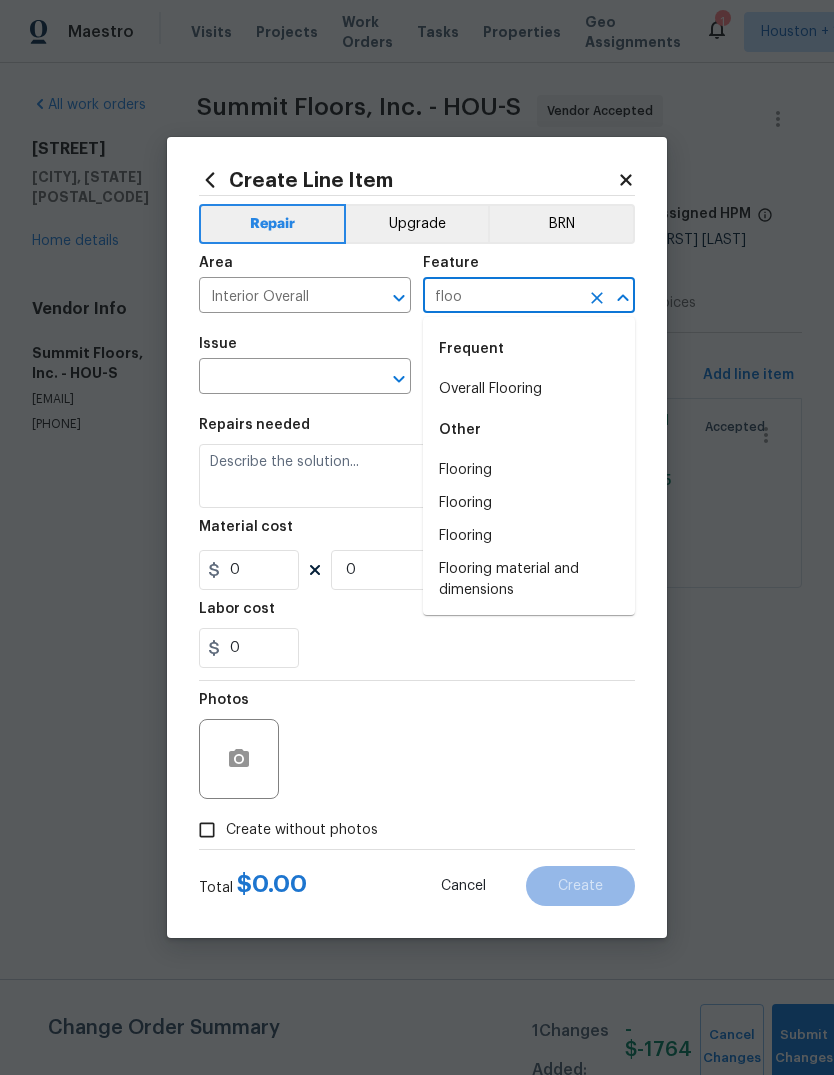 click on "Overall Flooring" at bounding box center [529, 389] 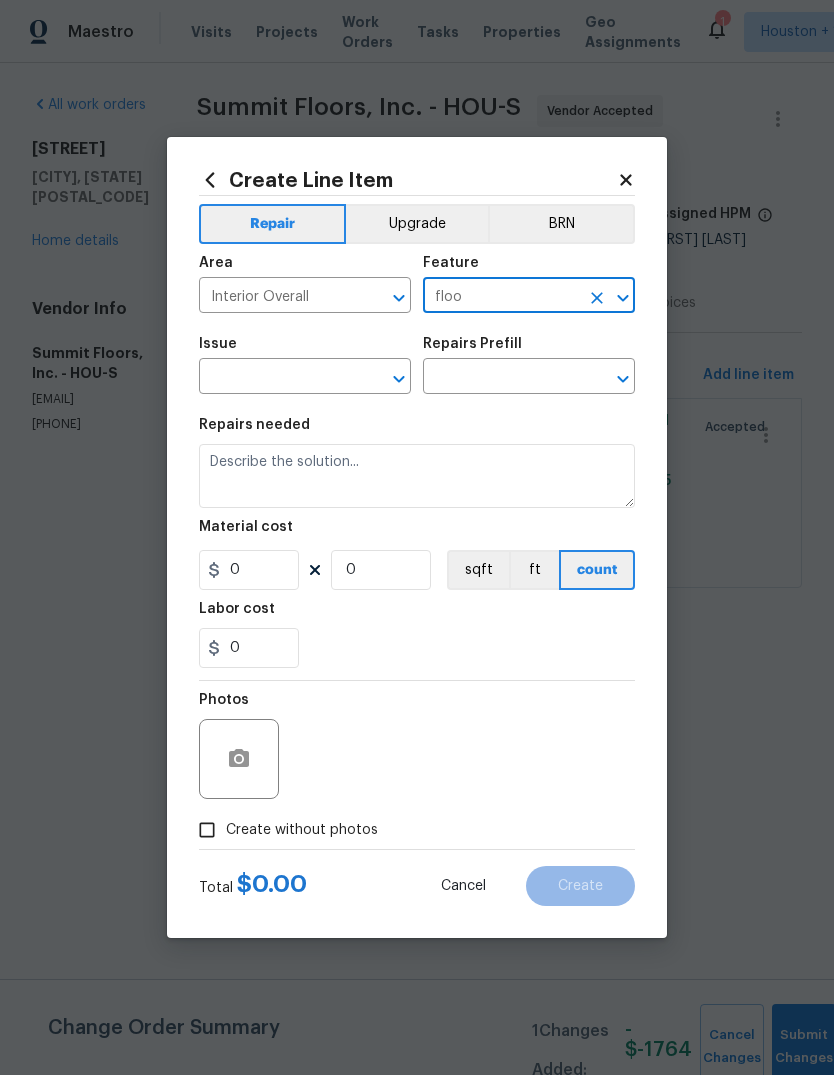 type on "Overall Flooring" 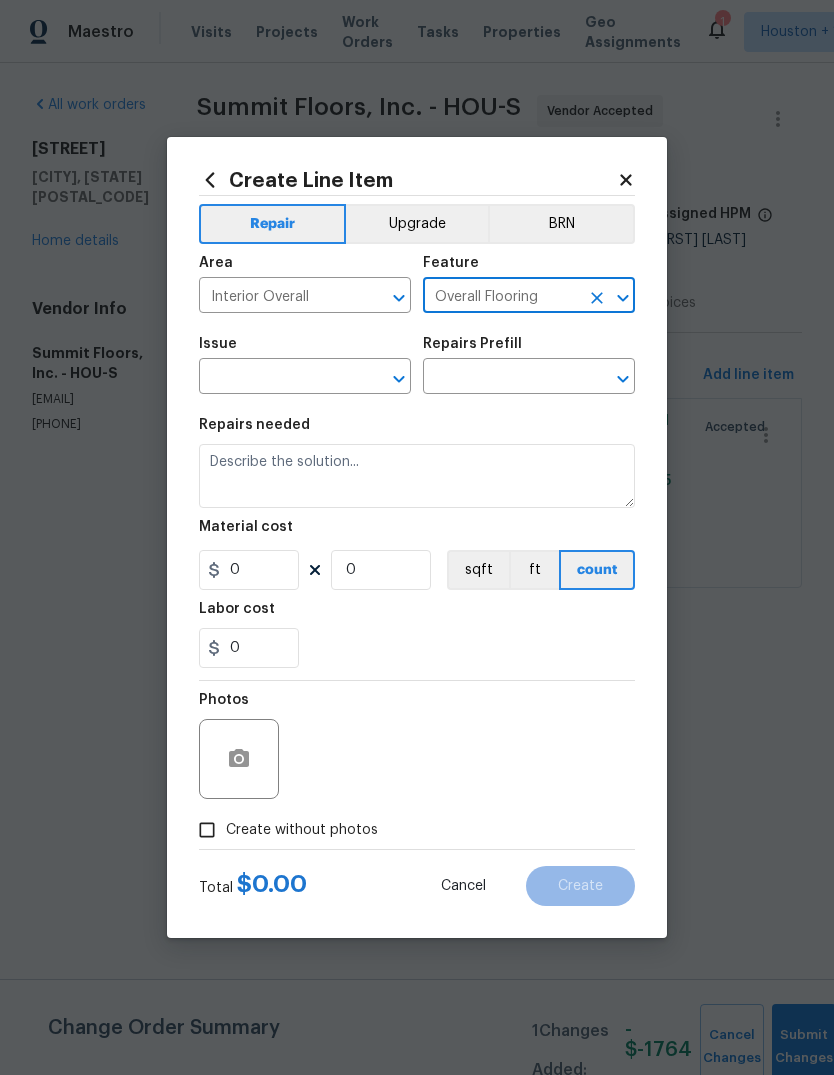 click on "Issue" at bounding box center (305, 350) 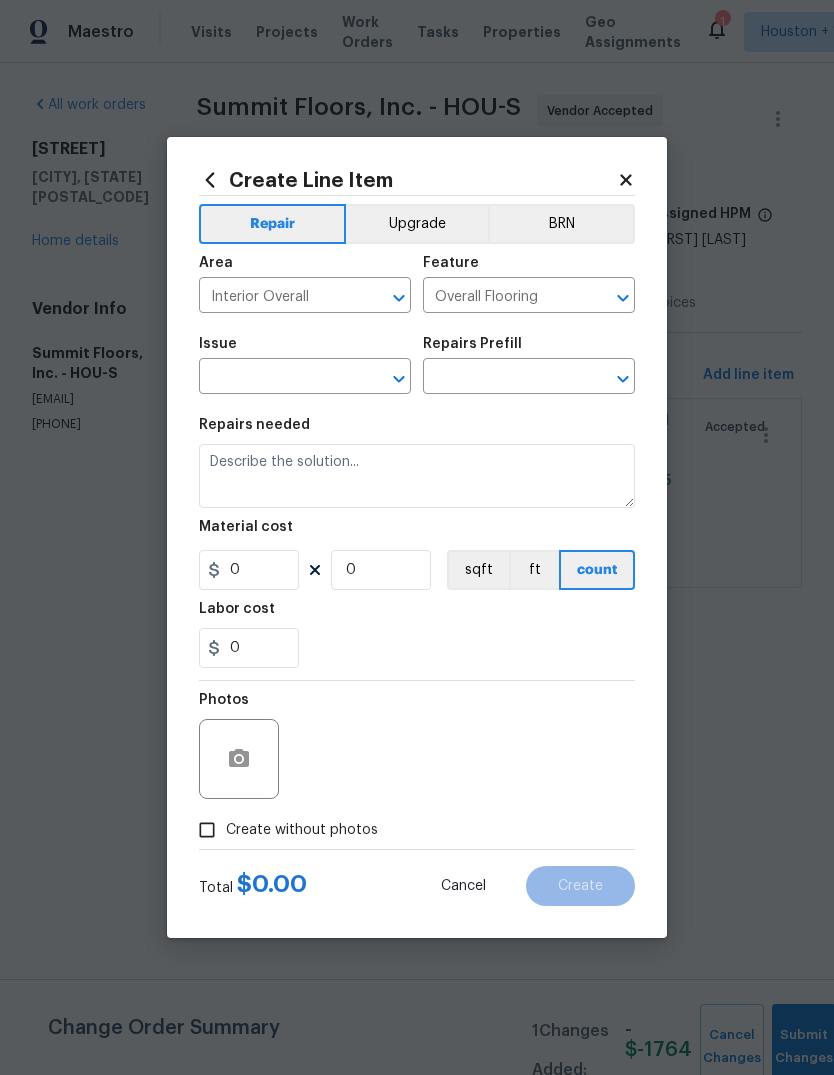 click at bounding box center (277, 378) 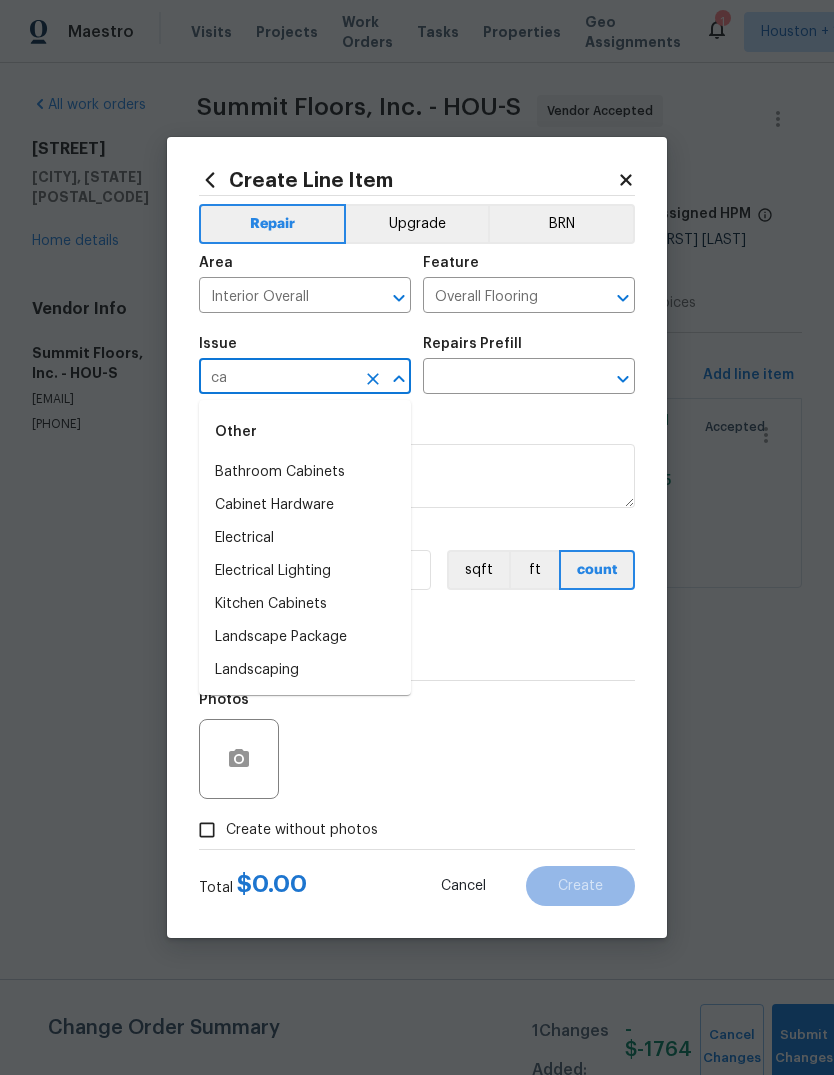 type on "c" 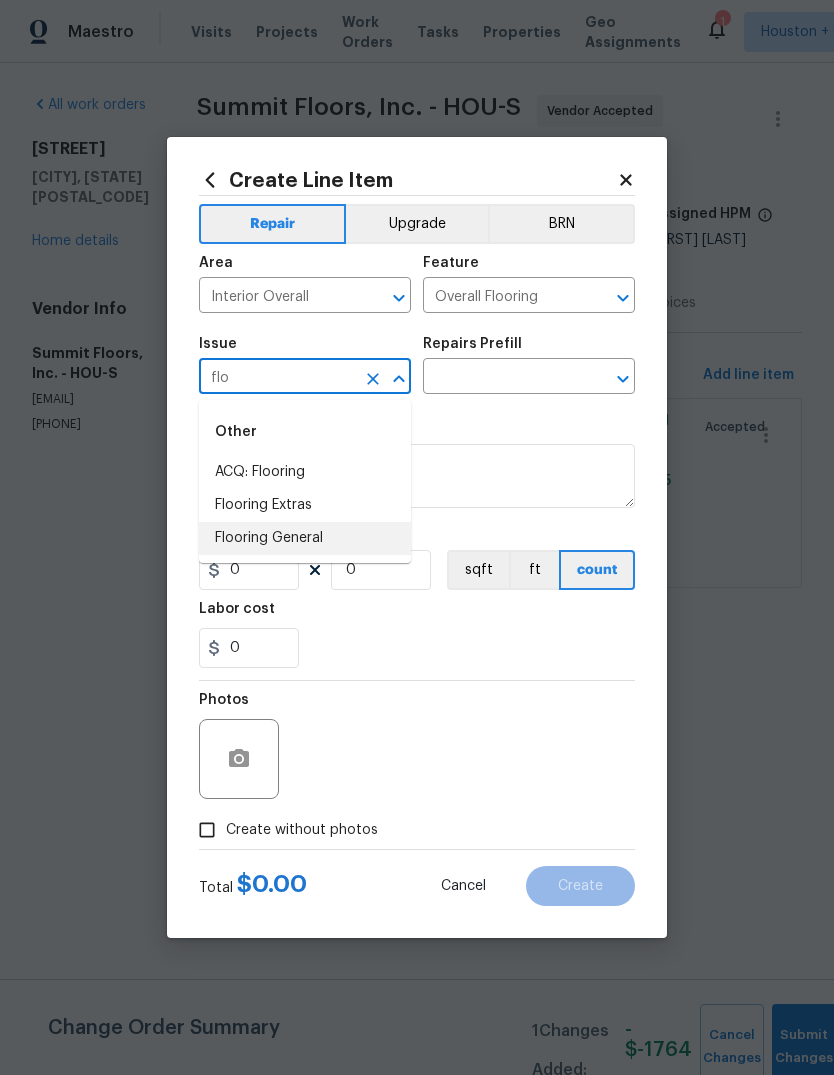 click on "Flooring General" at bounding box center [305, 538] 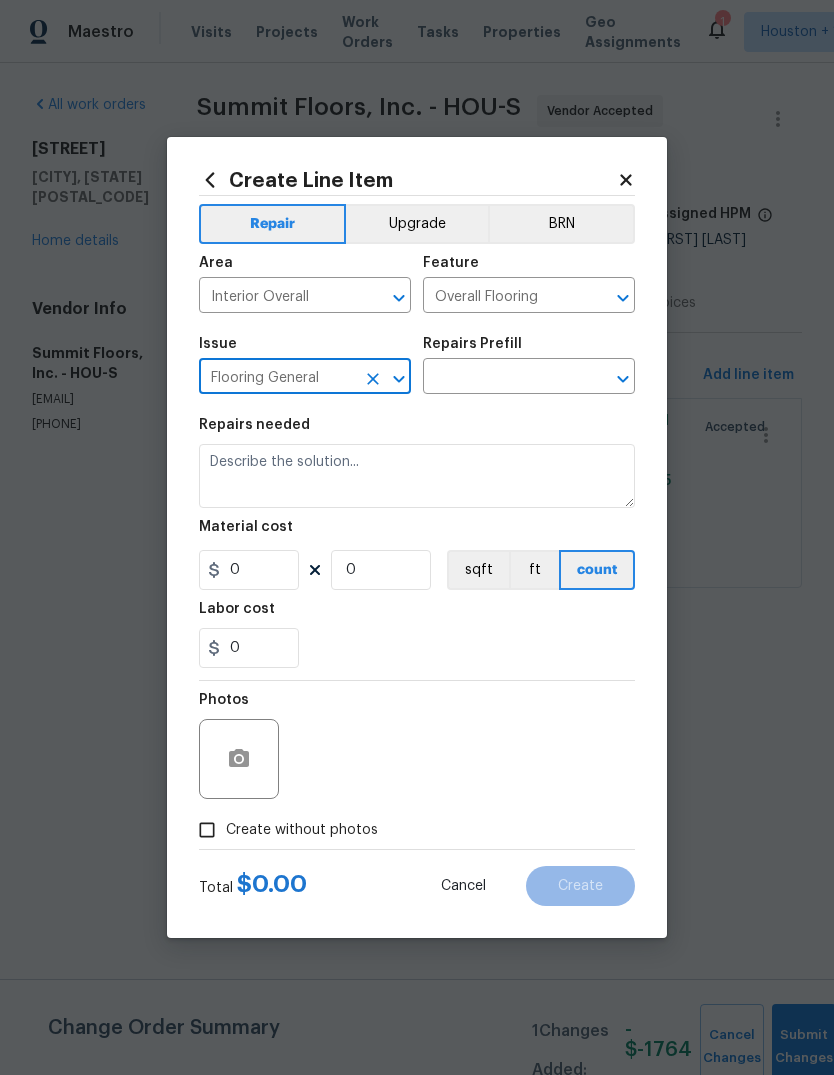click at bounding box center [501, 378] 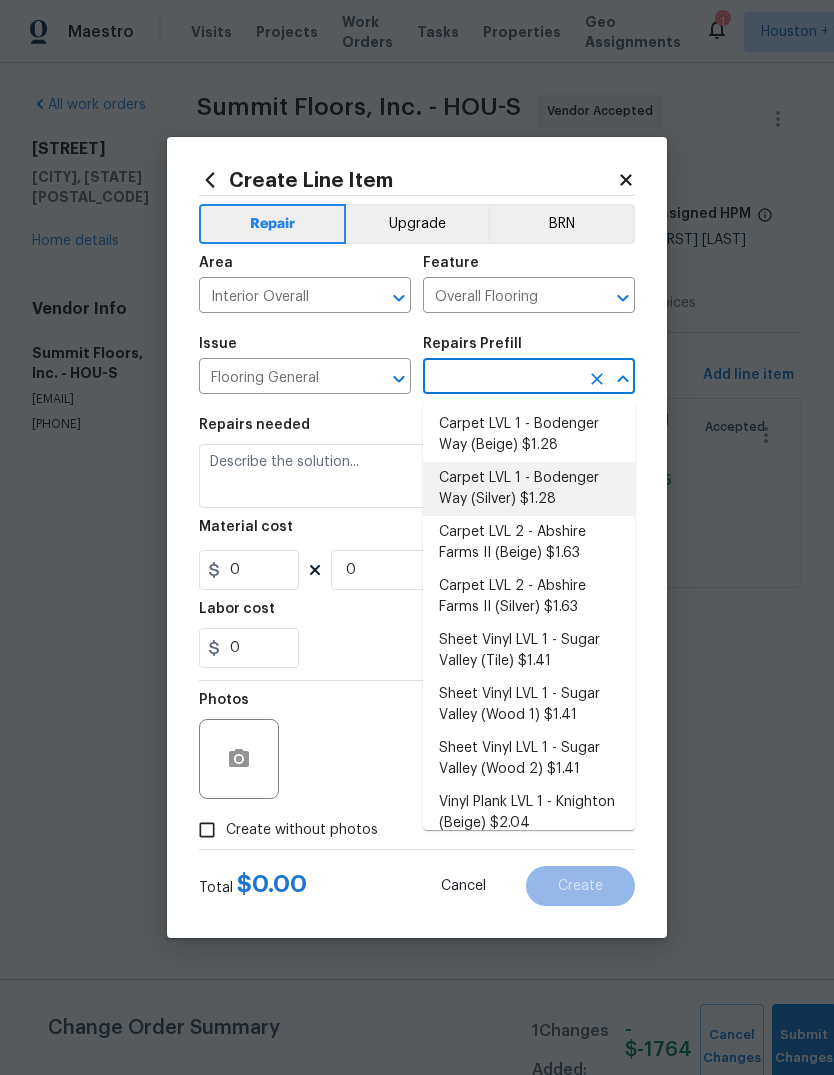click on "Carpet LVL 1 - Bodenger Way (Silver) $1.28" at bounding box center [529, 489] 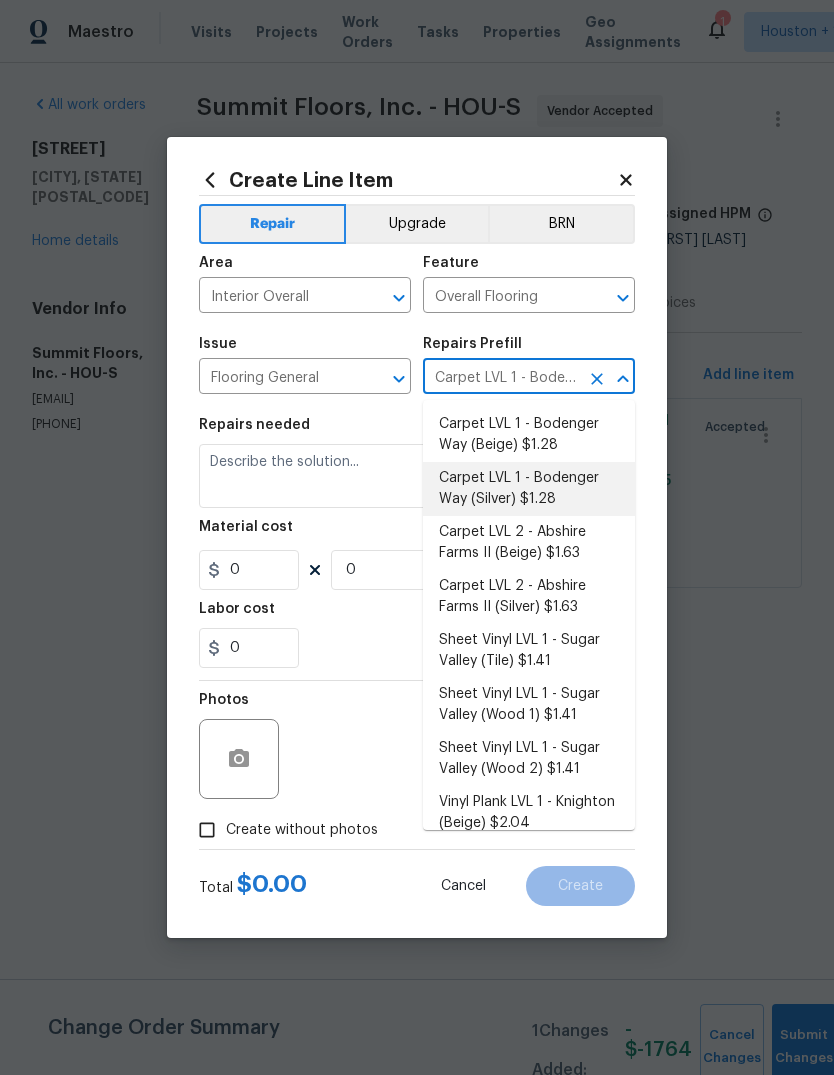 type 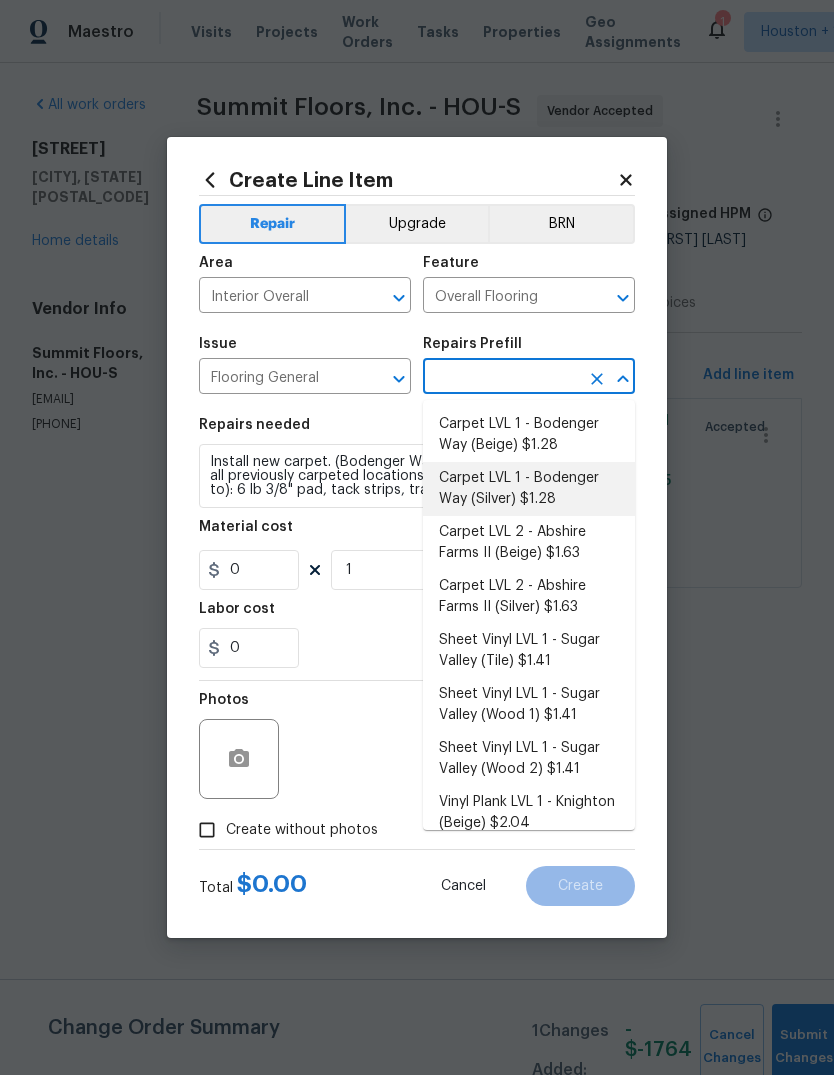 type on "Carpet LVL 1 - Bodenger Way (Silver) $1.28" 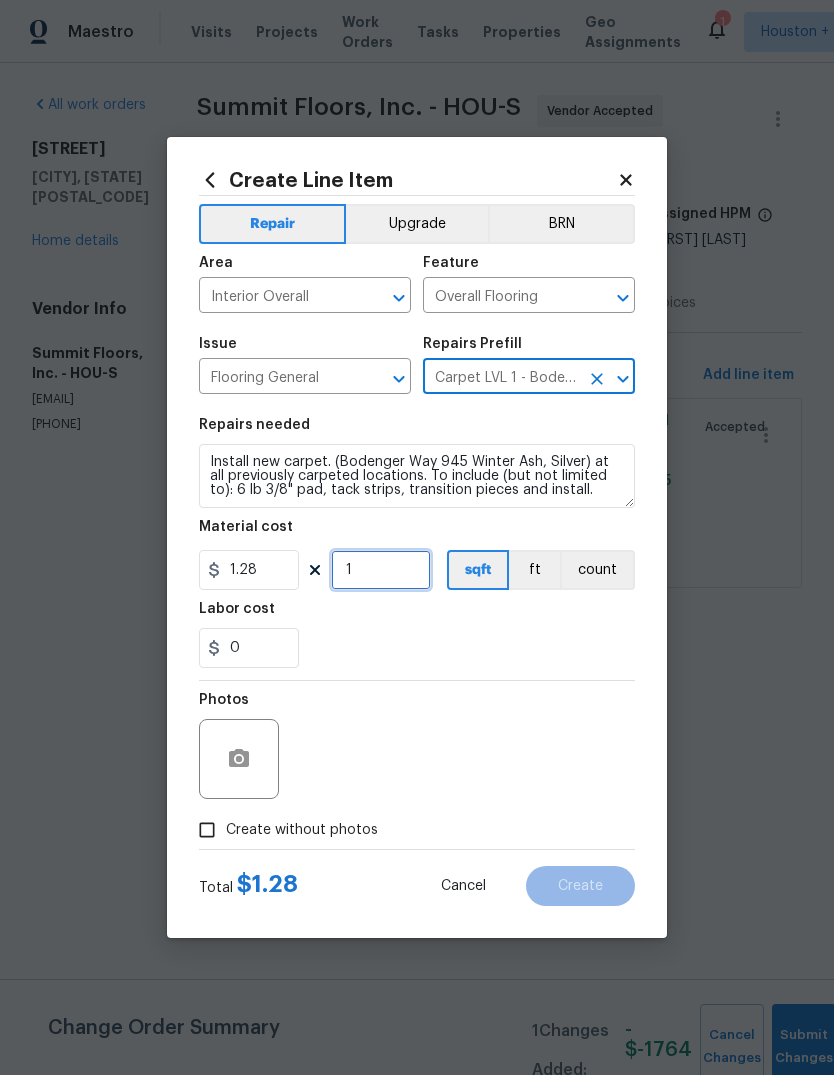 click on "1" at bounding box center (381, 570) 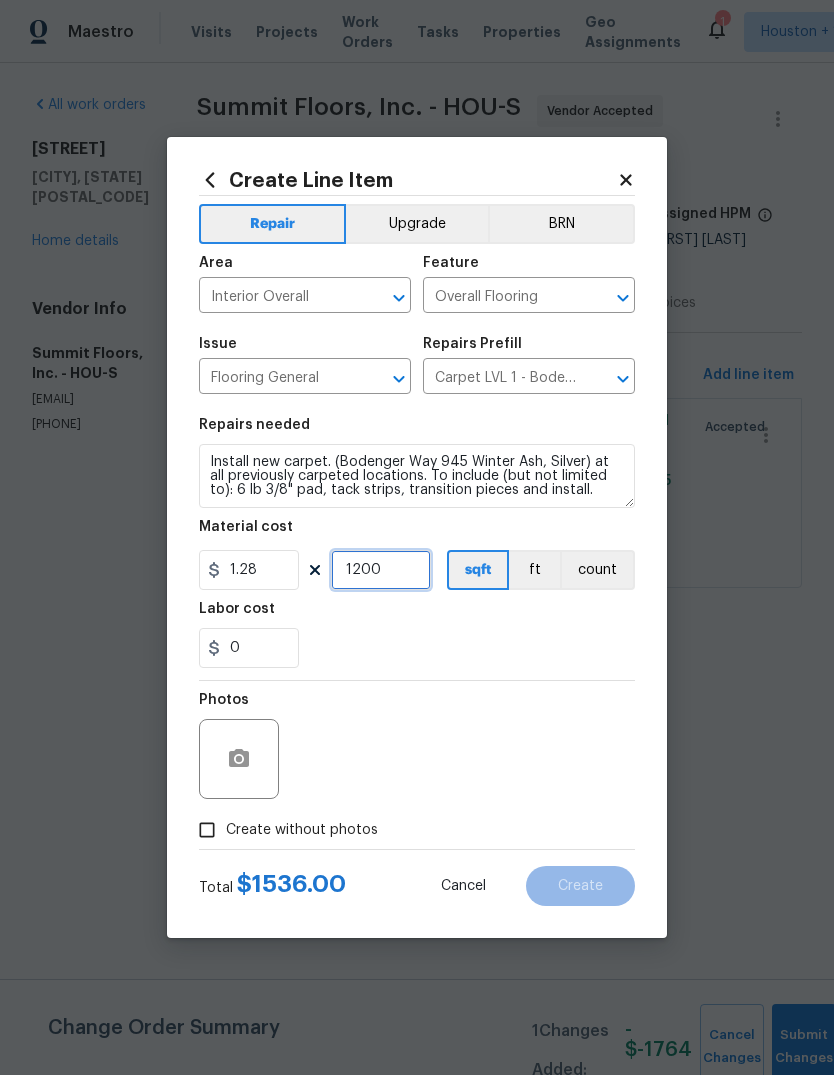type on "1200" 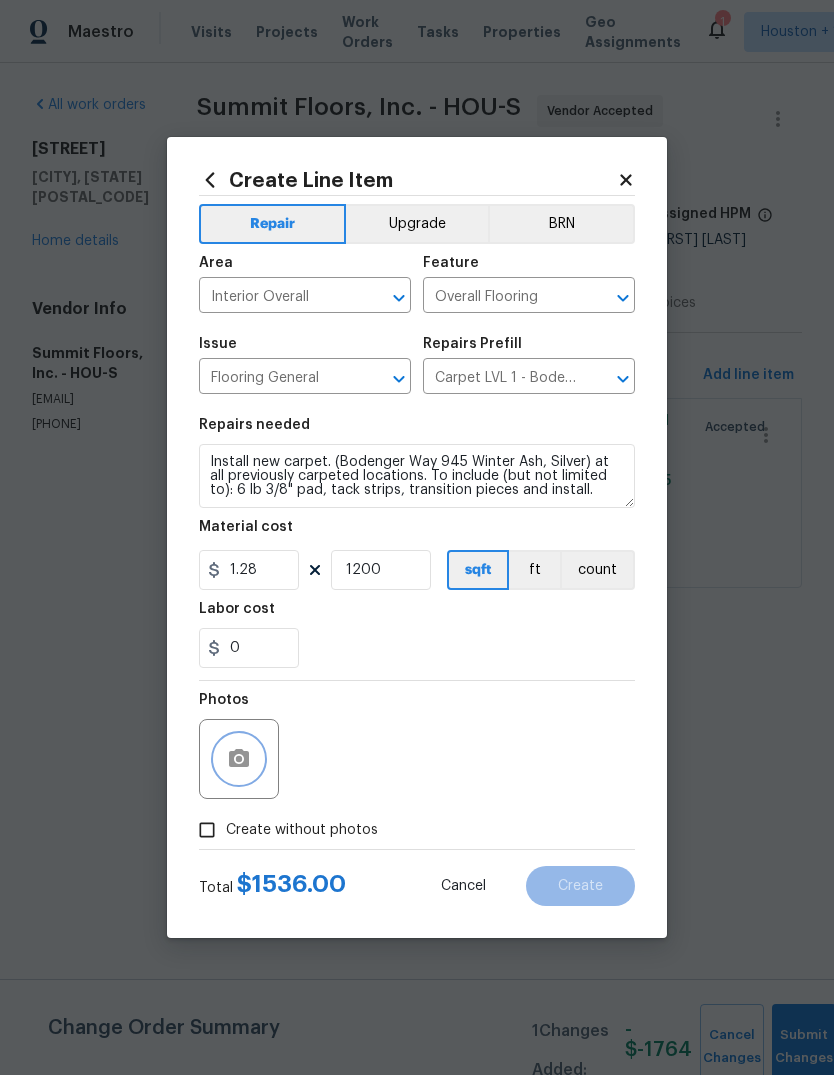 click at bounding box center [239, 759] 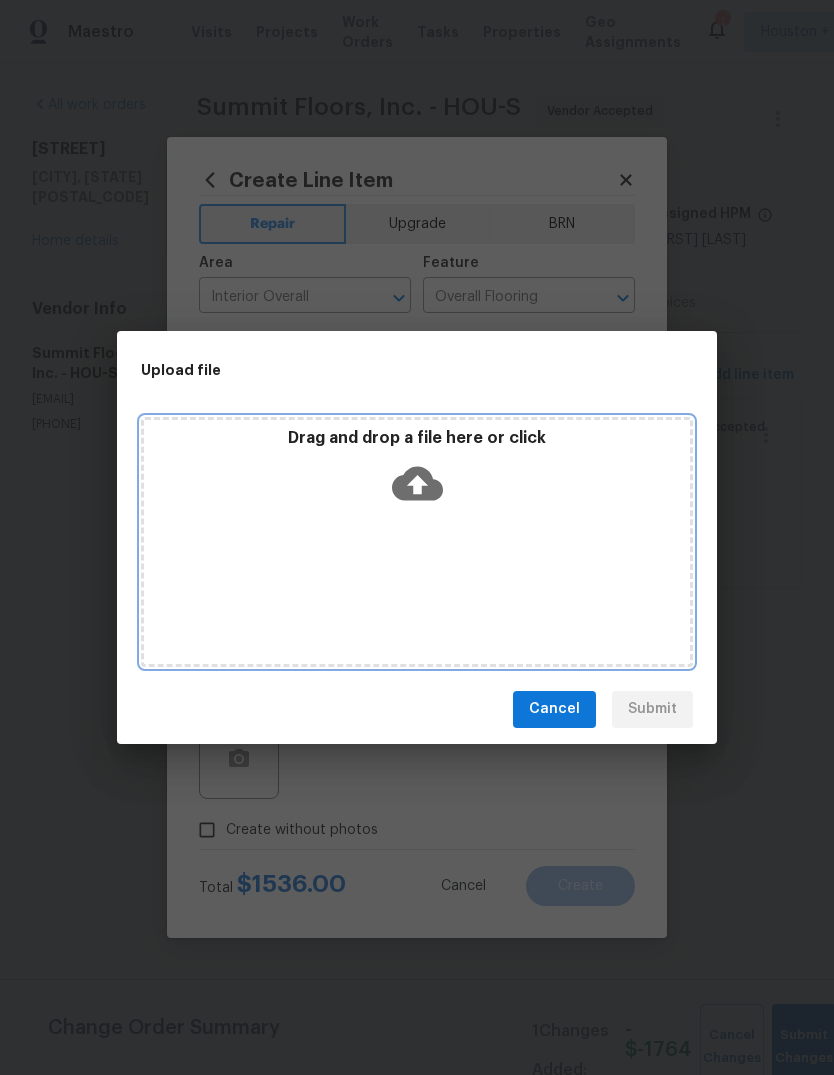 click on "Drag and drop a file here or click" at bounding box center (417, 542) 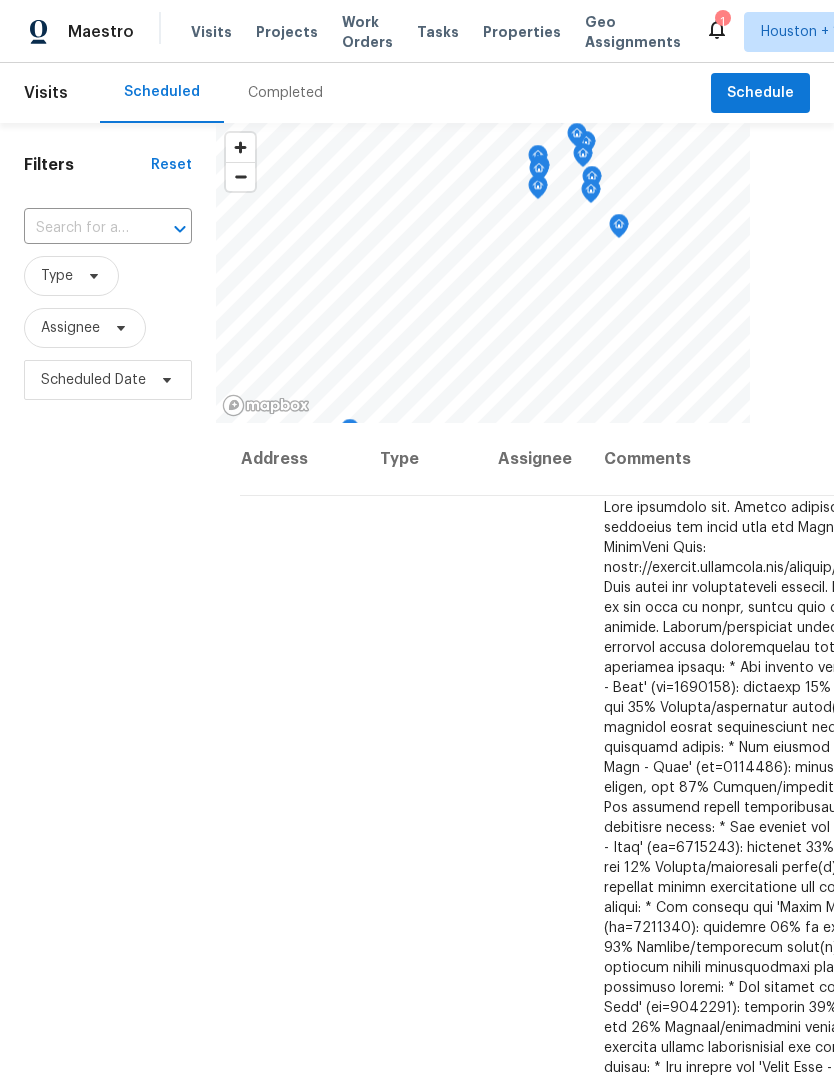 scroll, scrollTop: 0, scrollLeft: 0, axis: both 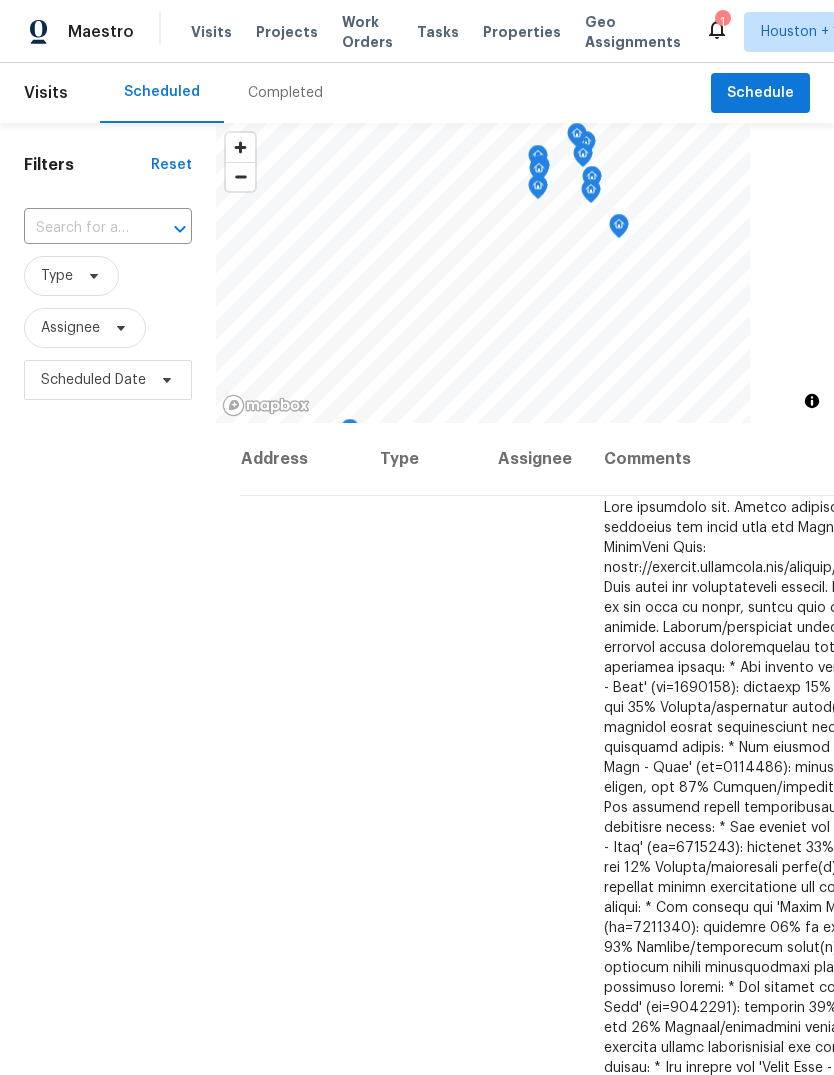 click on "Projects" at bounding box center [287, 32] 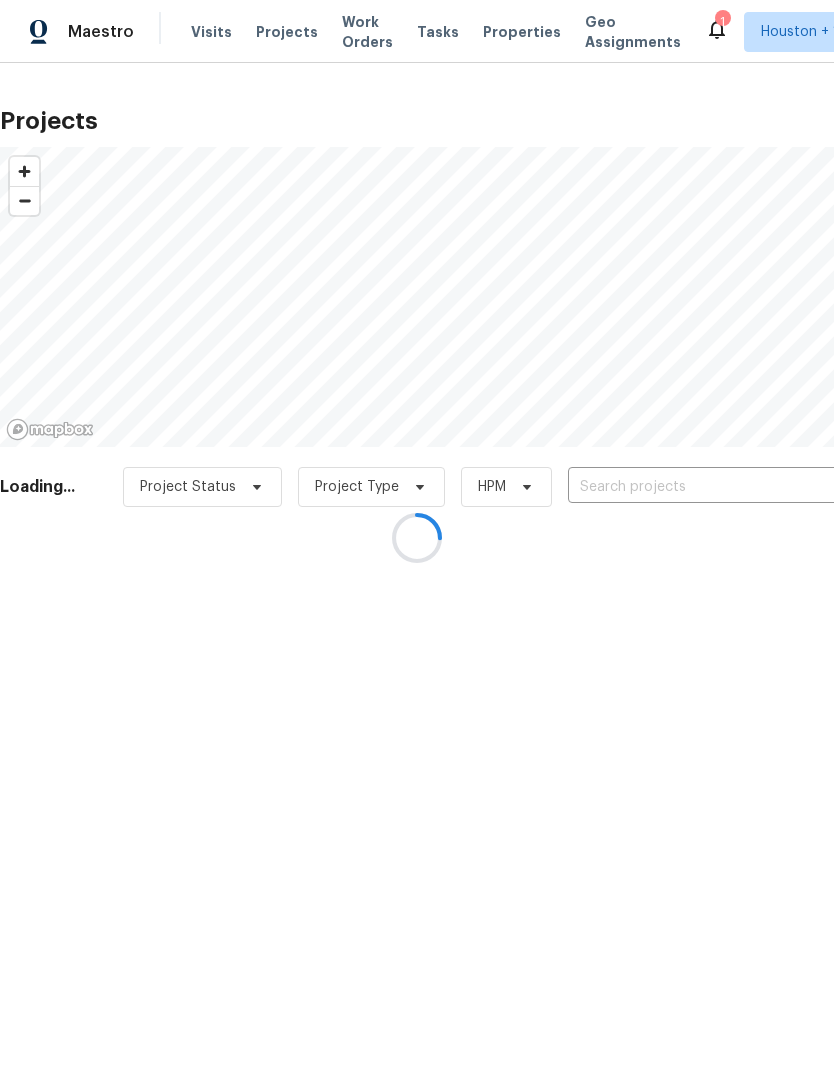 click at bounding box center [417, 537] 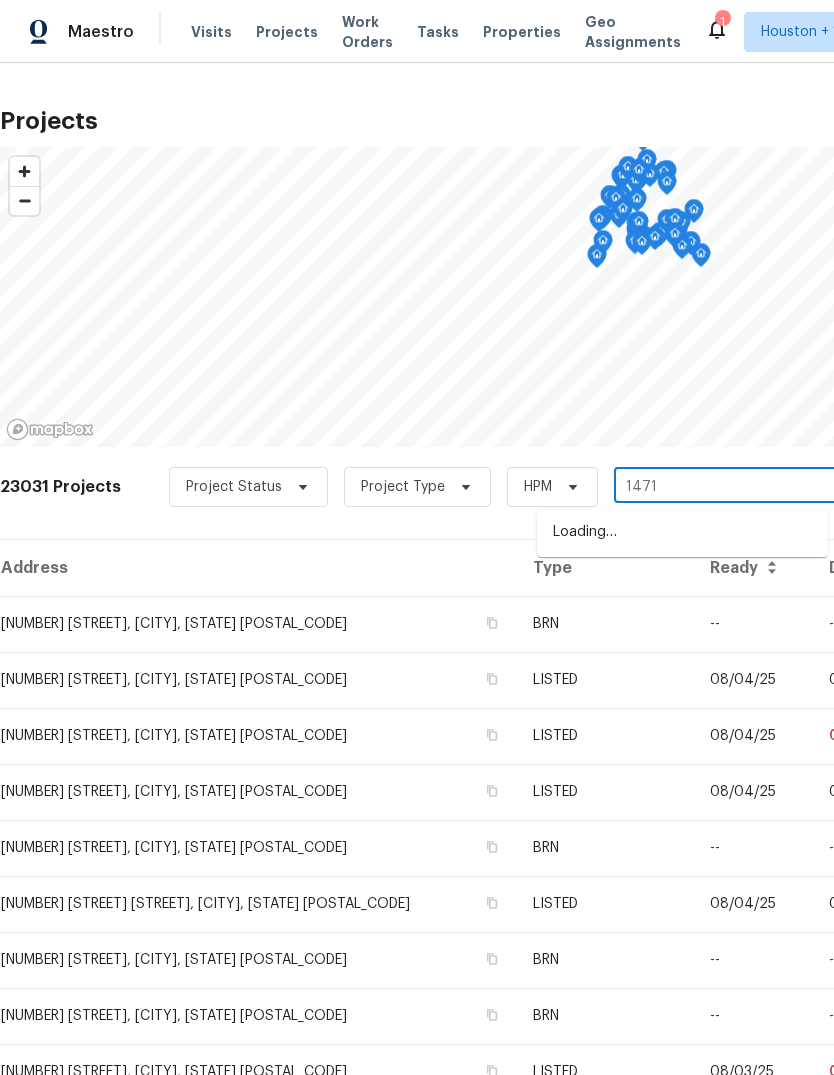type on "[POSTAL_CODE]" 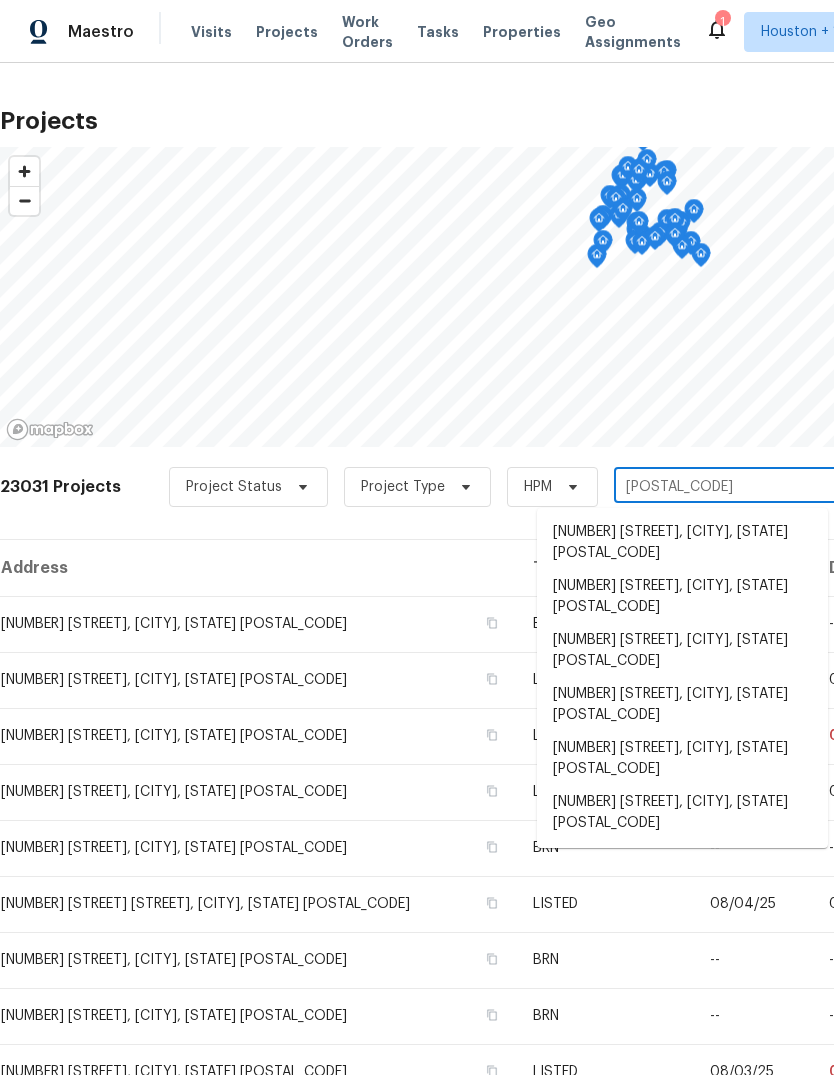 click on "[NUMBER] [STREET], [CITY], [STATE] [POSTAL_CODE]" at bounding box center (682, 543) 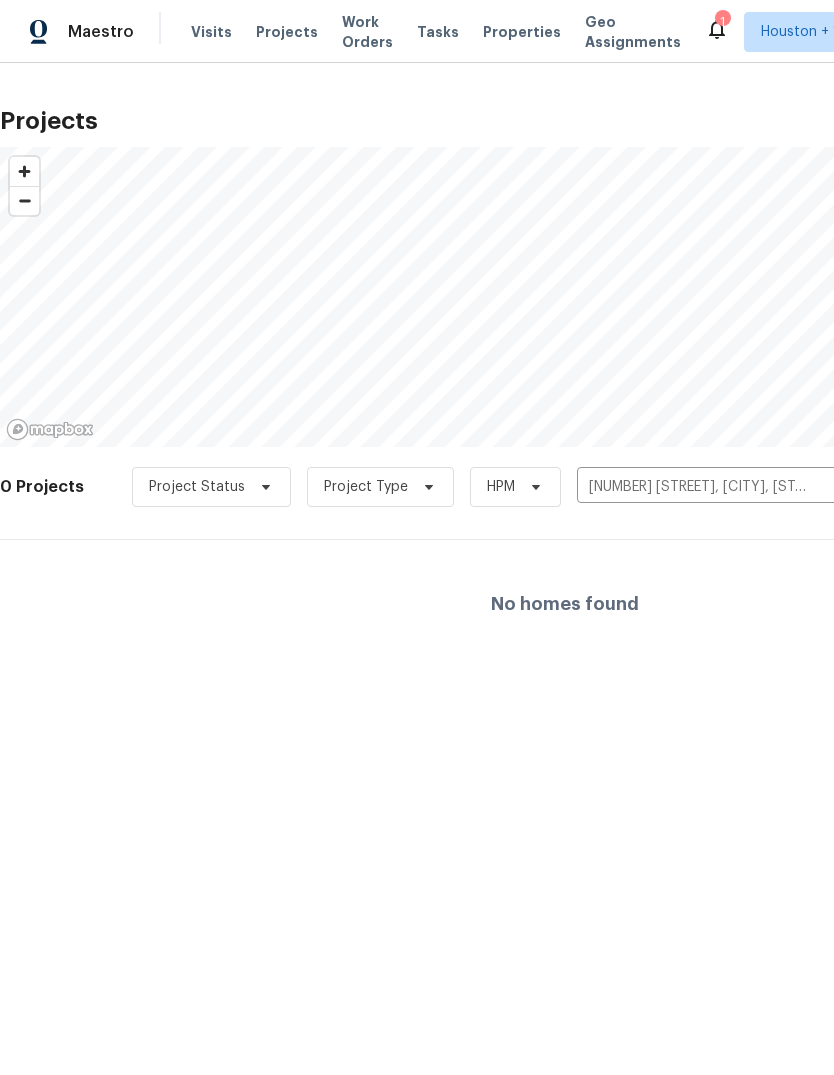 click on "[NUMBER] [STREET], [CITY], [STATE] [POSTAL_CODE]" at bounding box center [691, 487] 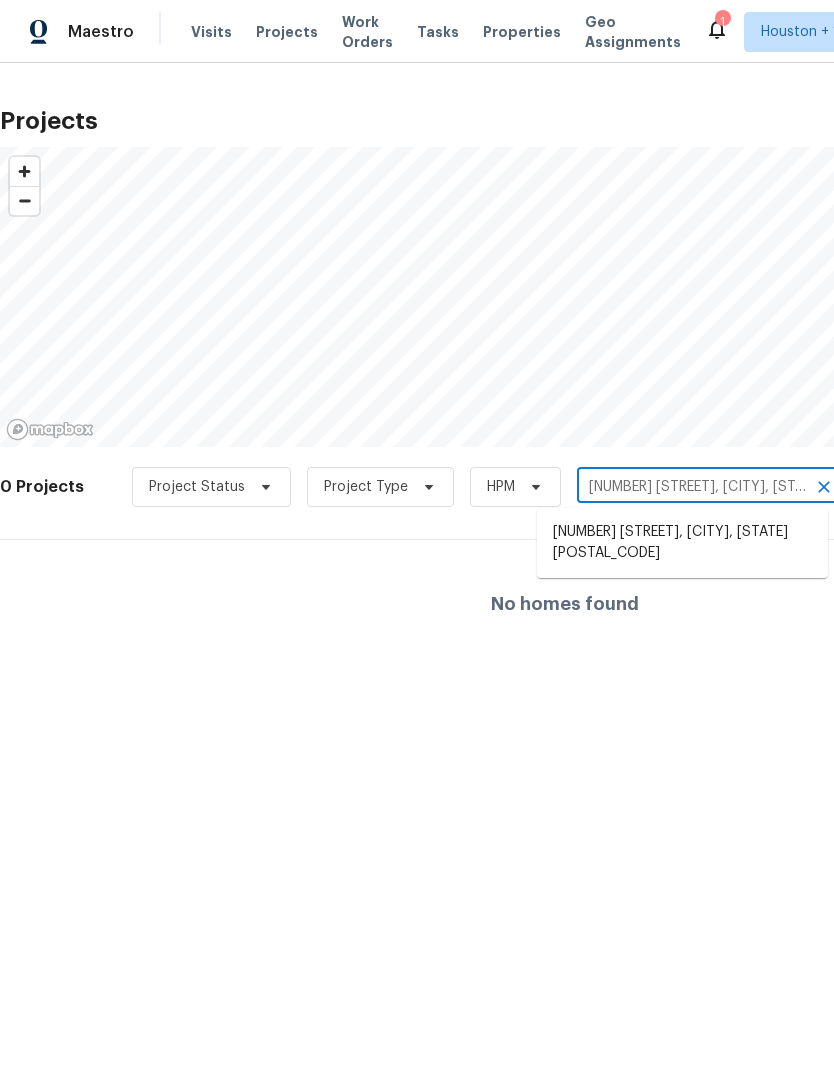 click on "[NUMBER] [STREET], [CITY], [STATE] [POSTAL_CODE]" at bounding box center [691, 487] 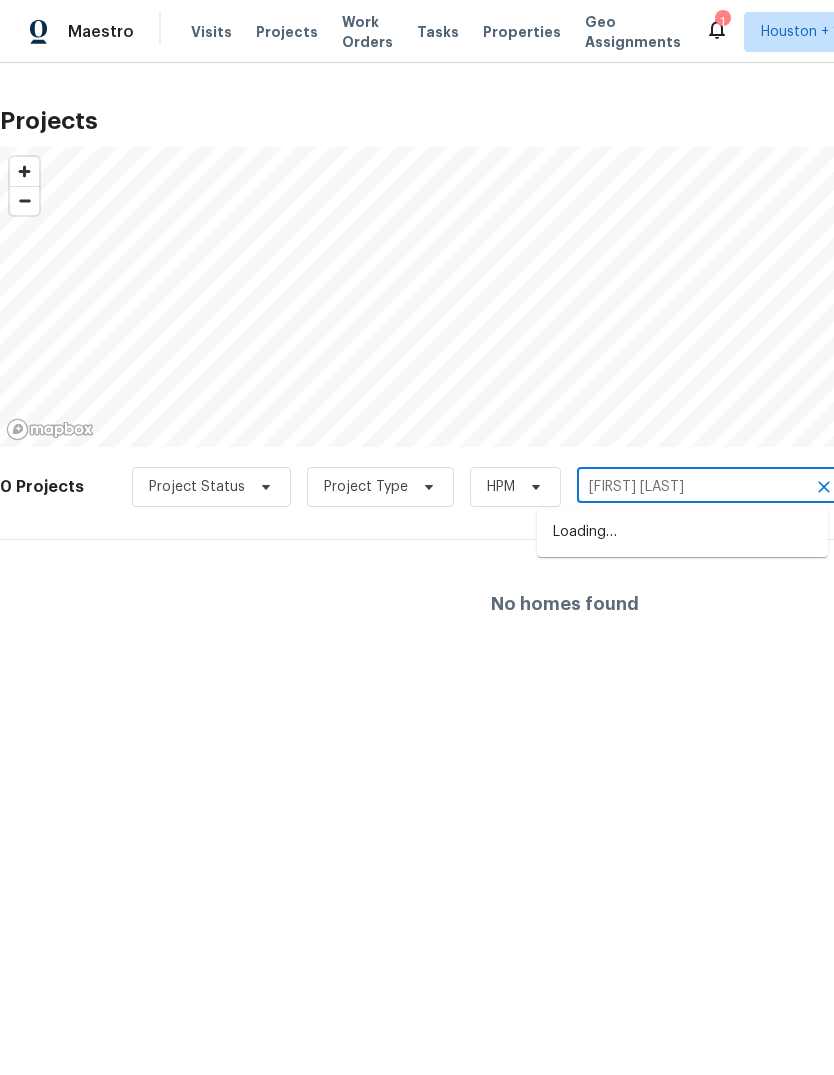 type on "w bend" 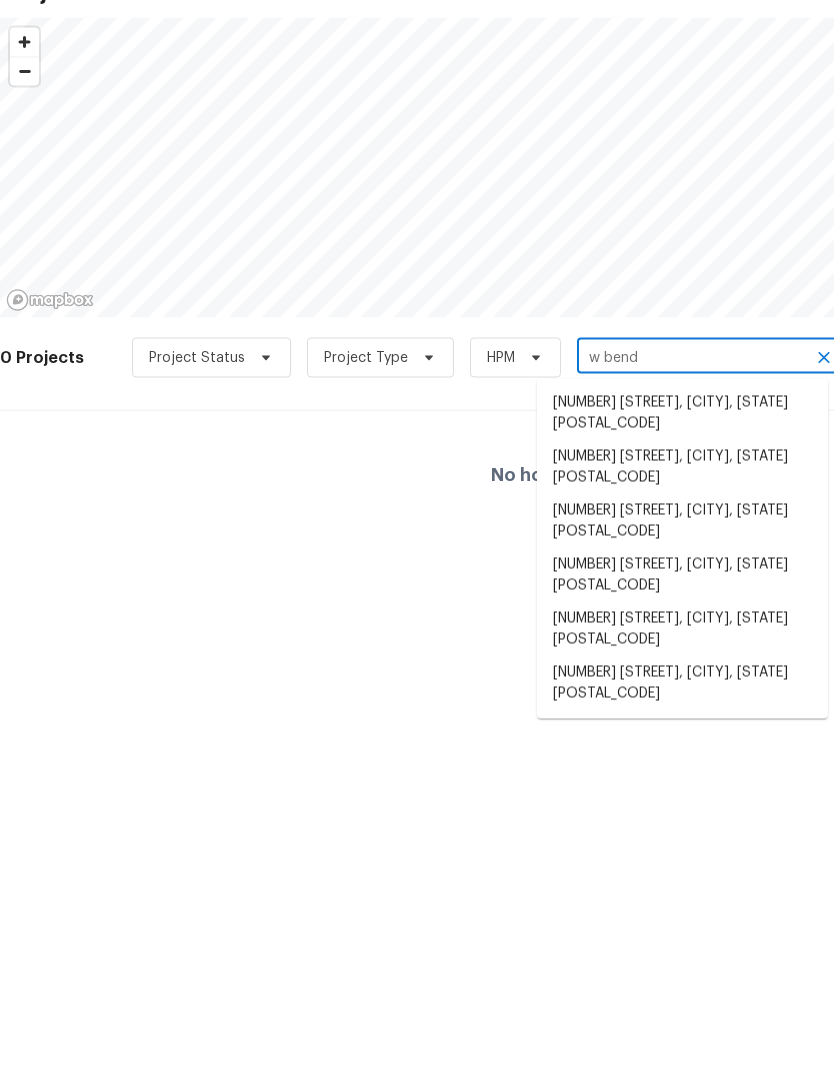 click on "[NUMBER] [STREET], [CITY], [STATE] [POSTAL_CODE]" at bounding box center [682, 759] 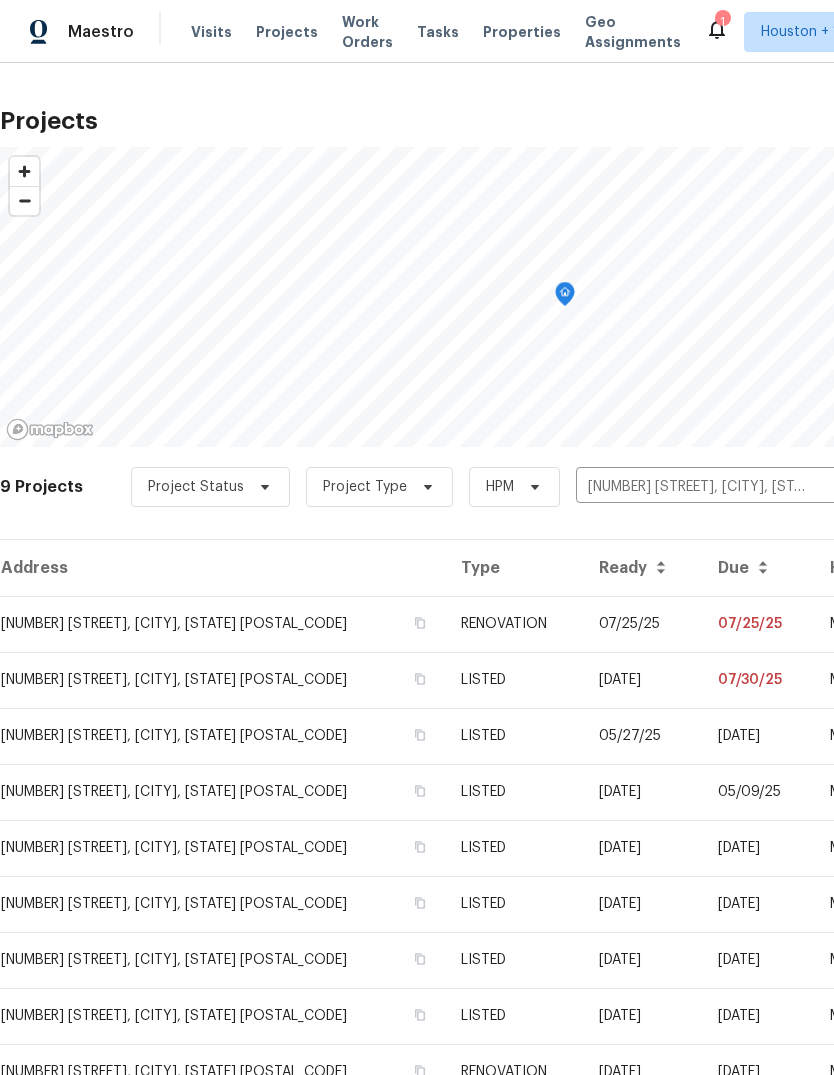 click on "RENOVATION" at bounding box center (514, 624) 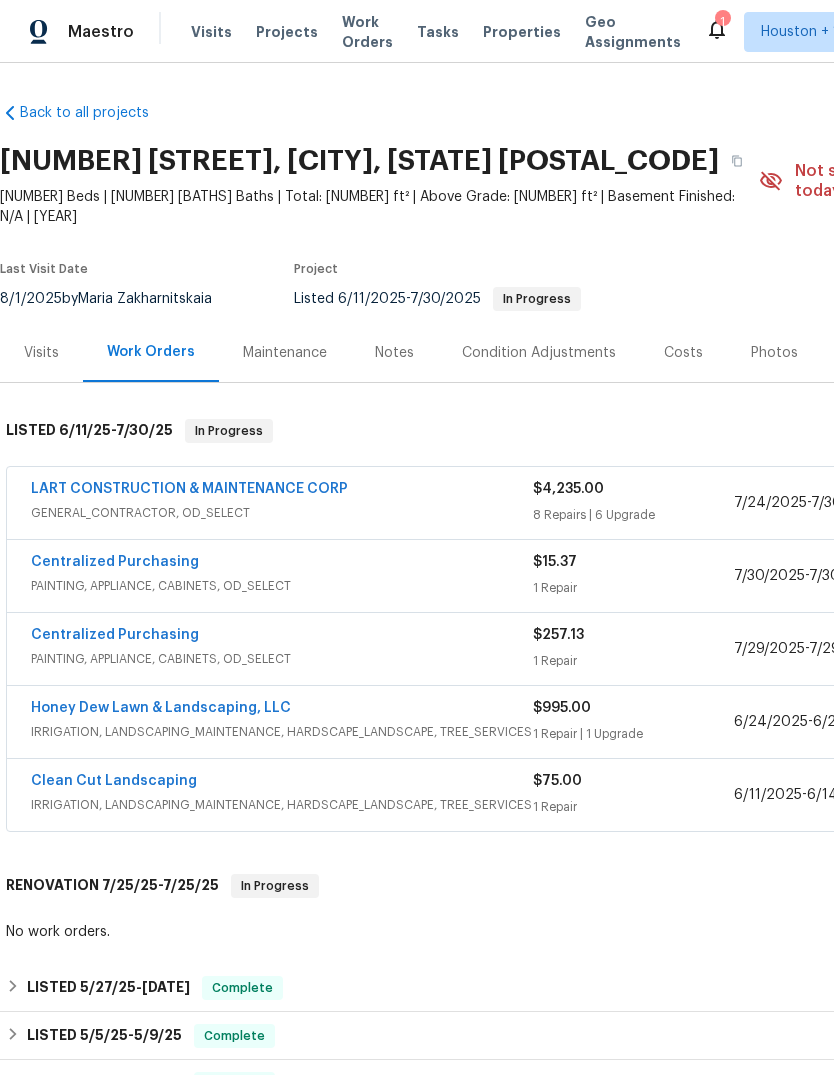 scroll, scrollTop: 0, scrollLeft: 0, axis: both 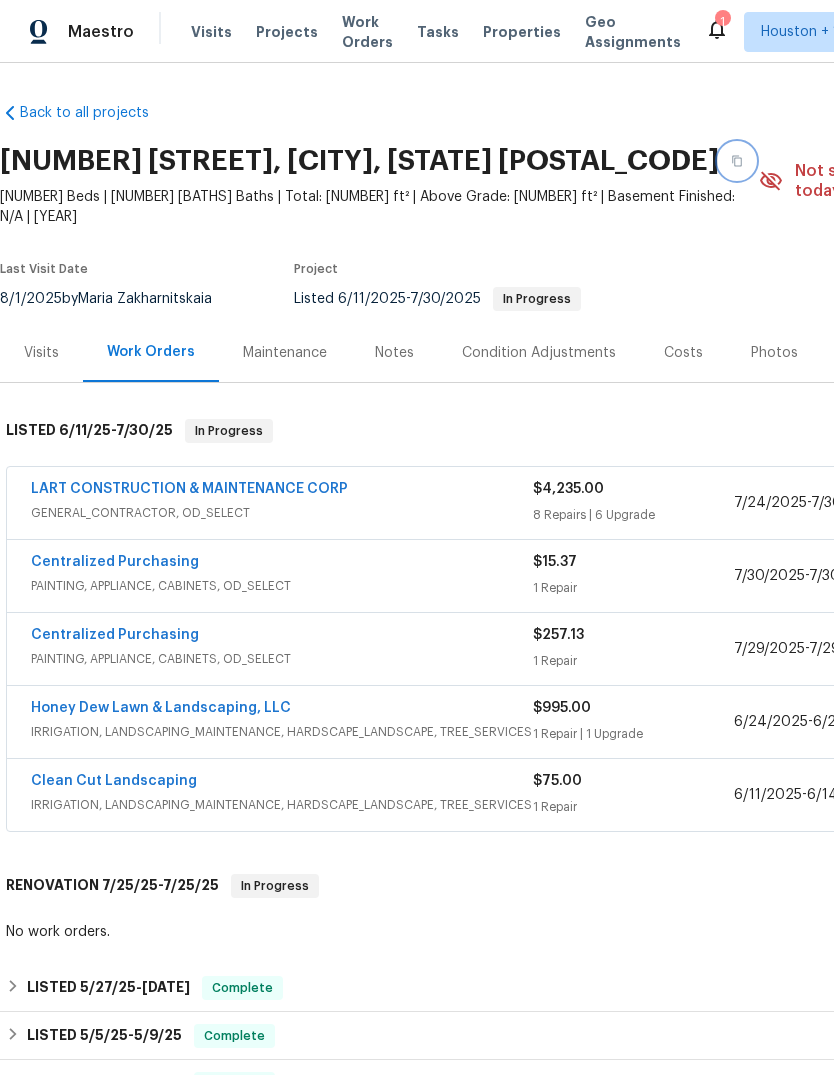 click at bounding box center (737, 161) 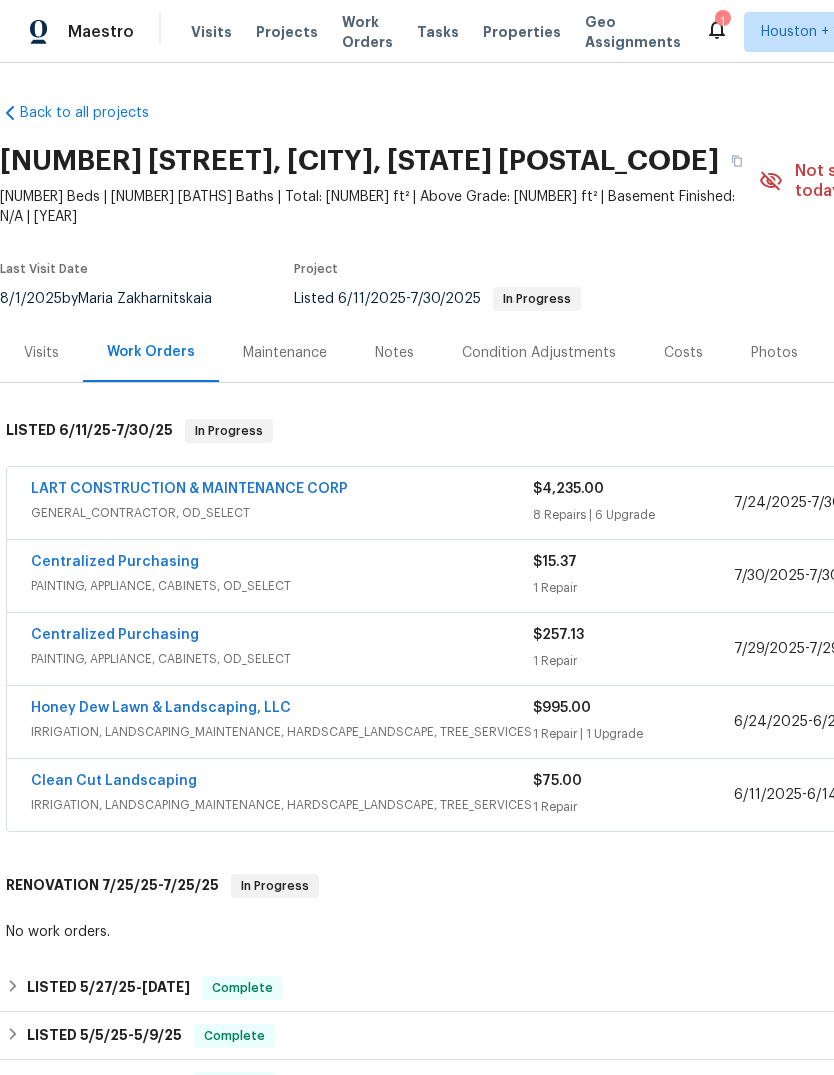 click on "Visits" at bounding box center [211, 32] 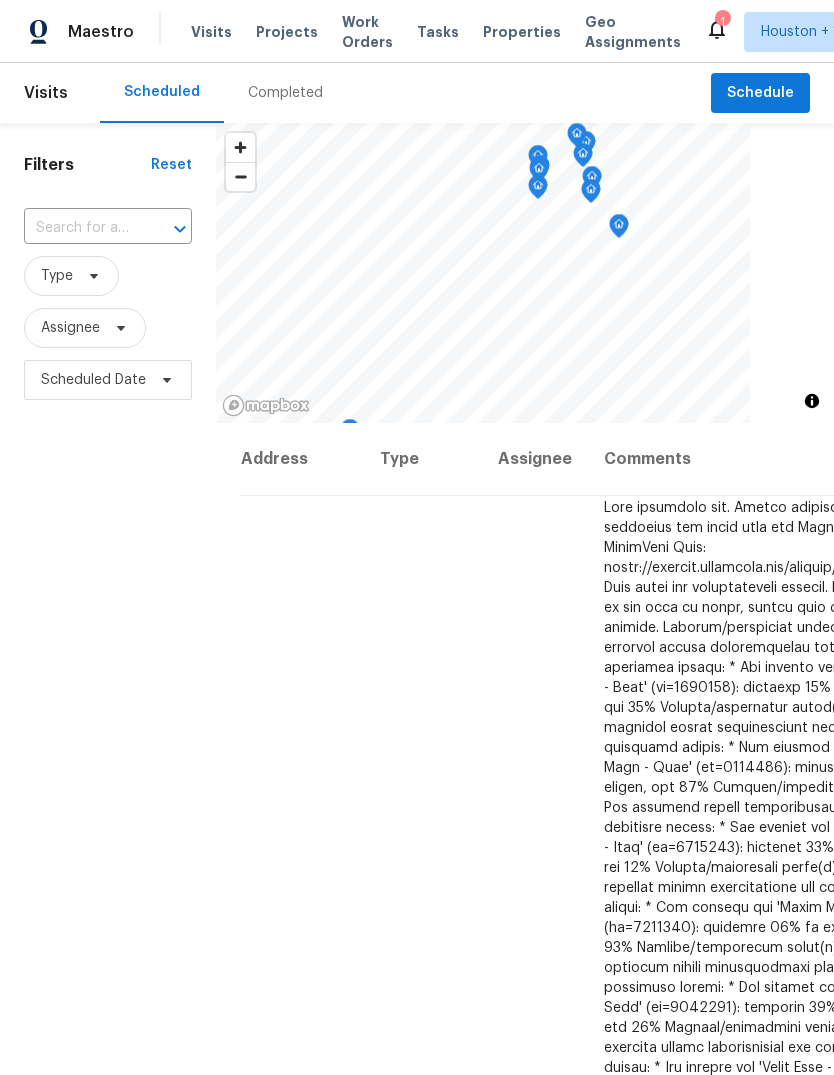 click at bounding box center [80, 228] 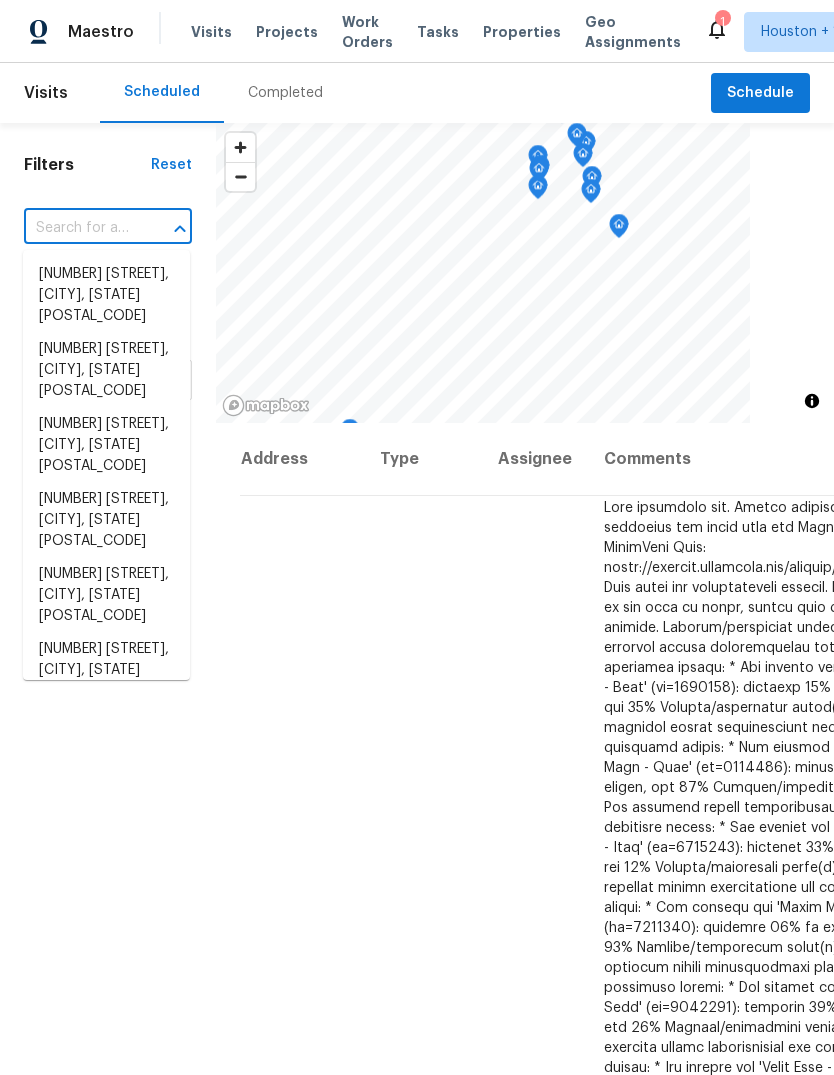 click at bounding box center (80, 228) 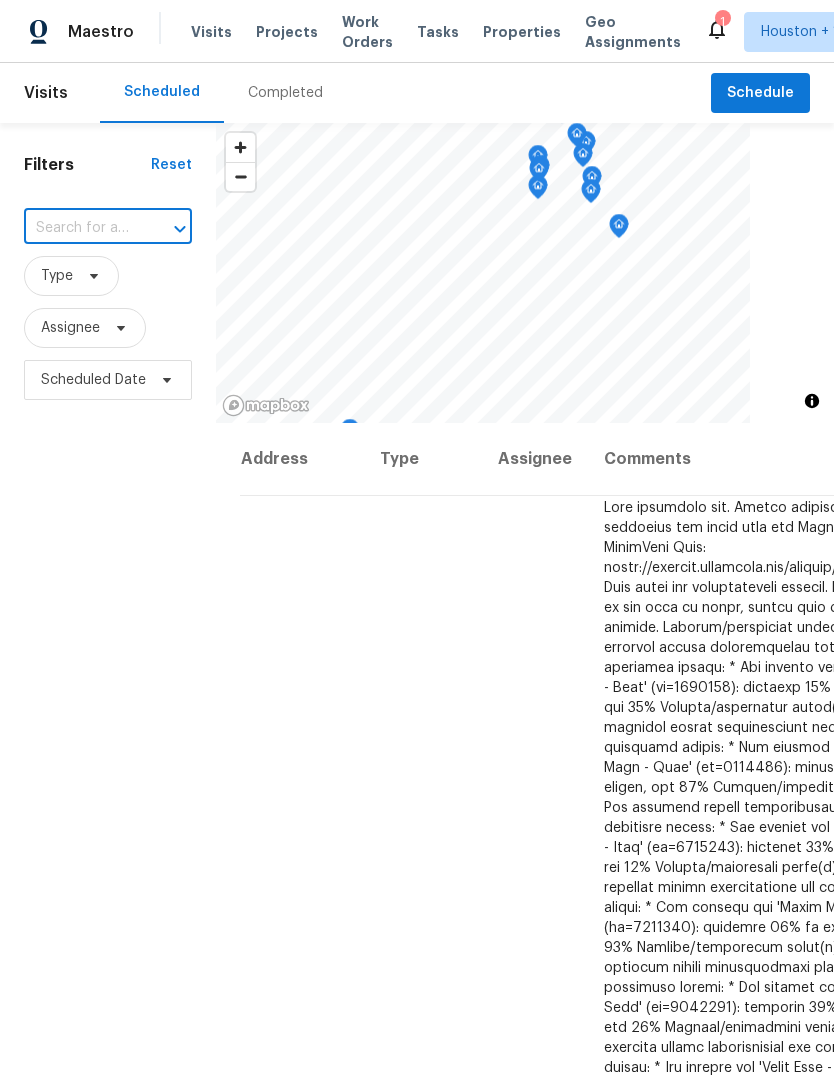paste on "[NUMBER] [STREET], [CITY], [STATE] [POSTAL_CODE]" 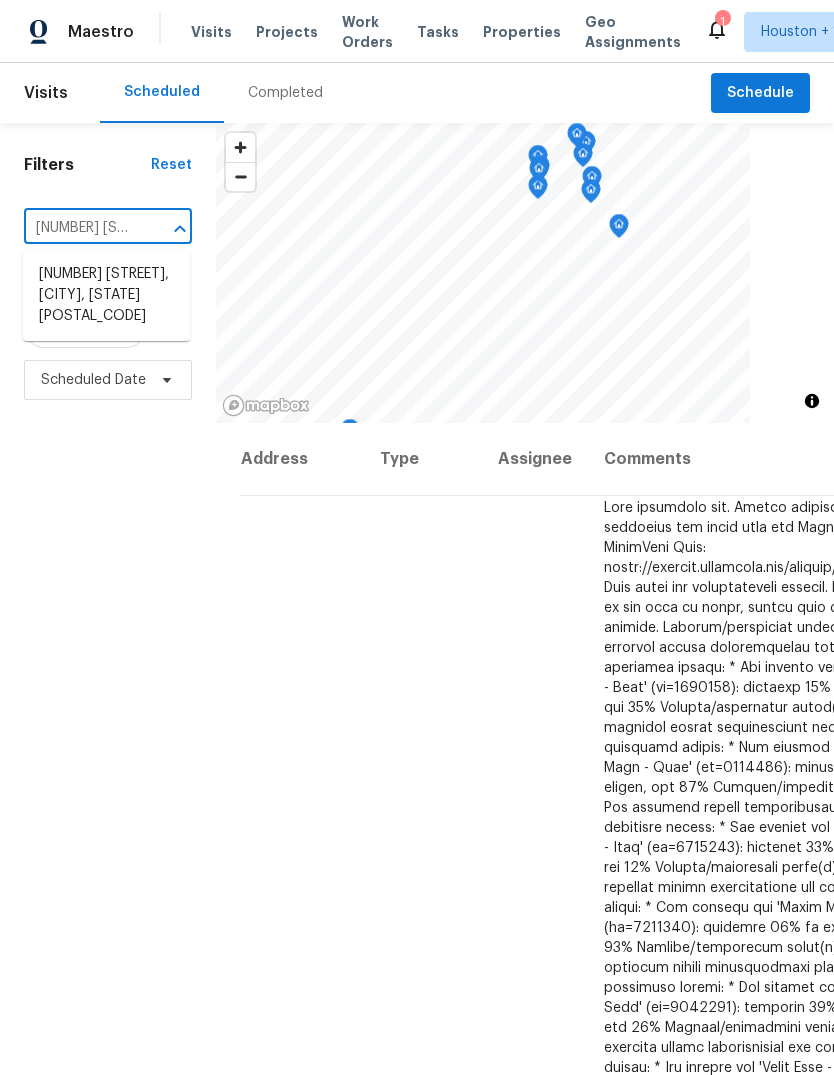 click on "[NUMBER] [STREET], [CITY], [STATE] [POSTAL_CODE]" at bounding box center (106, 295) 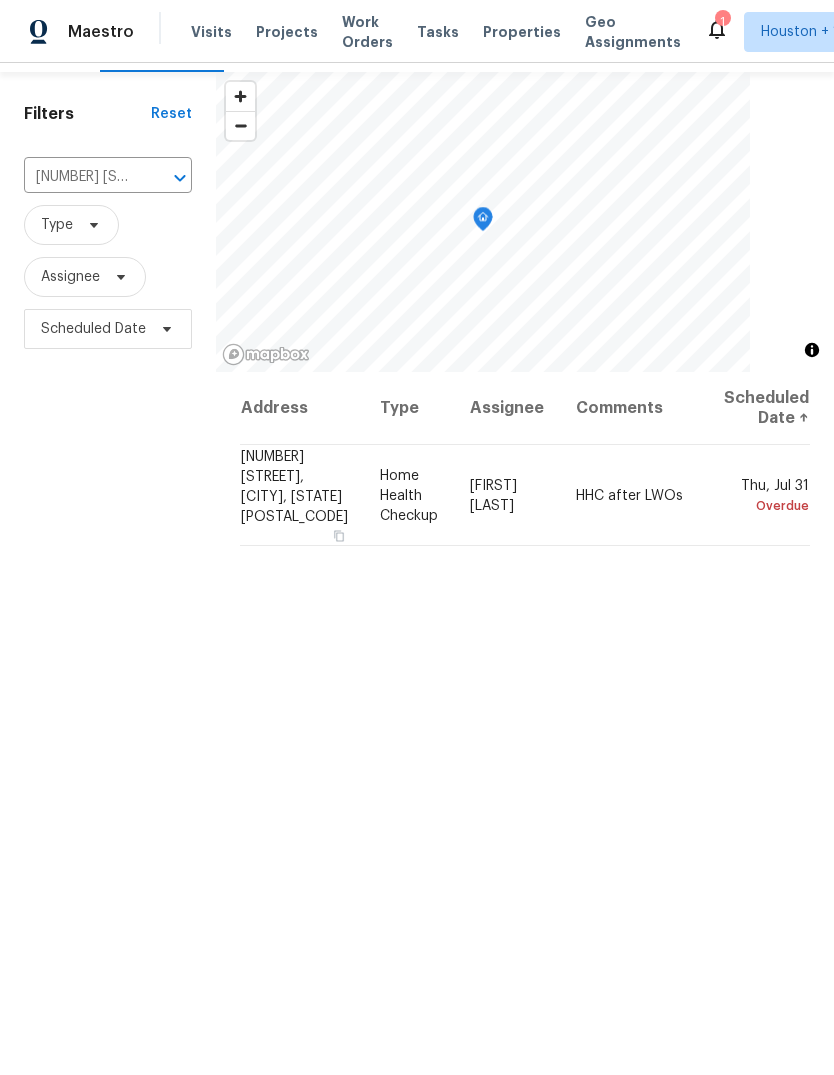 scroll, scrollTop: 42, scrollLeft: 0, axis: vertical 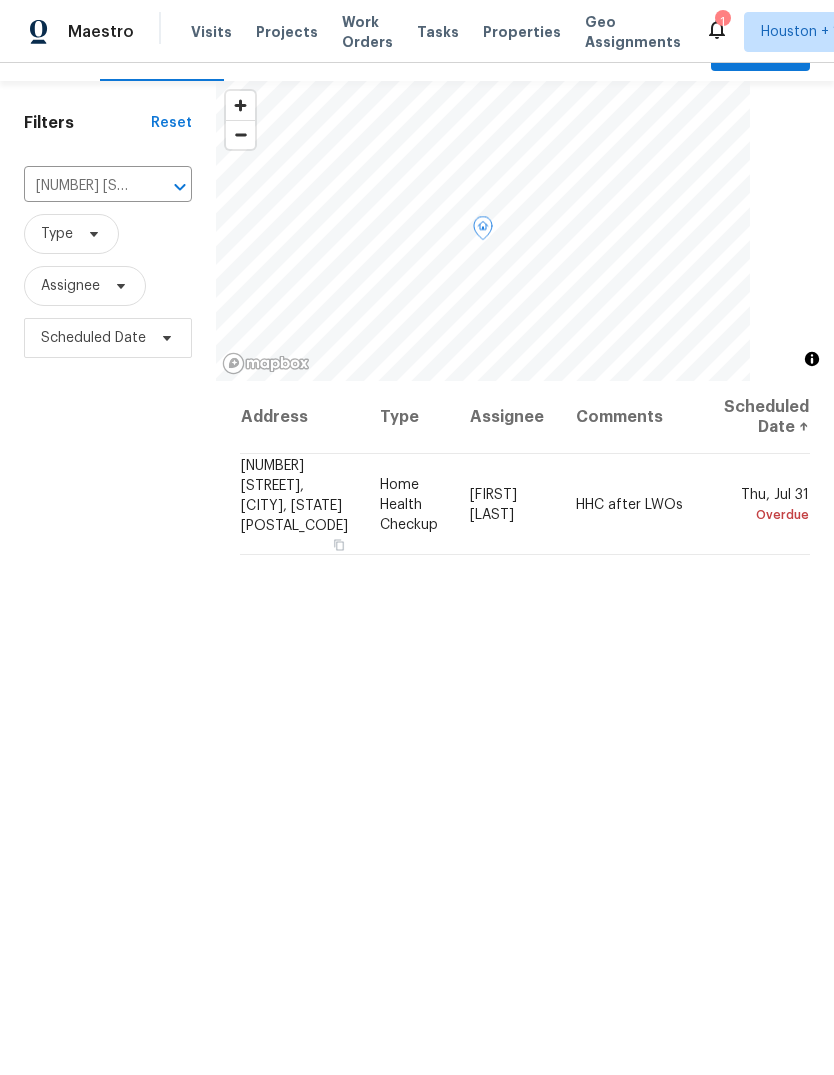 click 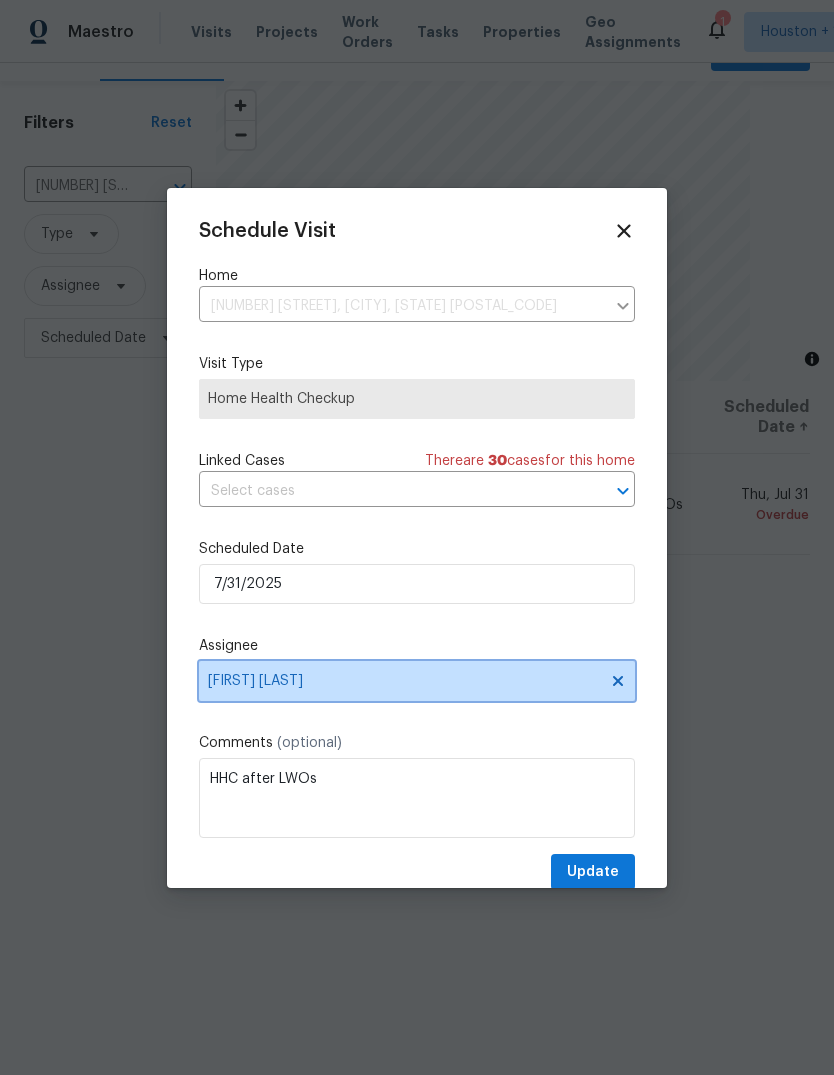 click on "[FIRST] [LAST]" at bounding box center [417, 681] 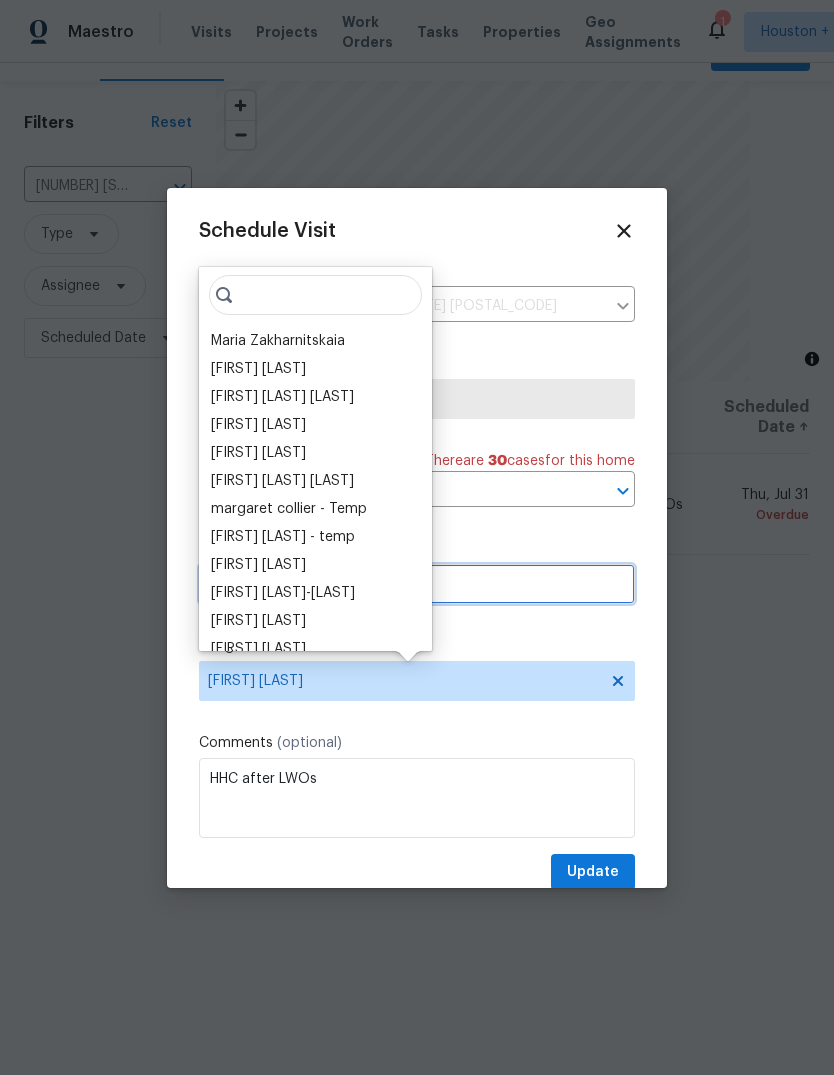 click on "7/31/2025" at bounding box center [417, 584] 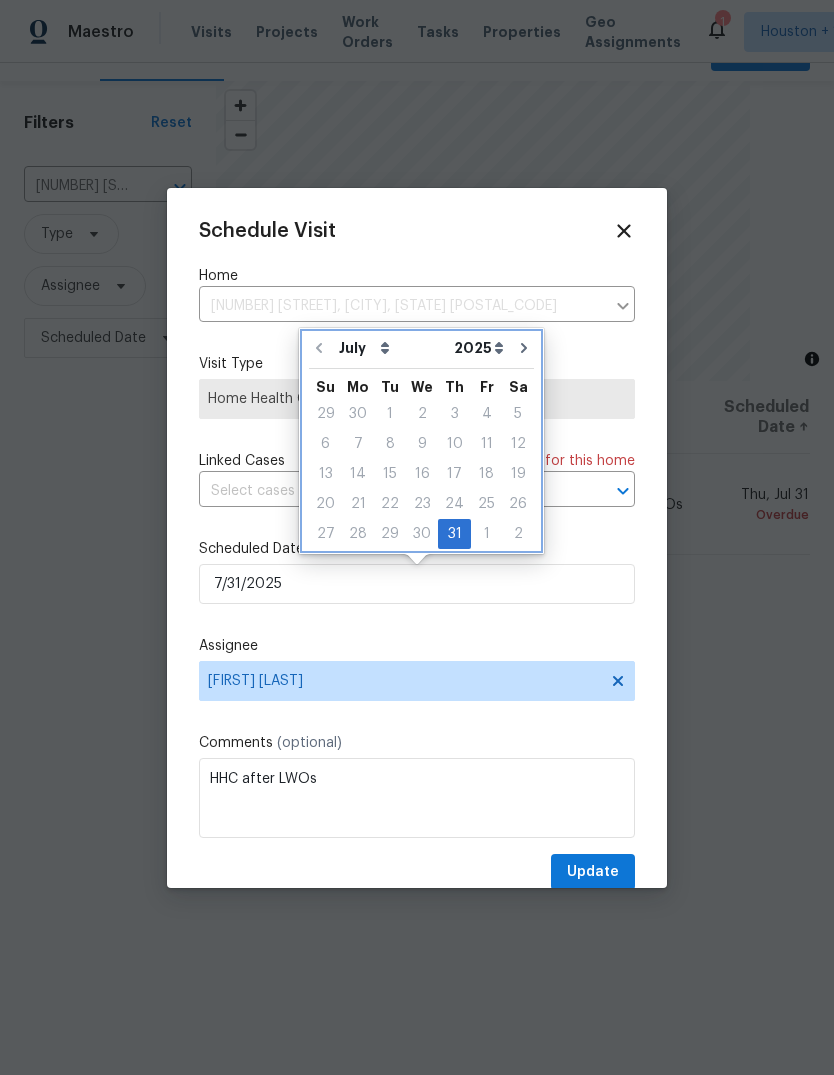 click at bounding box center (524, 348) 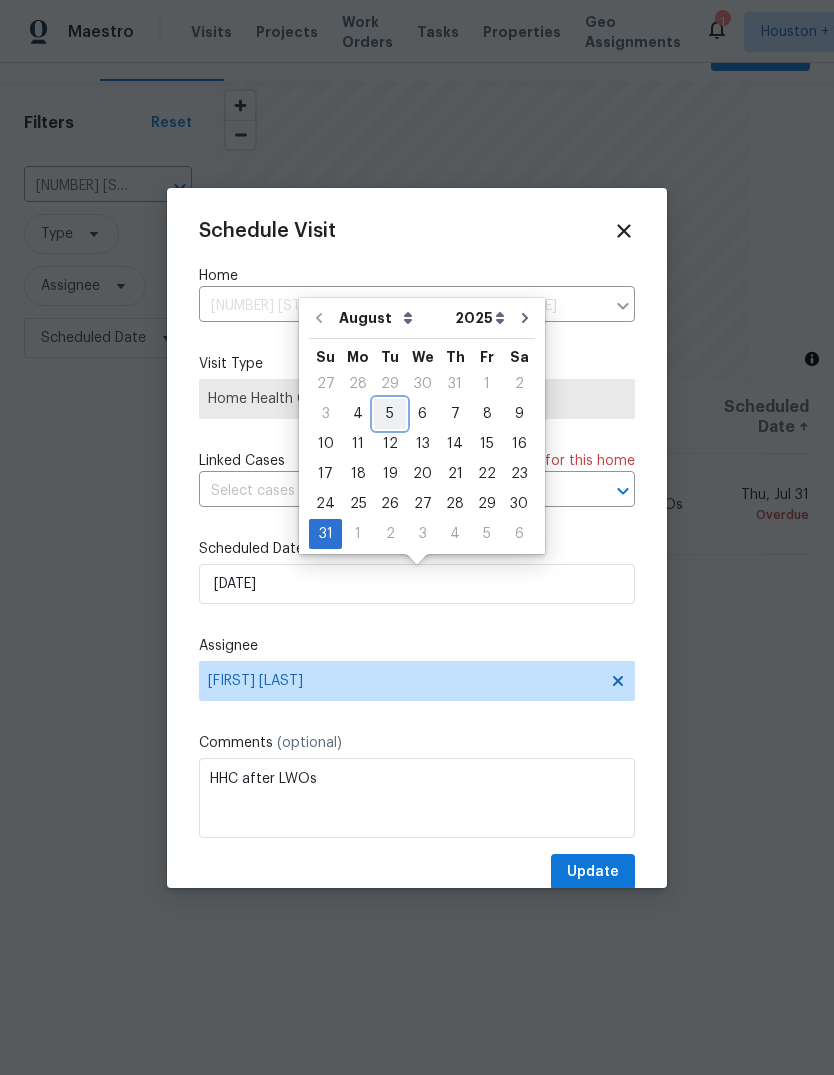 click on "5" at bounding box center [390, 414] 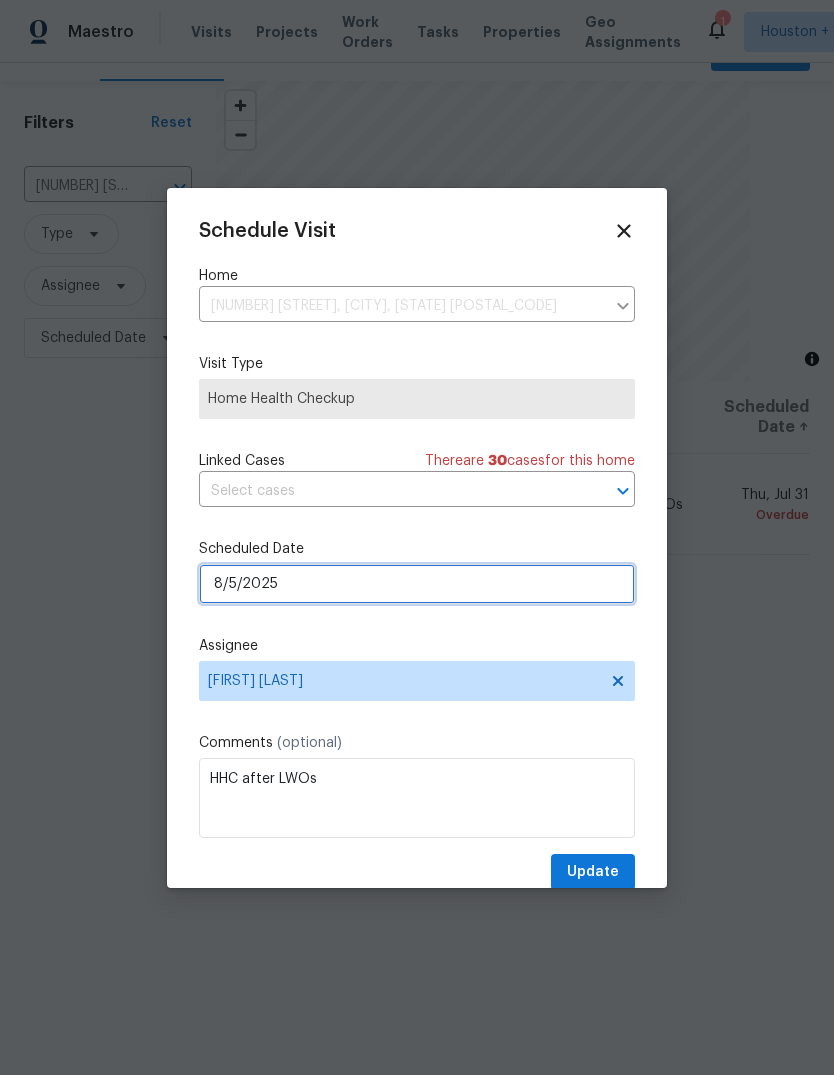 click on "8/5/2025" at bounding box center [417, 584] 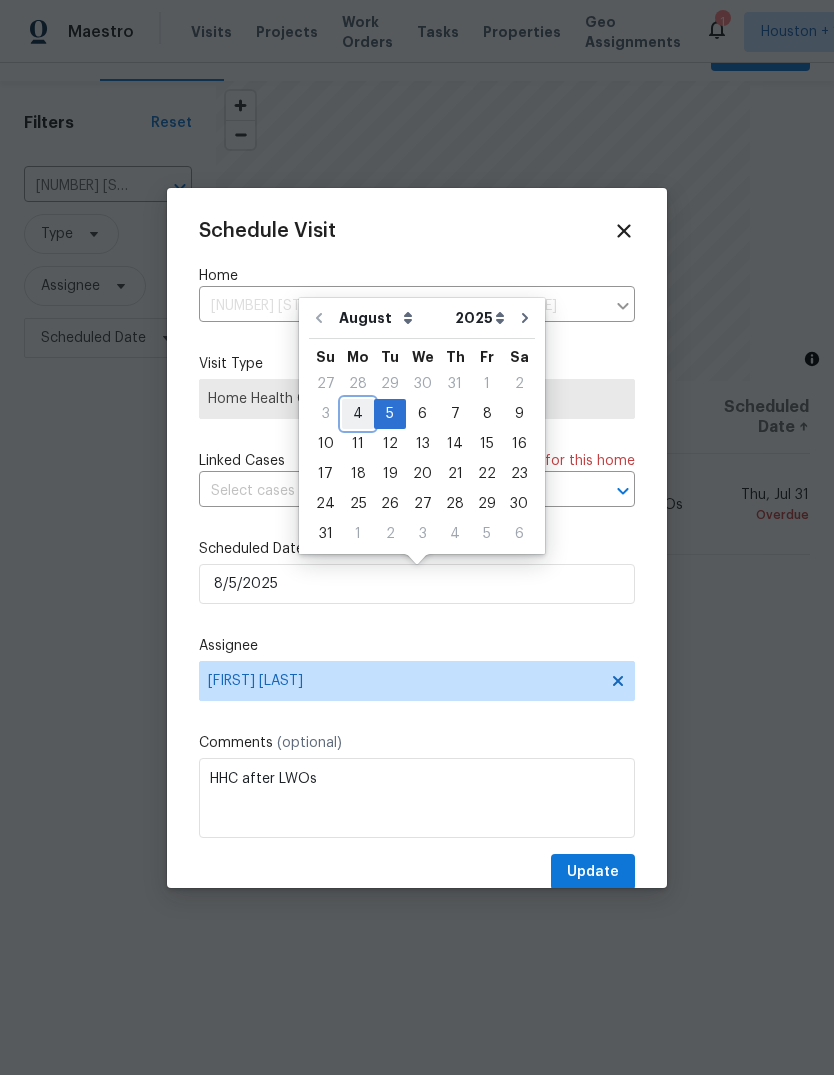 click on "4" at bounding box center (358, 414) 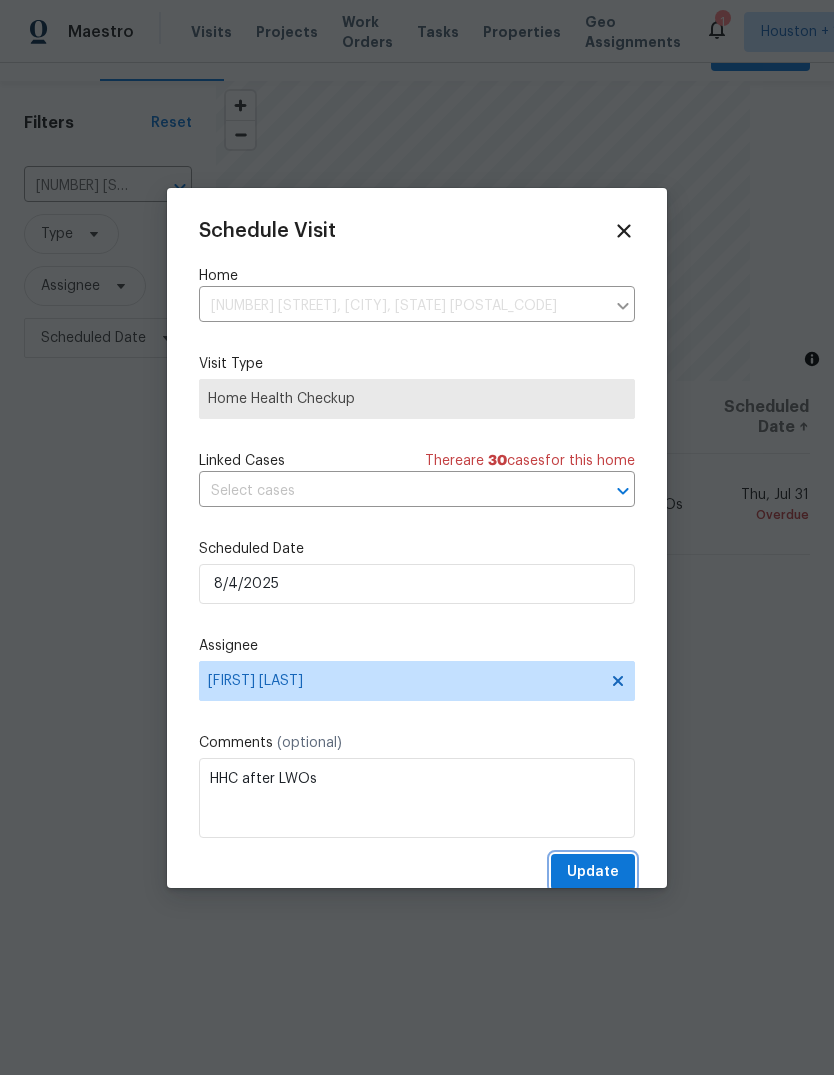 click on "Update" at bounding box center [593, 872] 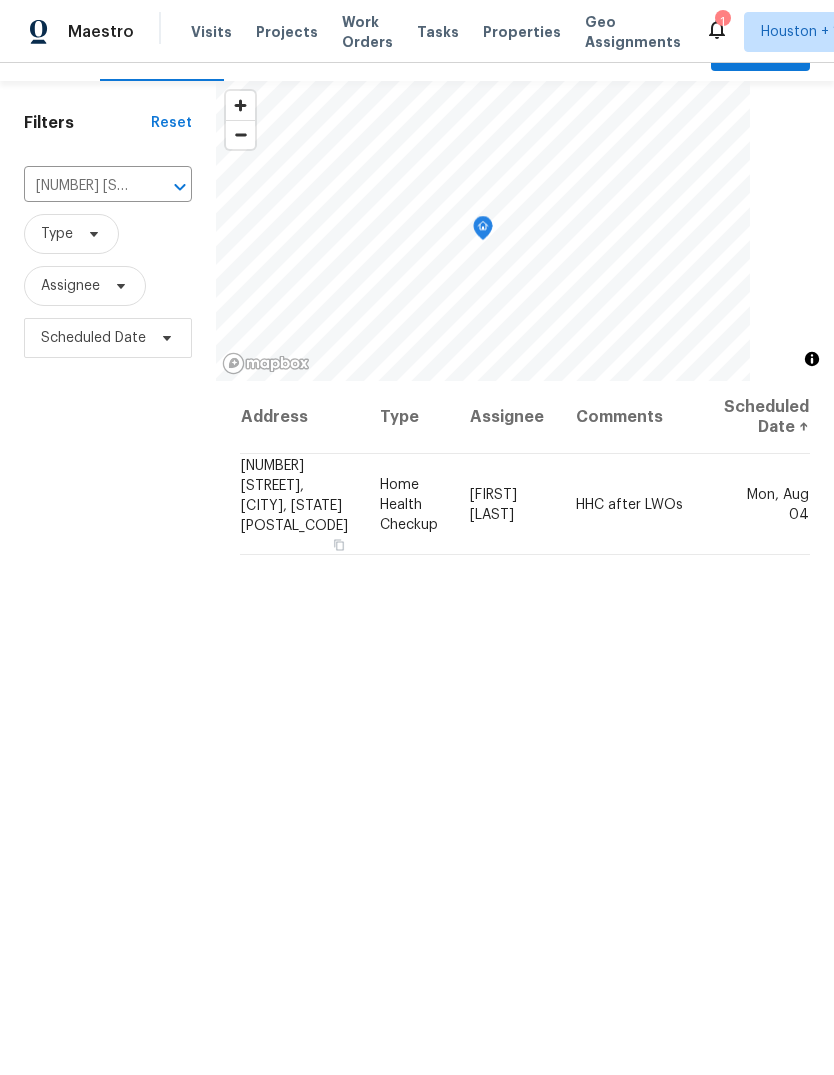 click on "Projects" at bounding box center (287, 32) 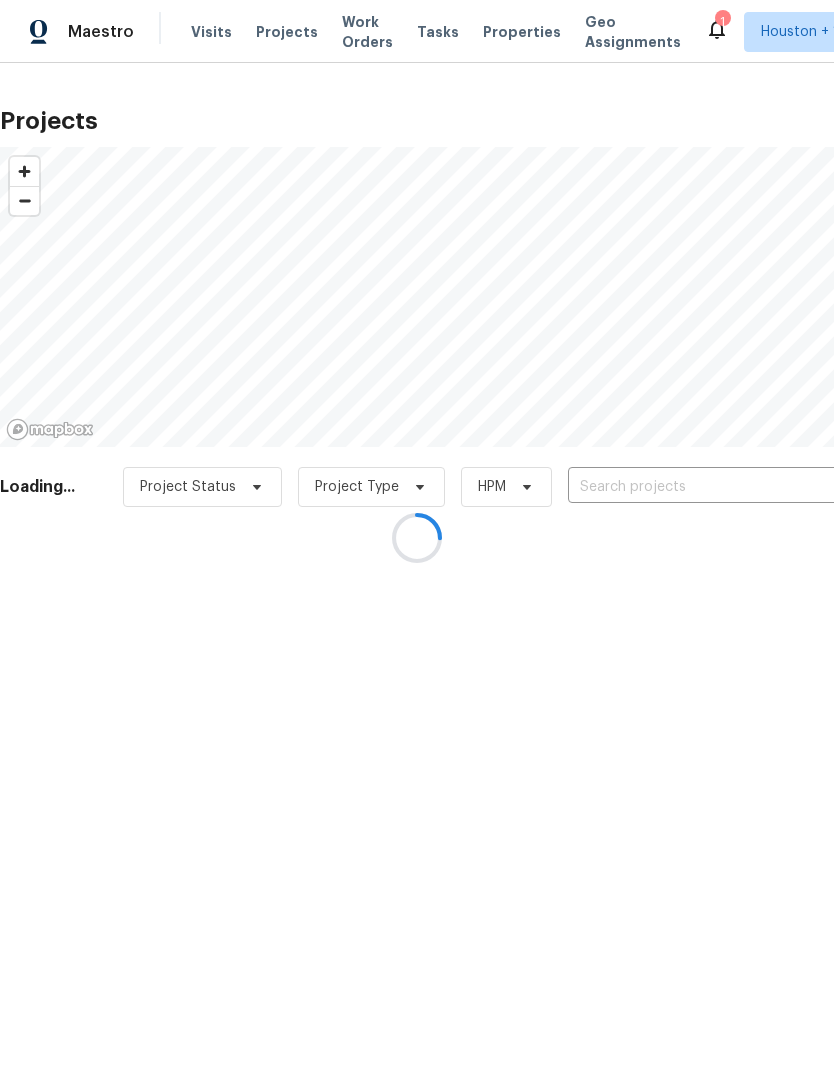 click at bounding box center [417, 537] 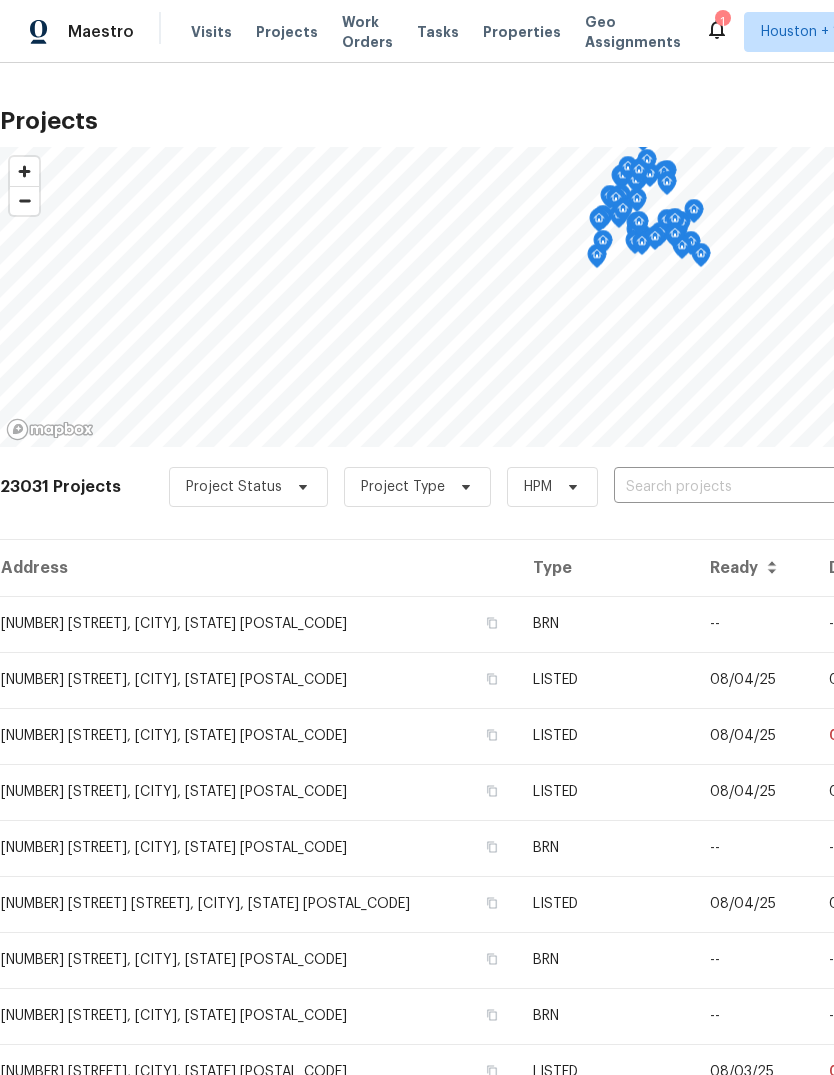 click at bounding box center [728, 487] 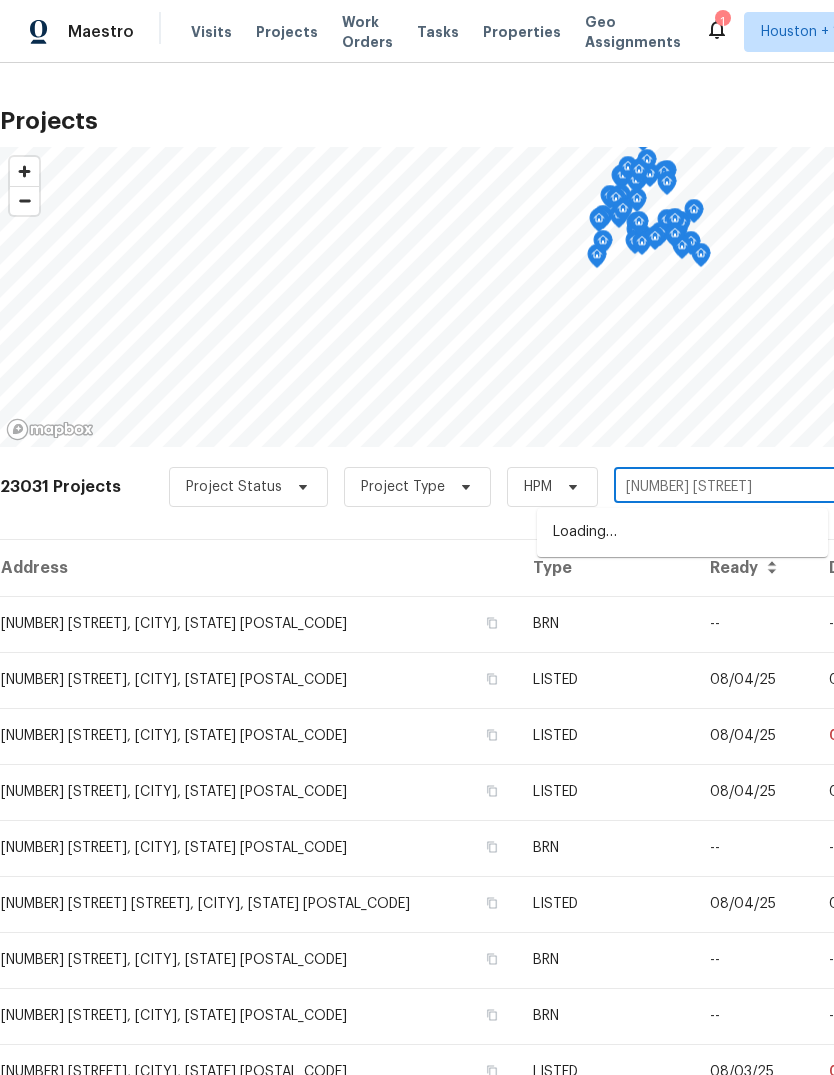 type on "[NUMBER] te" 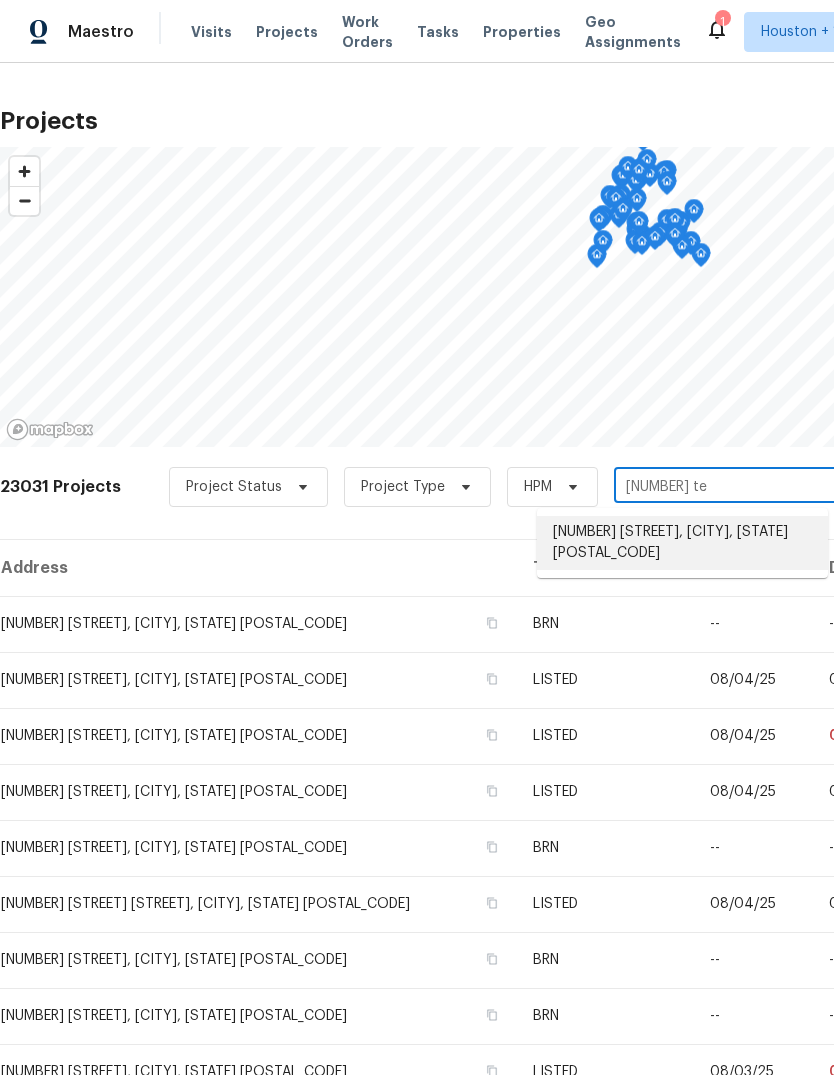 click on "[NUMBER] [STREET], [CITY], [STATE] [POSTAL_CODE]" at bounding box center [682, 543] 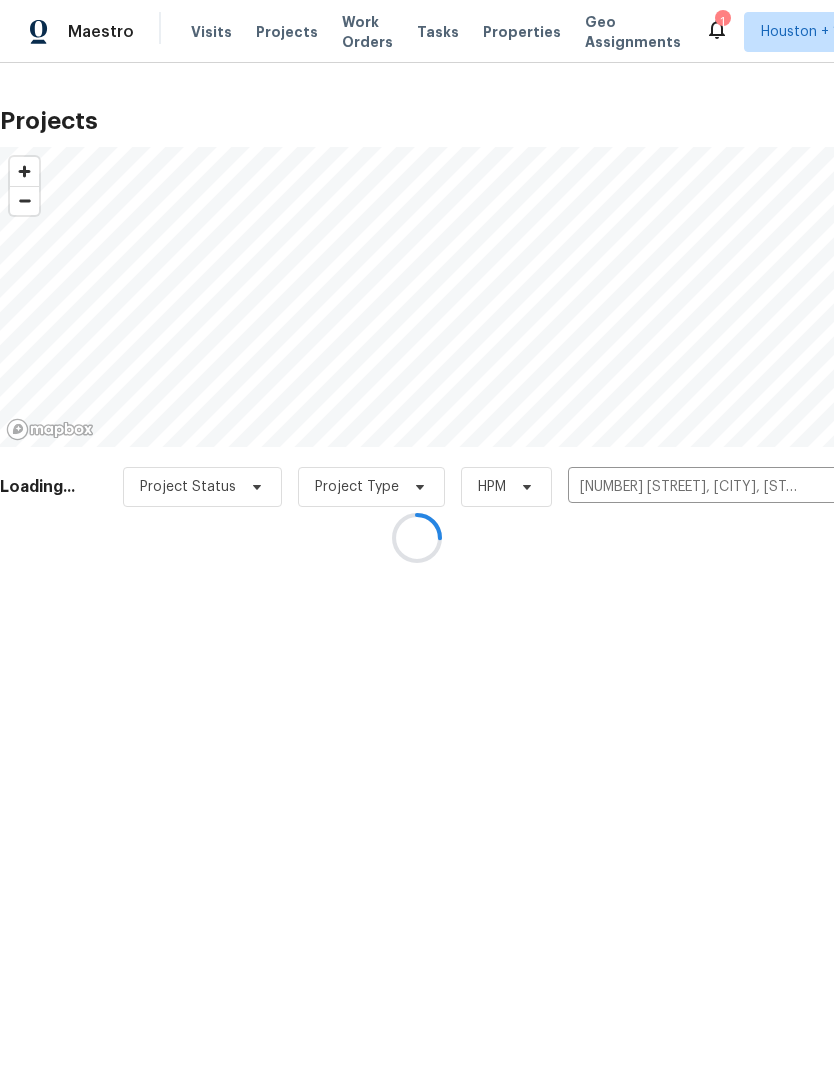click at bounding box center (417, 537) 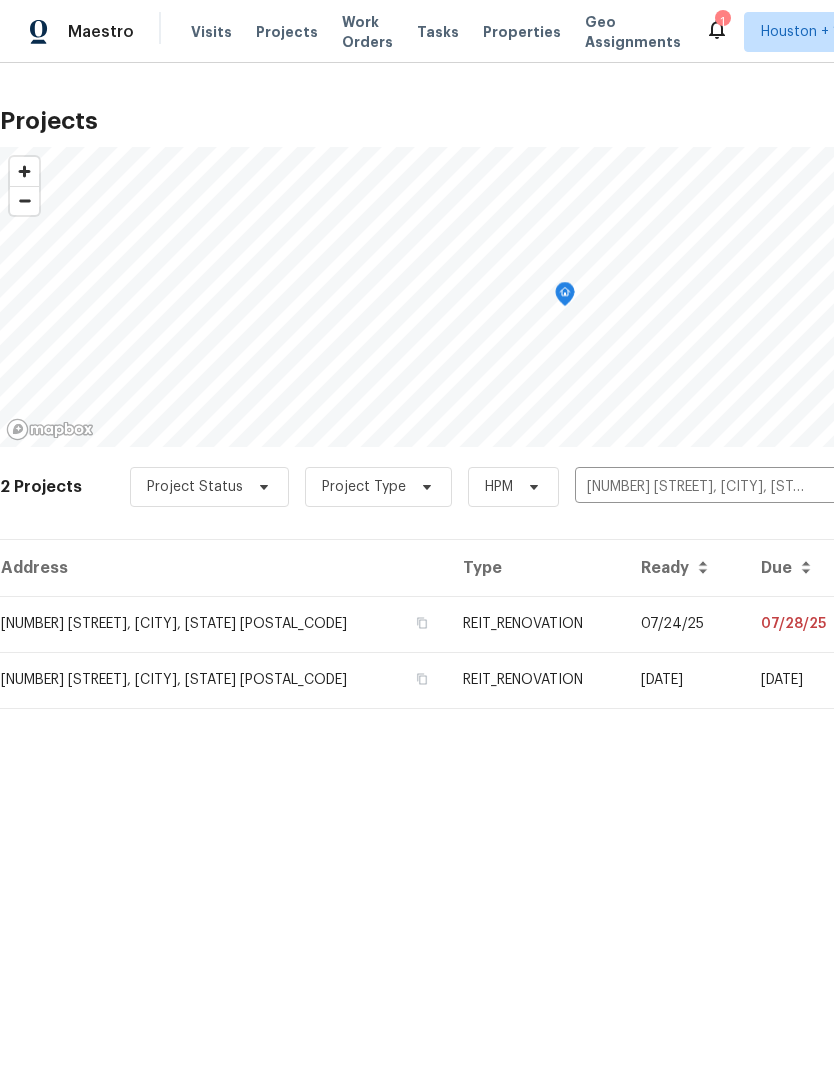 click on "[NUMBER] [STREET], [CITY], [STATE] [POSTAL_CODE]" at bounding box center (223, 624) 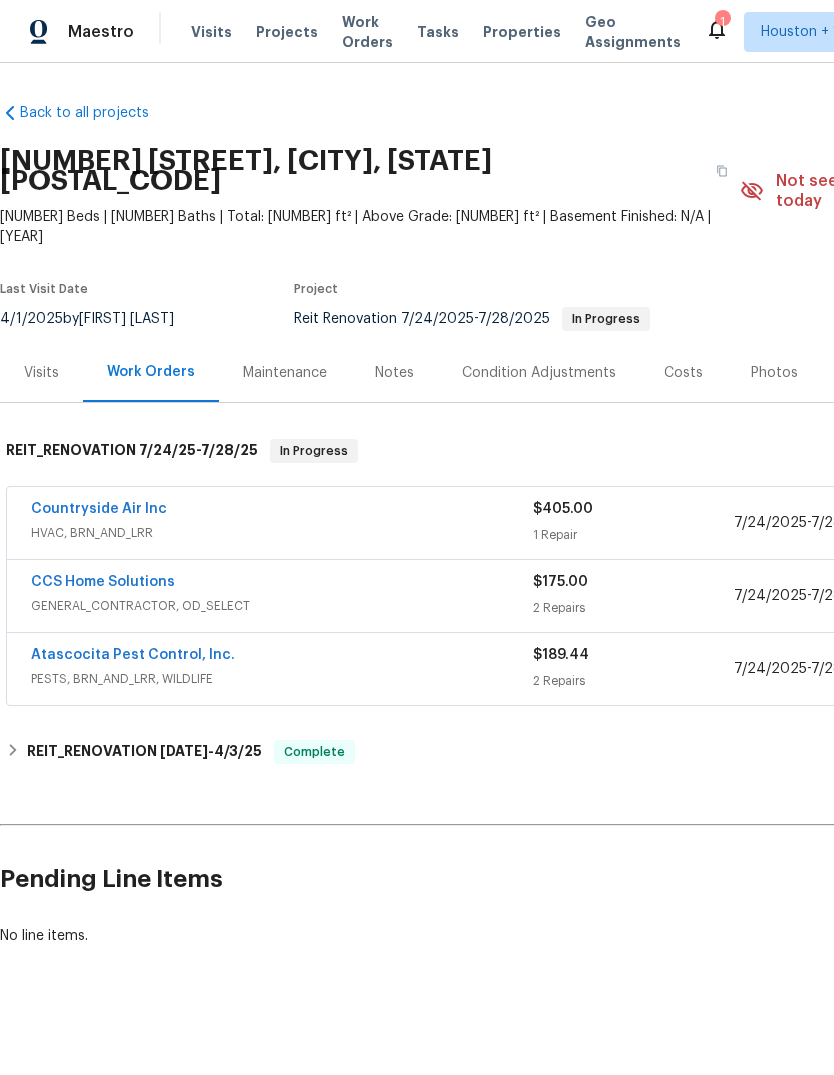 scroll, scrollTop: 0, scrollLeft: 0, axis: both 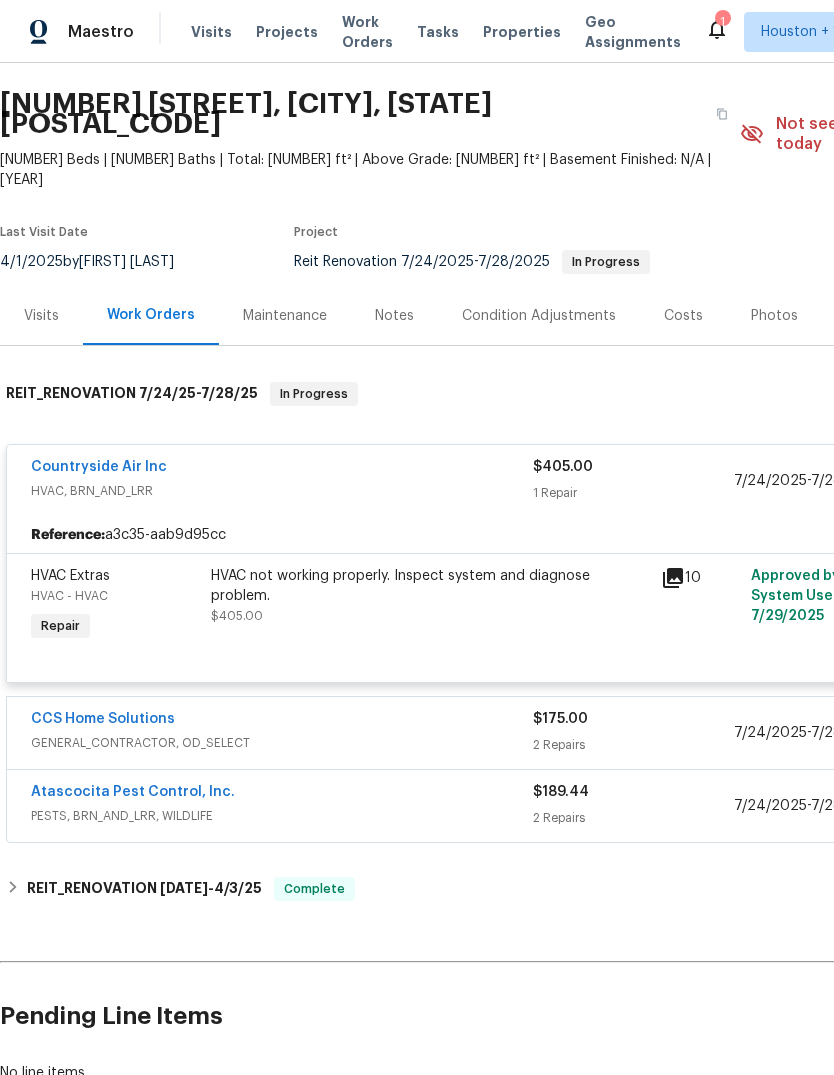 click on "$189.44" at bounding box center [633, 792] 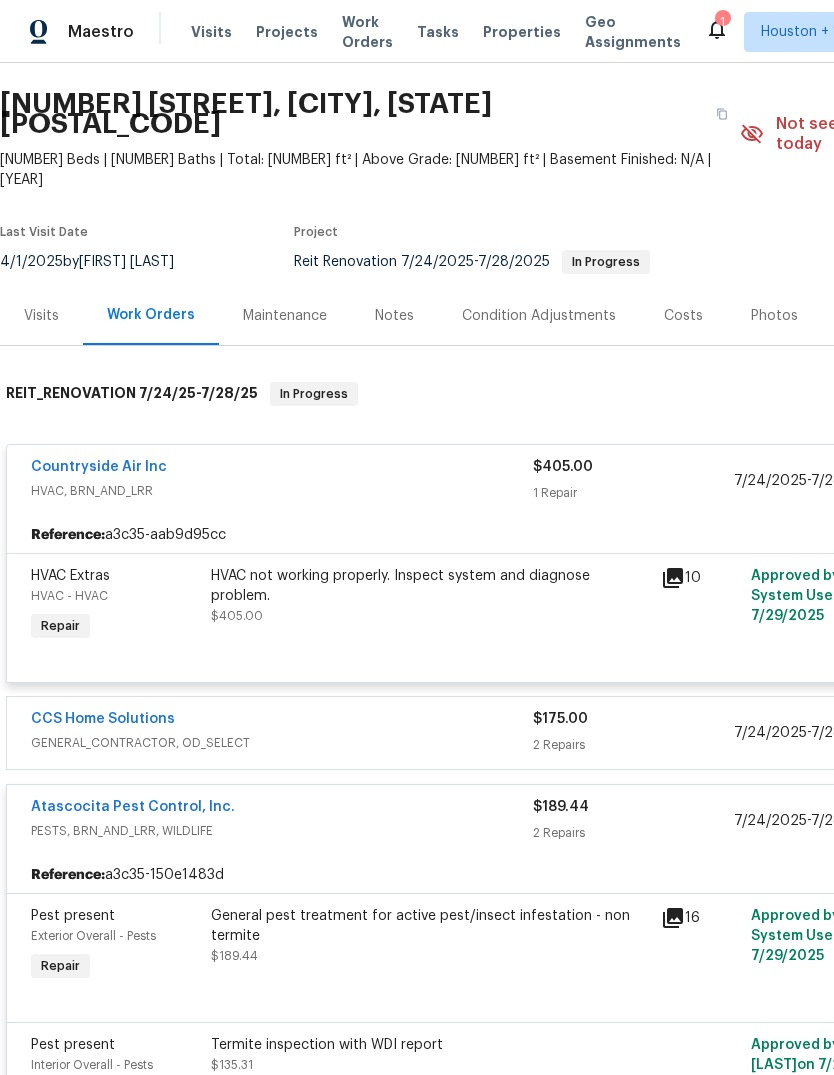 click on "2 Repairs" at bounding box center [633, 745] 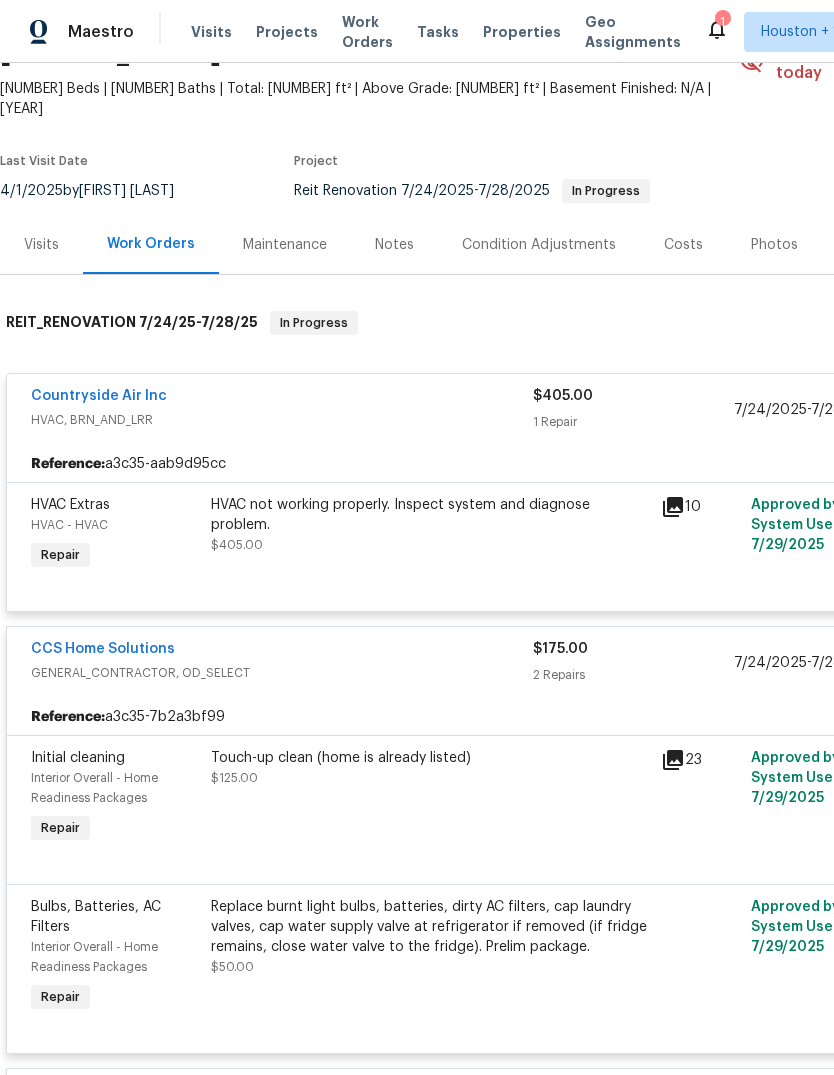 scroll, scrollTop: 128, scrollLeft: 0, axis: vertical 